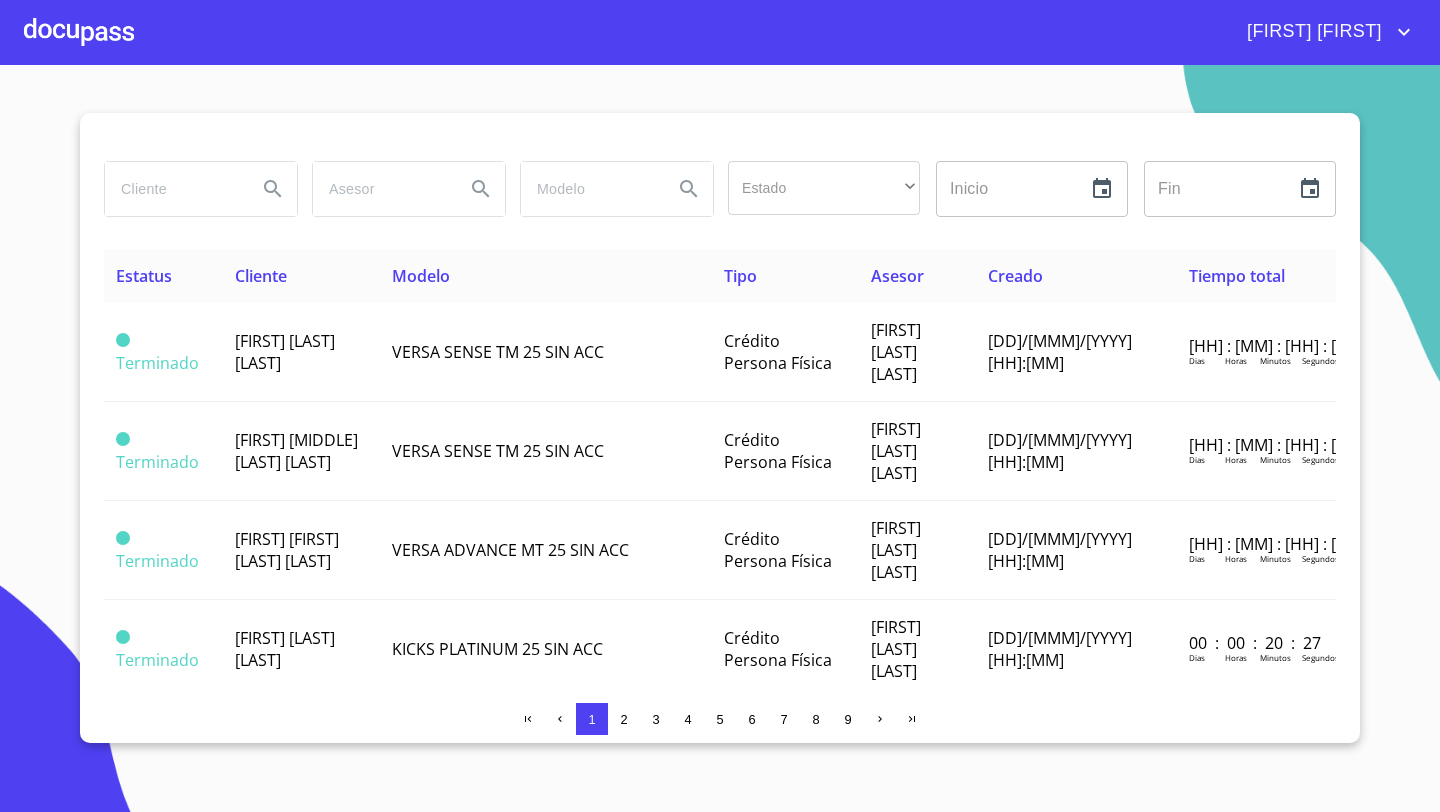 scroll, scrollTop: 0, scrollLeft: 0, axis: both 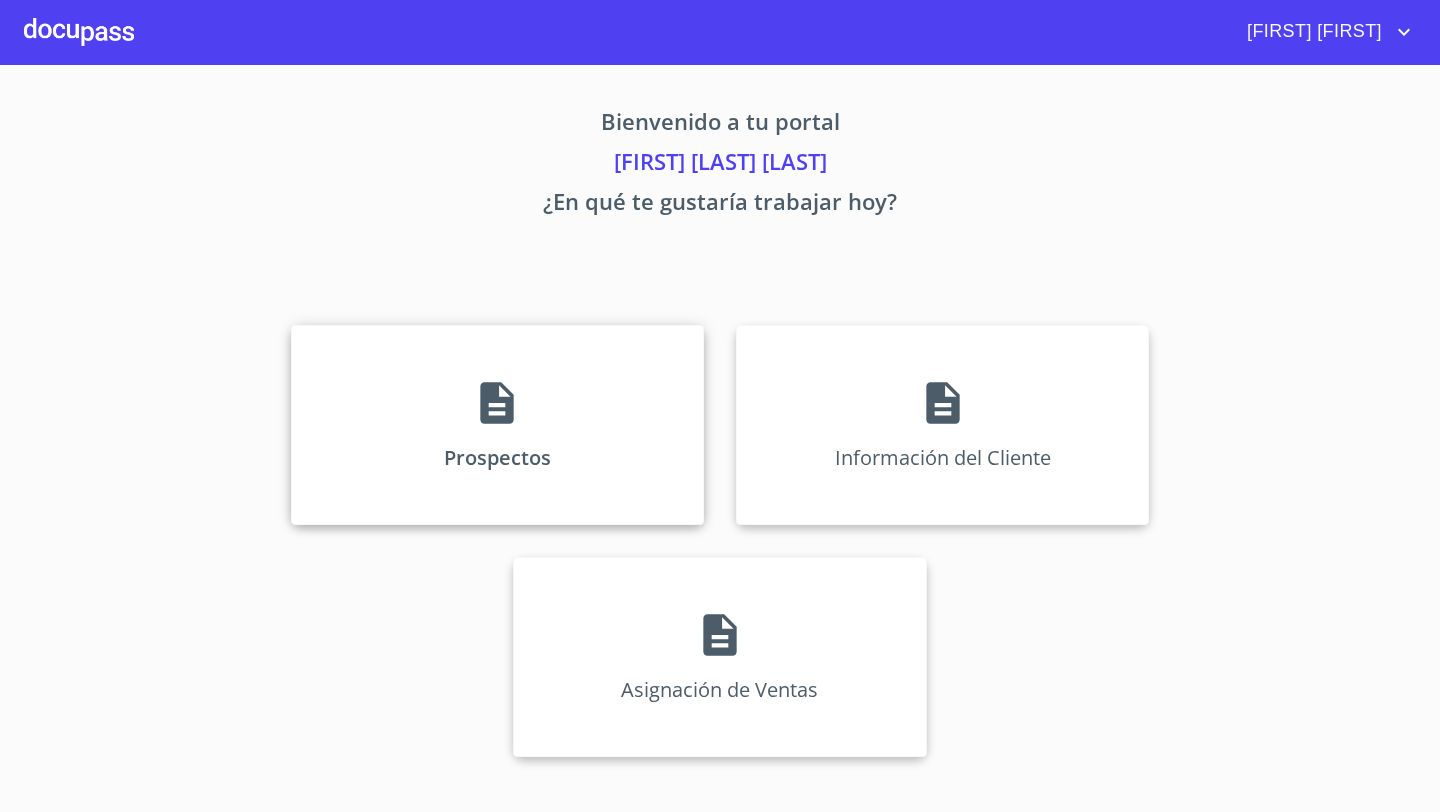 click 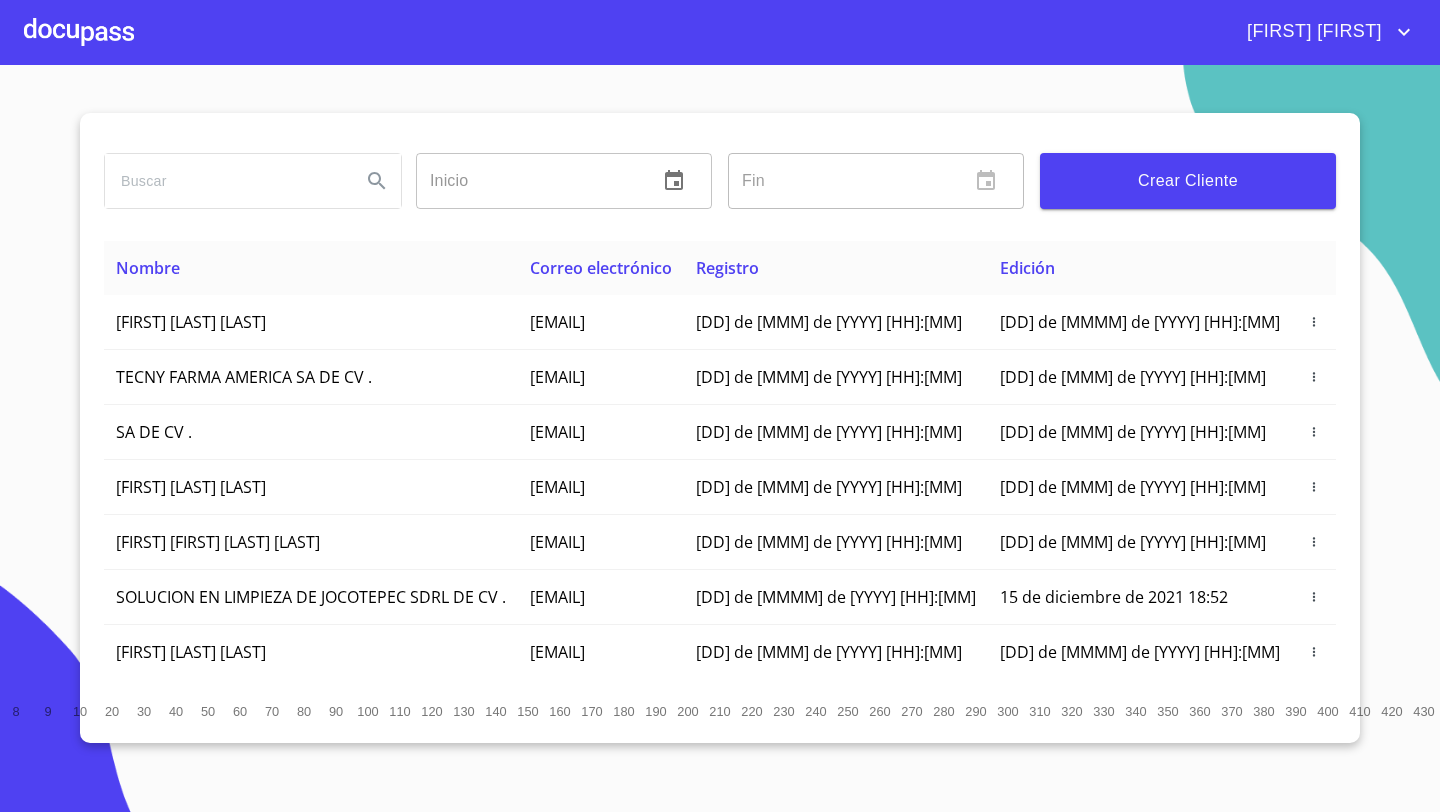 click on "Crear Cliente" at bounding box center (1188, 181) 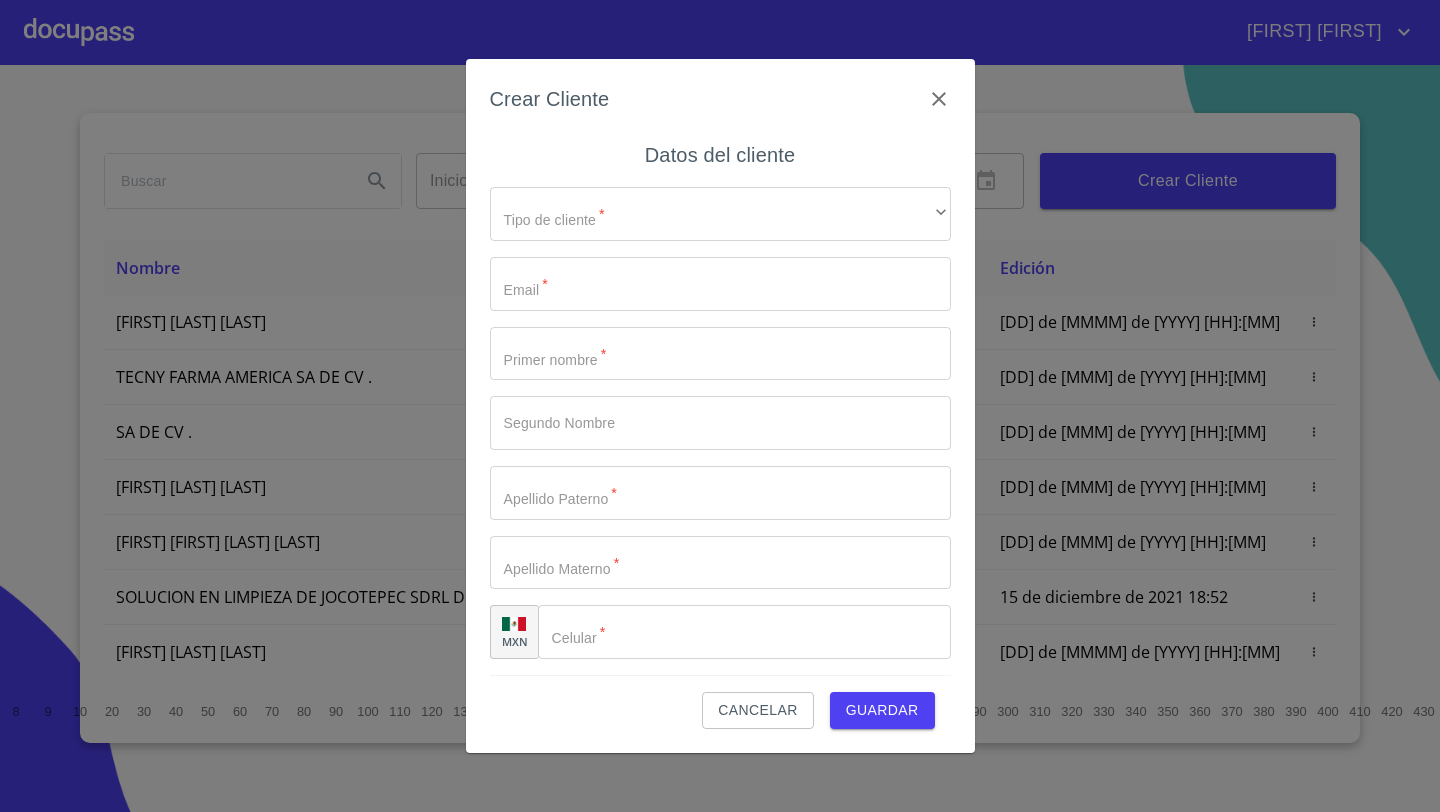 click on "Tipo de cliente   * ​ ​ Email   * ​ Primer nombre   * ​ Segundo Nombre ​ Apellido Paterno   * ​ Apellido Materno   * ​ MXN Celular   * ​" at bounding box center (720, 423) 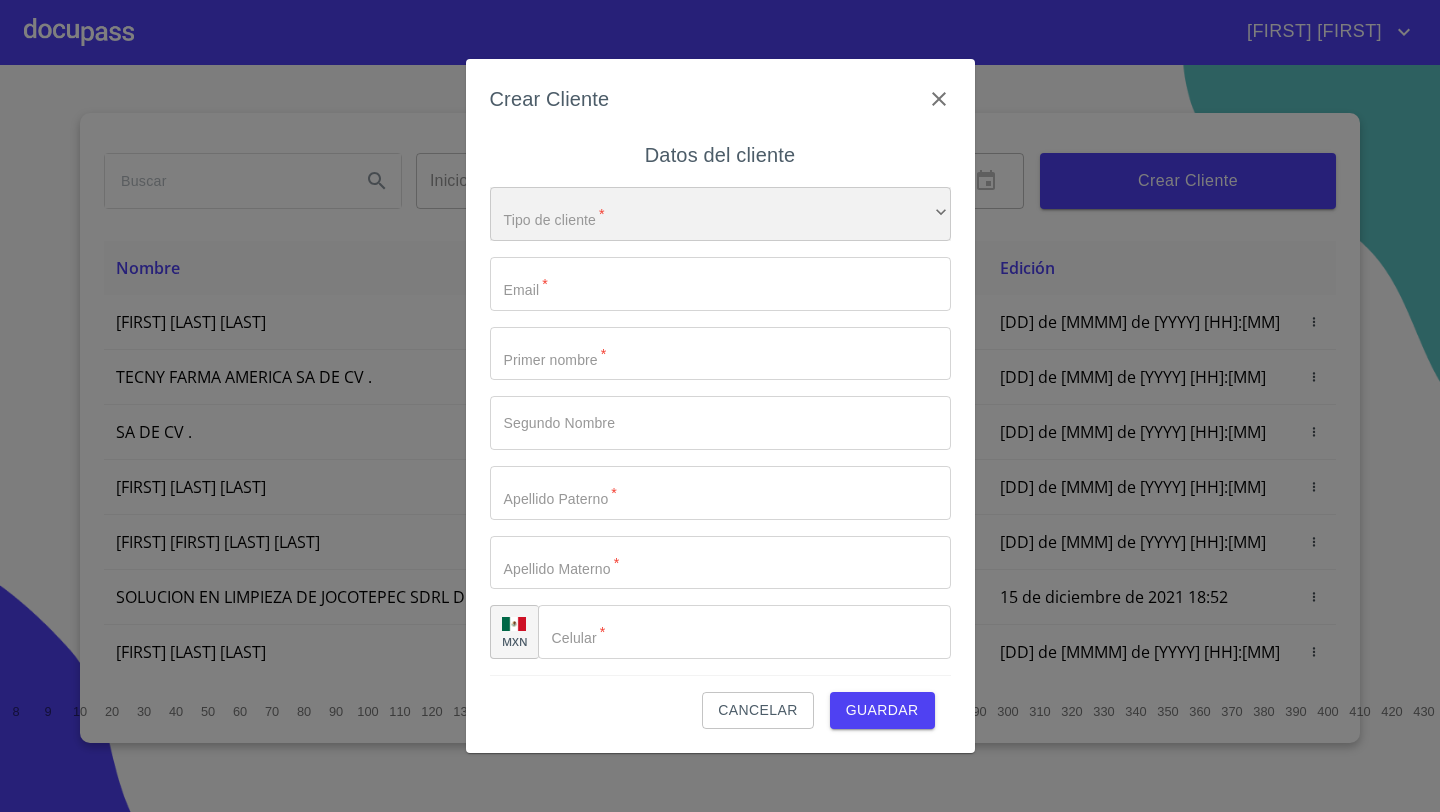 click on "​" at bounding box center [720, 214] 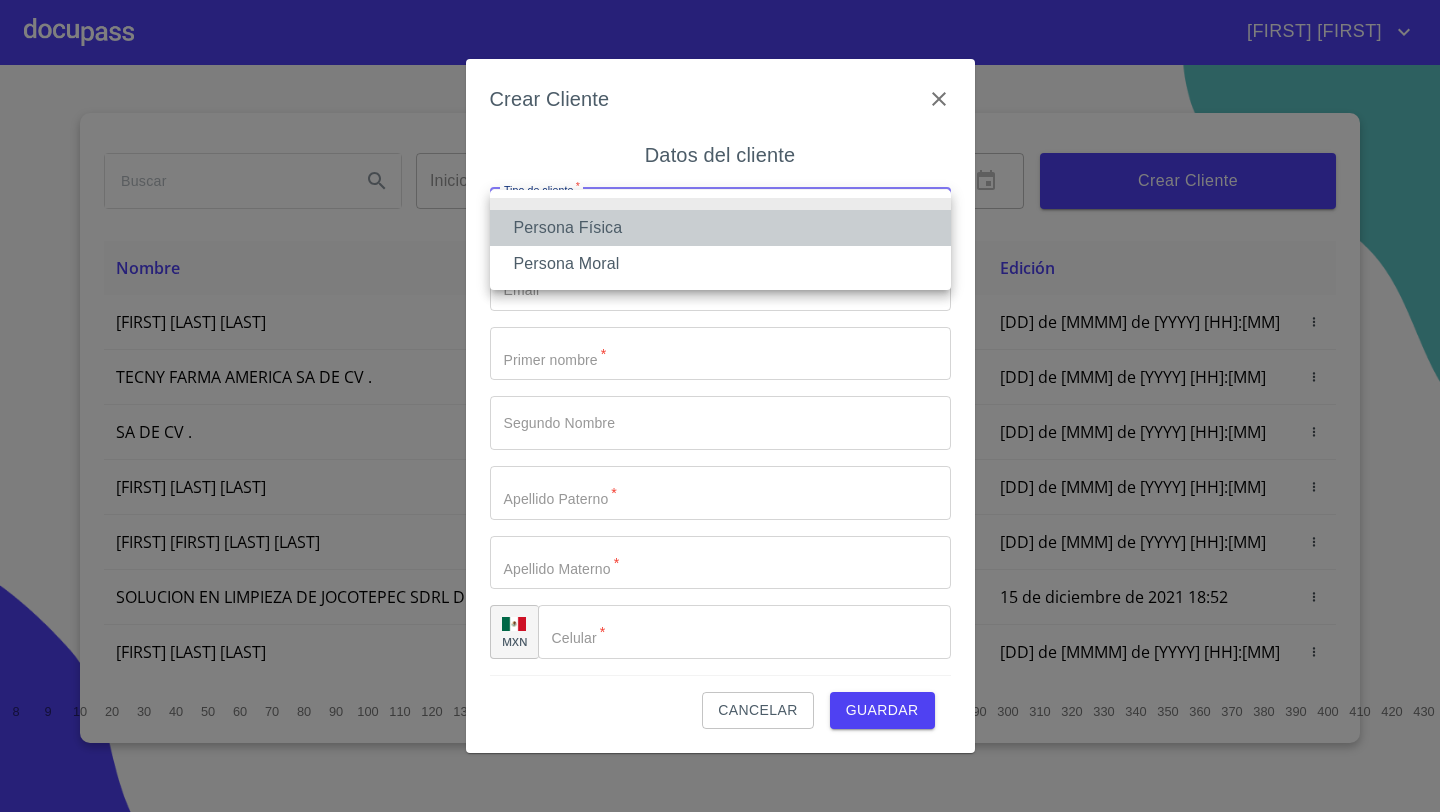 click on "Persona Física" at bounding box center [720, 228] 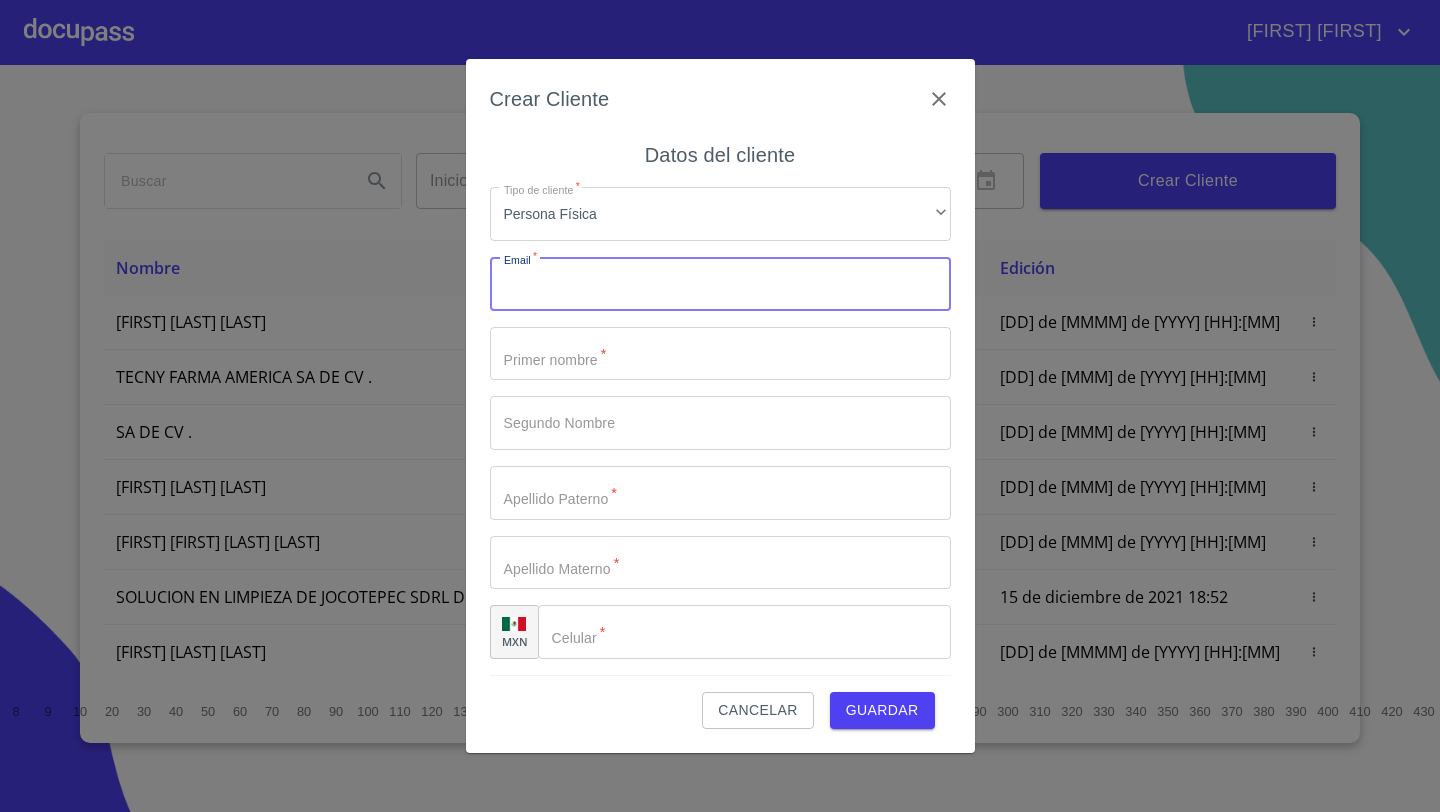 click on "Tipo de cliente   *" at bounding box center (720, 284) 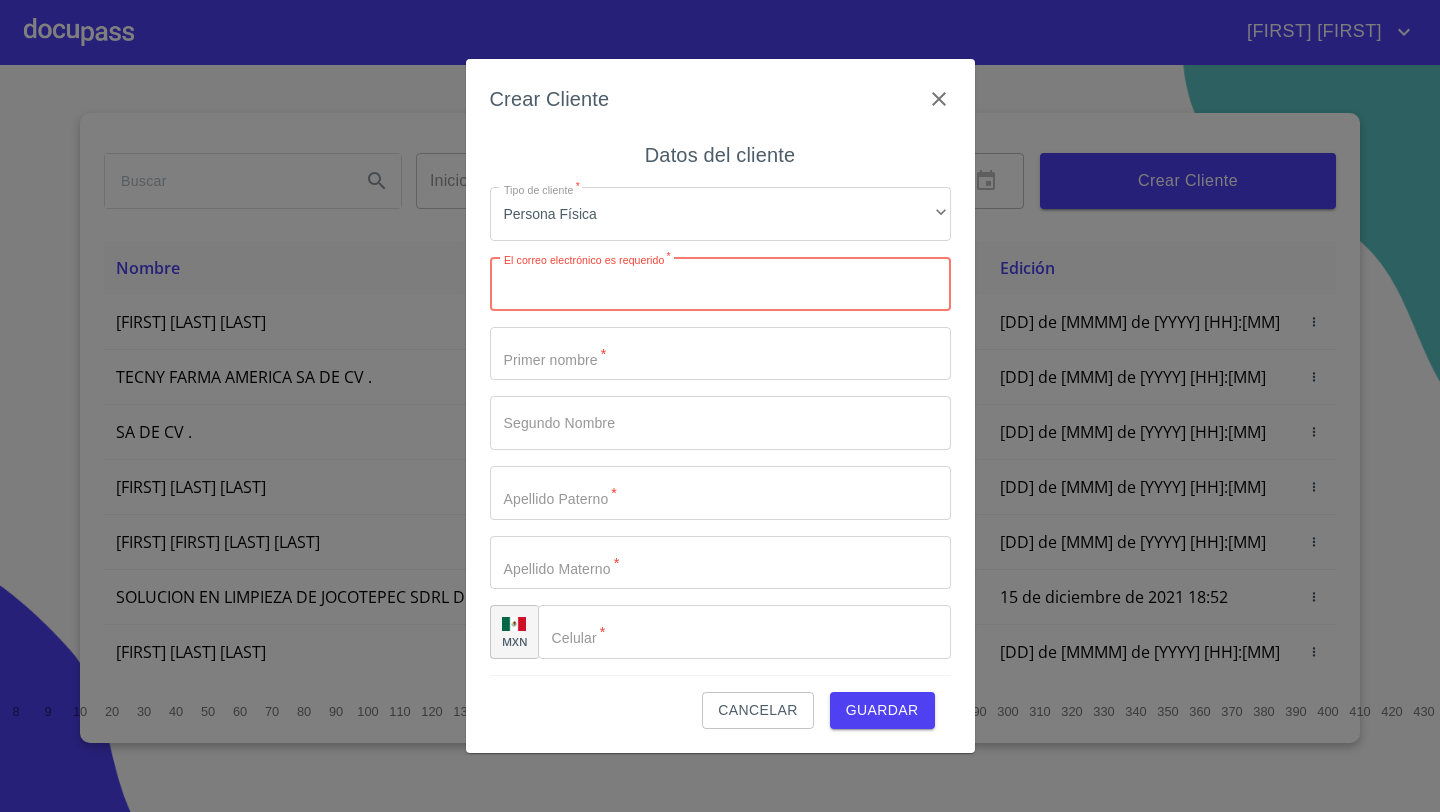 paste on "[EMAIL]" 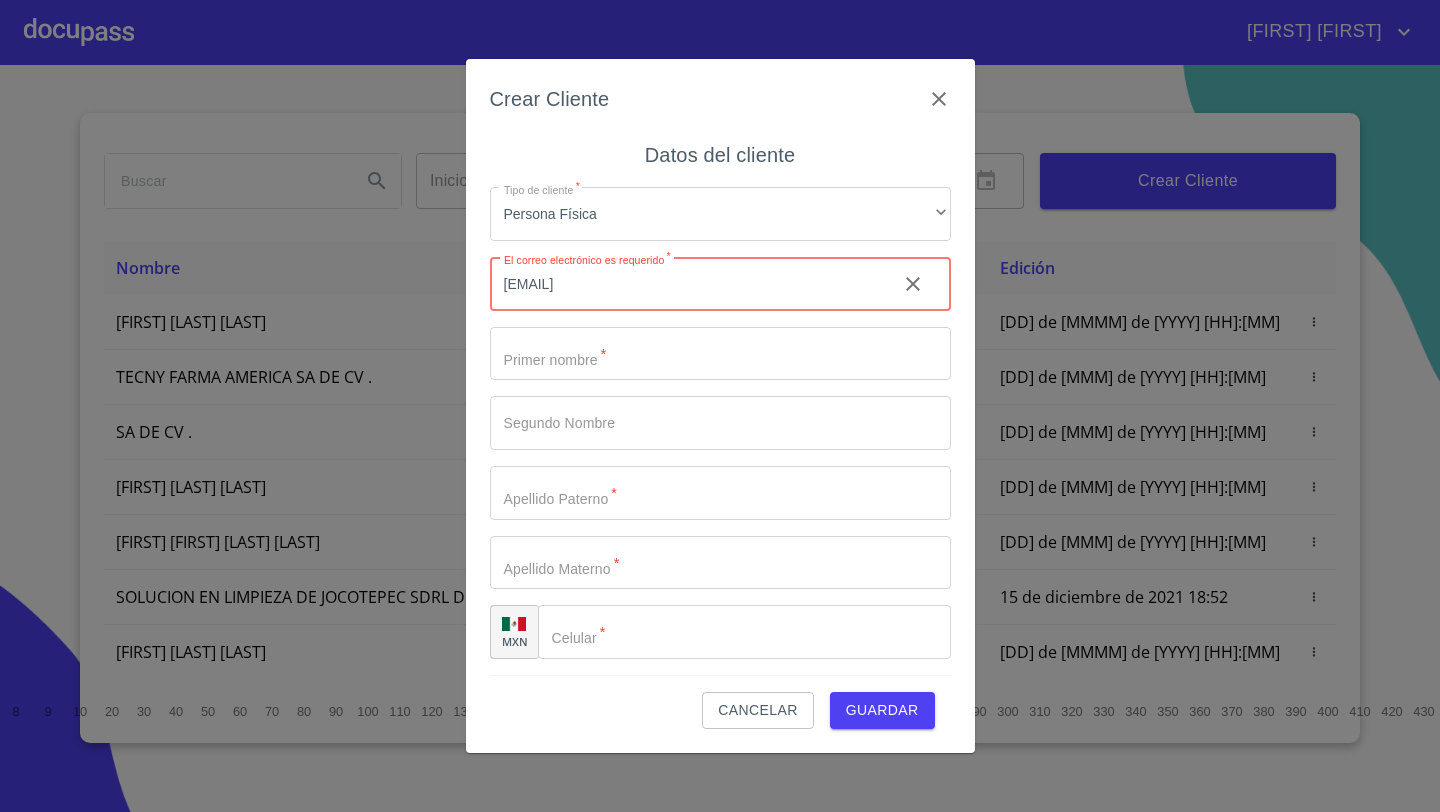 type on "[EMAIL]" 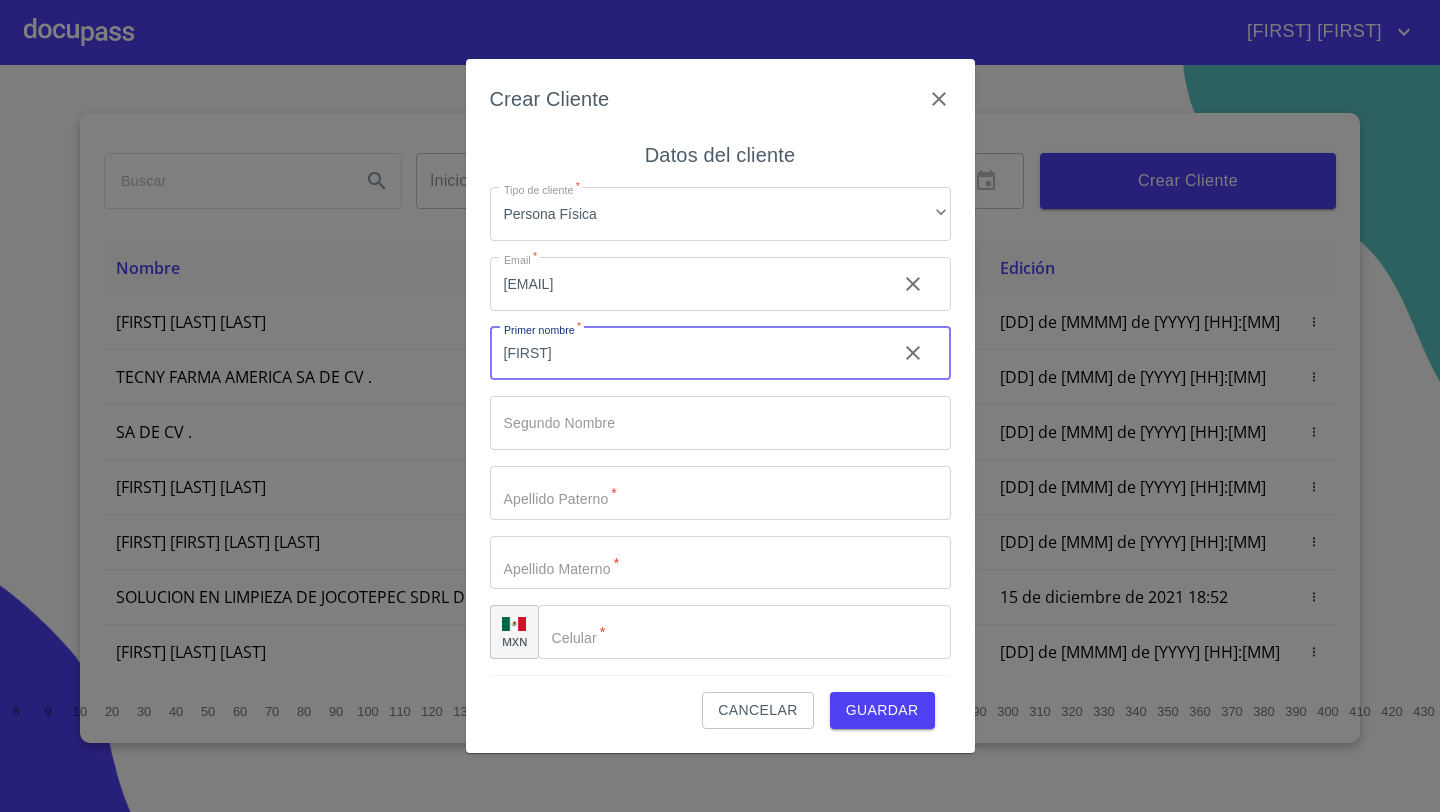 type on "[FIRST]" 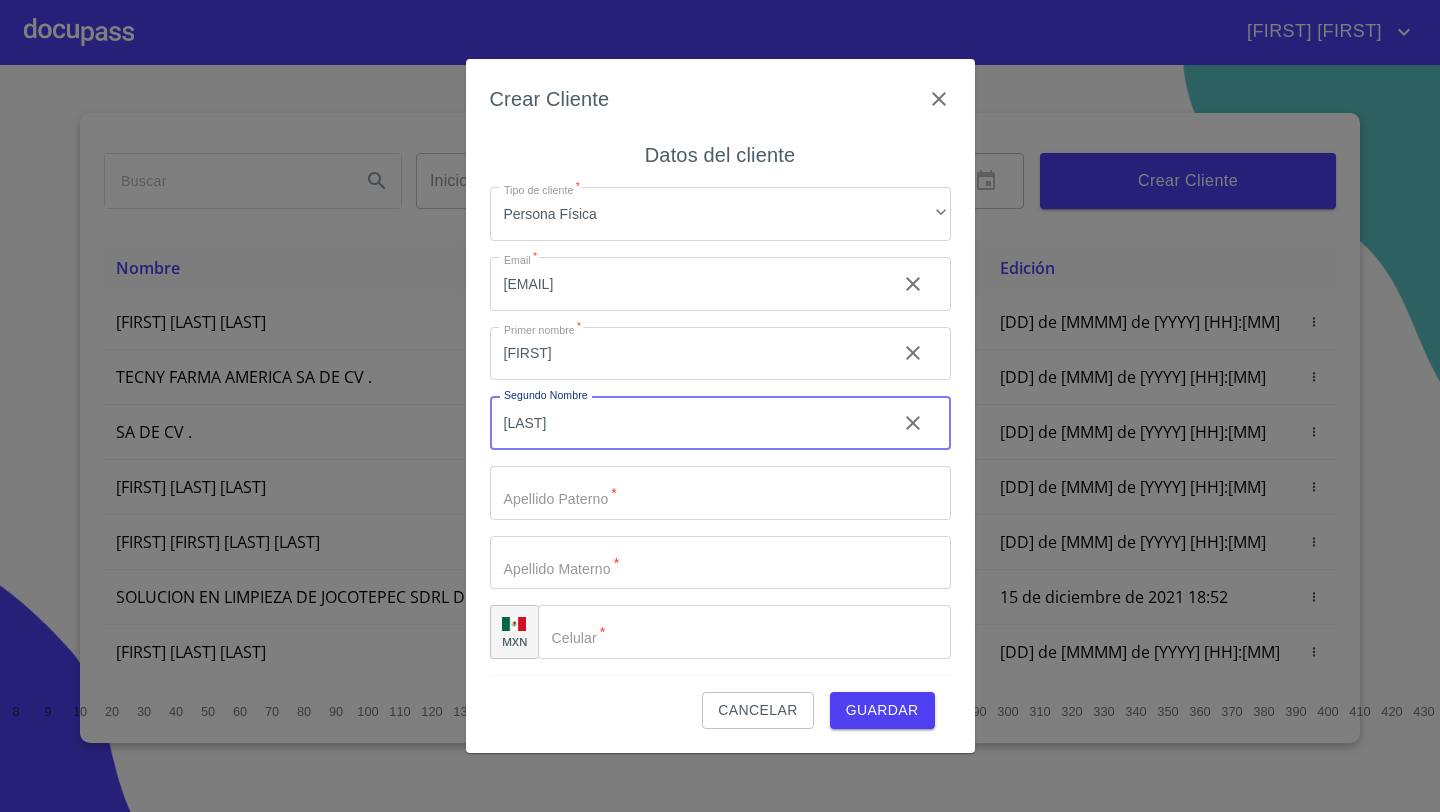 type on "[LAST]" 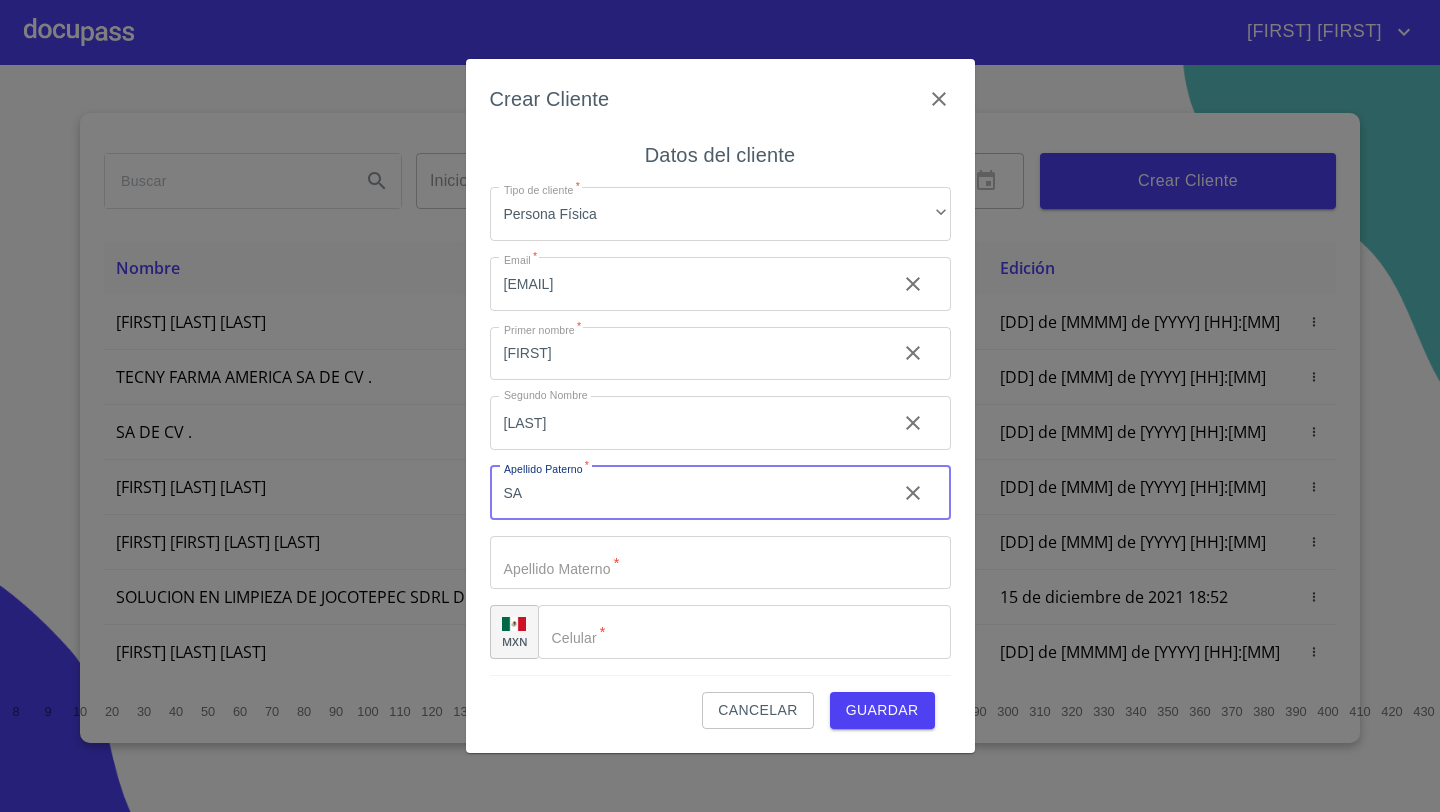 type on "S" 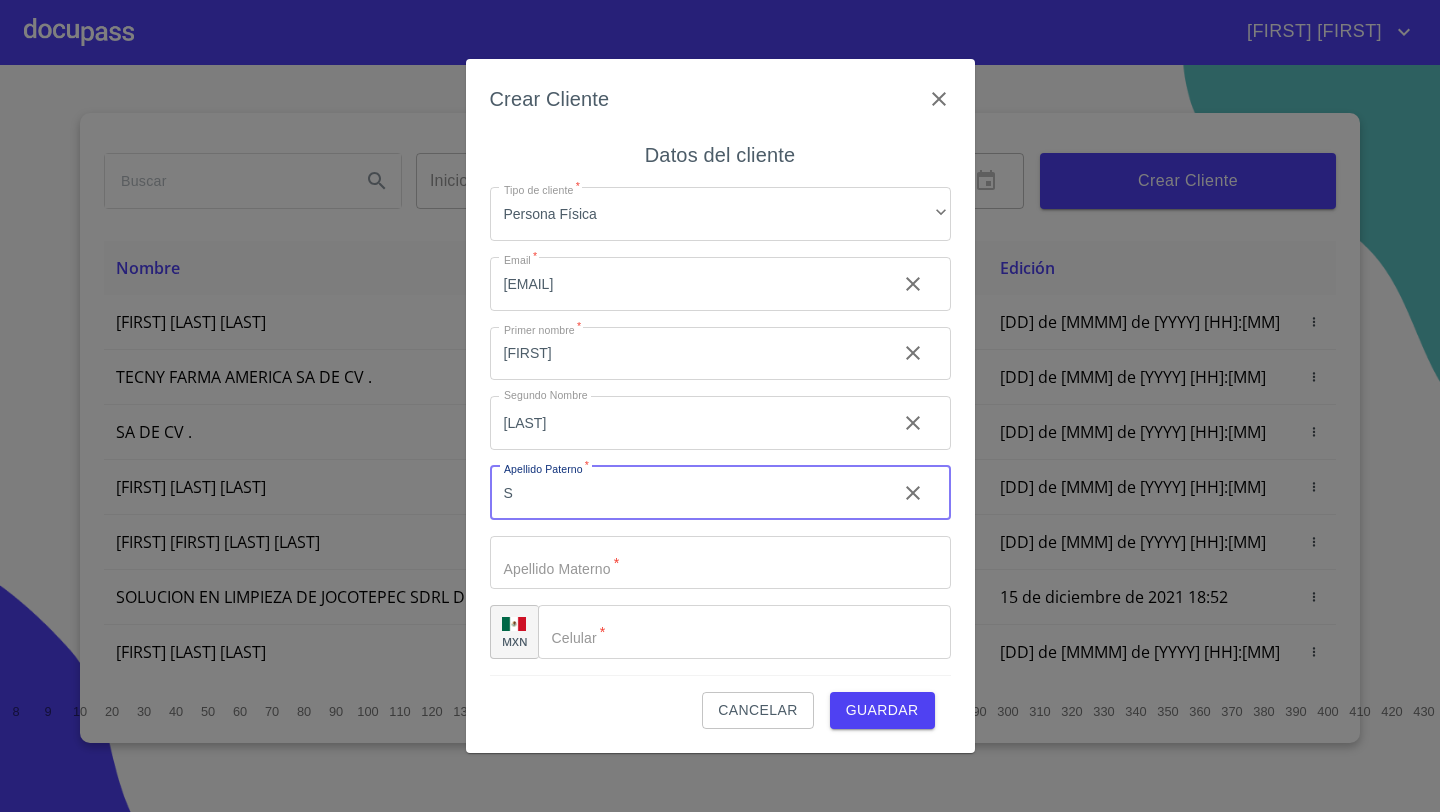 type 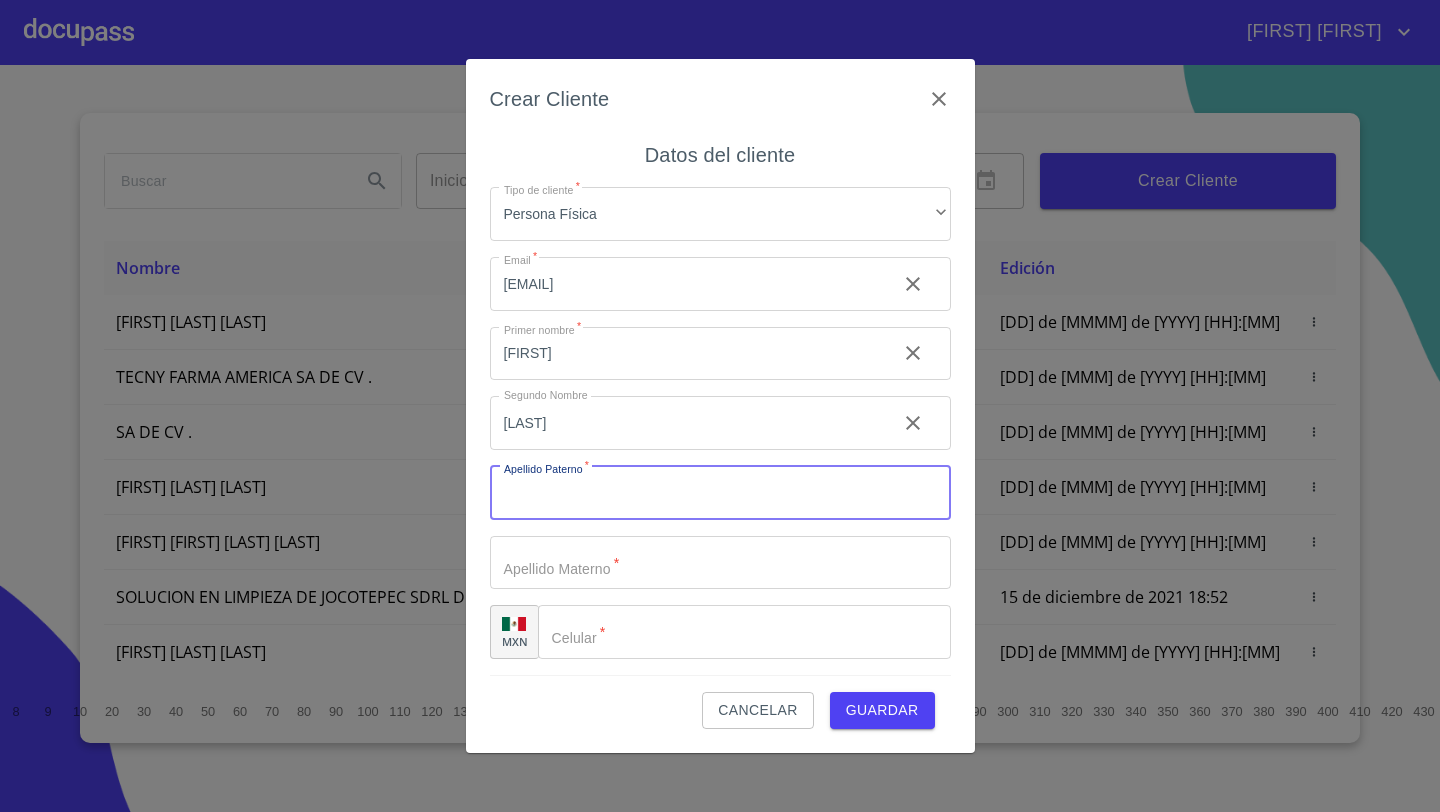 drag, startPoint x: 507, startPoint y: 416, endPoint x: 578, endPoint y: 416, distance: 71 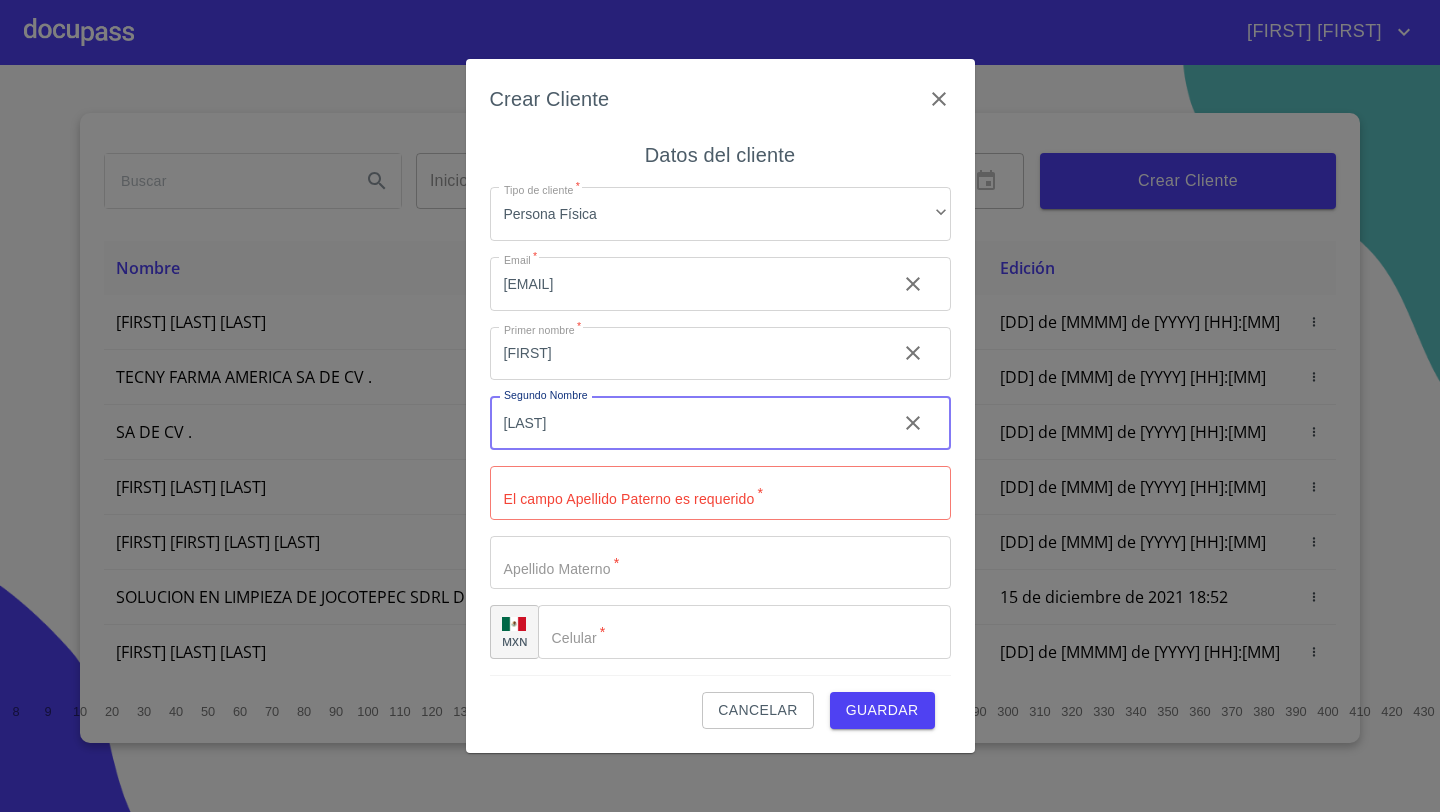 click on "[LAST]" at bounding box center [685, 423] 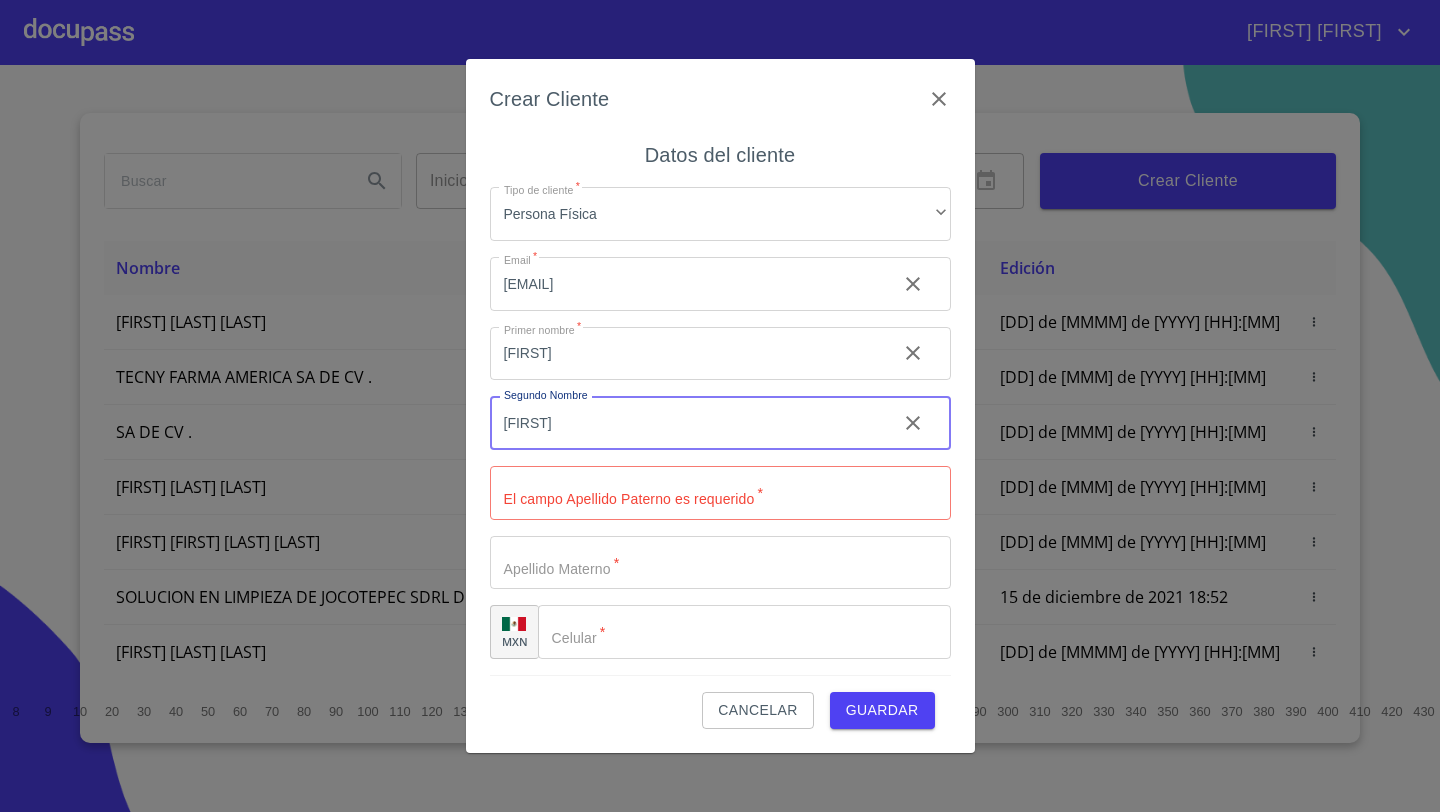 type on "[FIRST]" 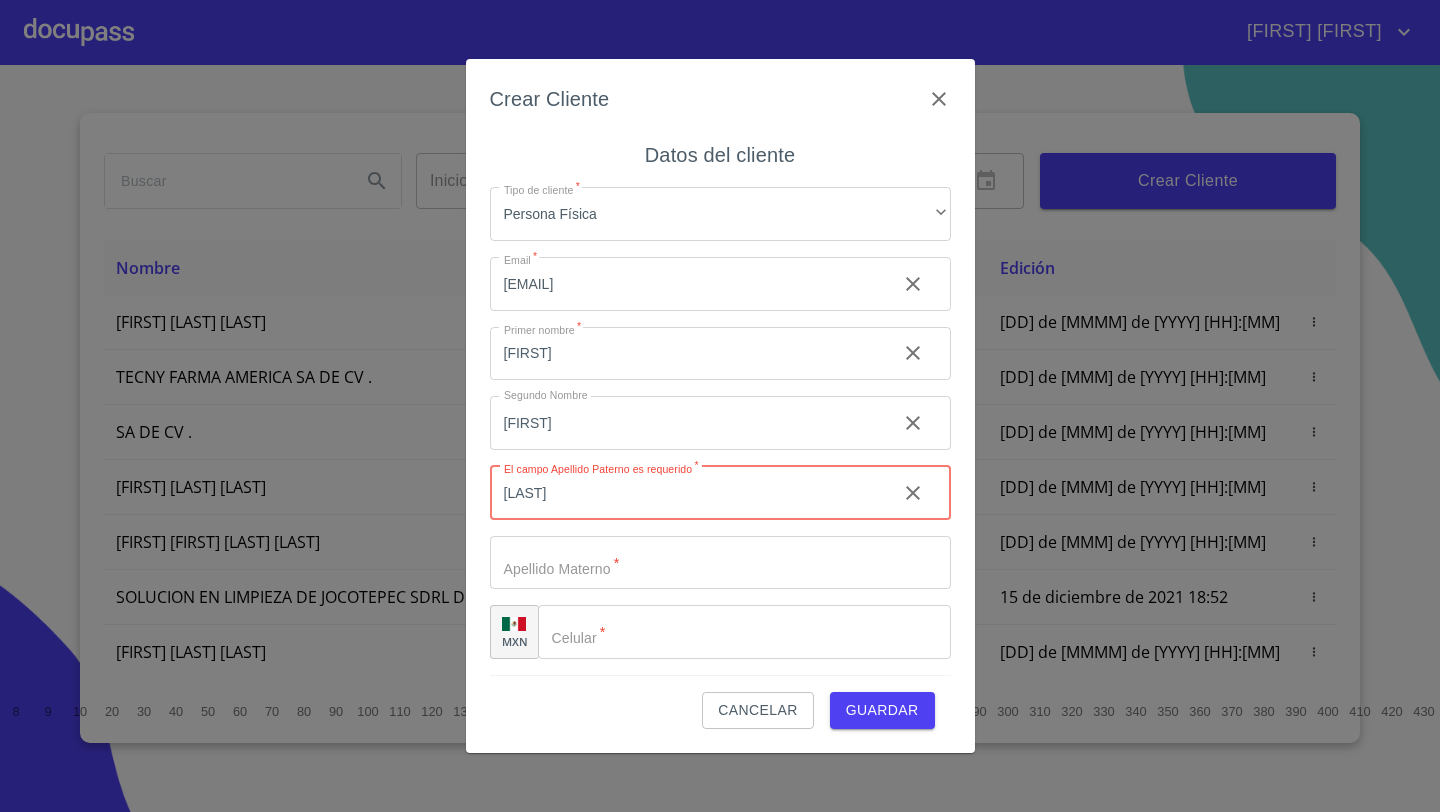 type on "[LAST]" 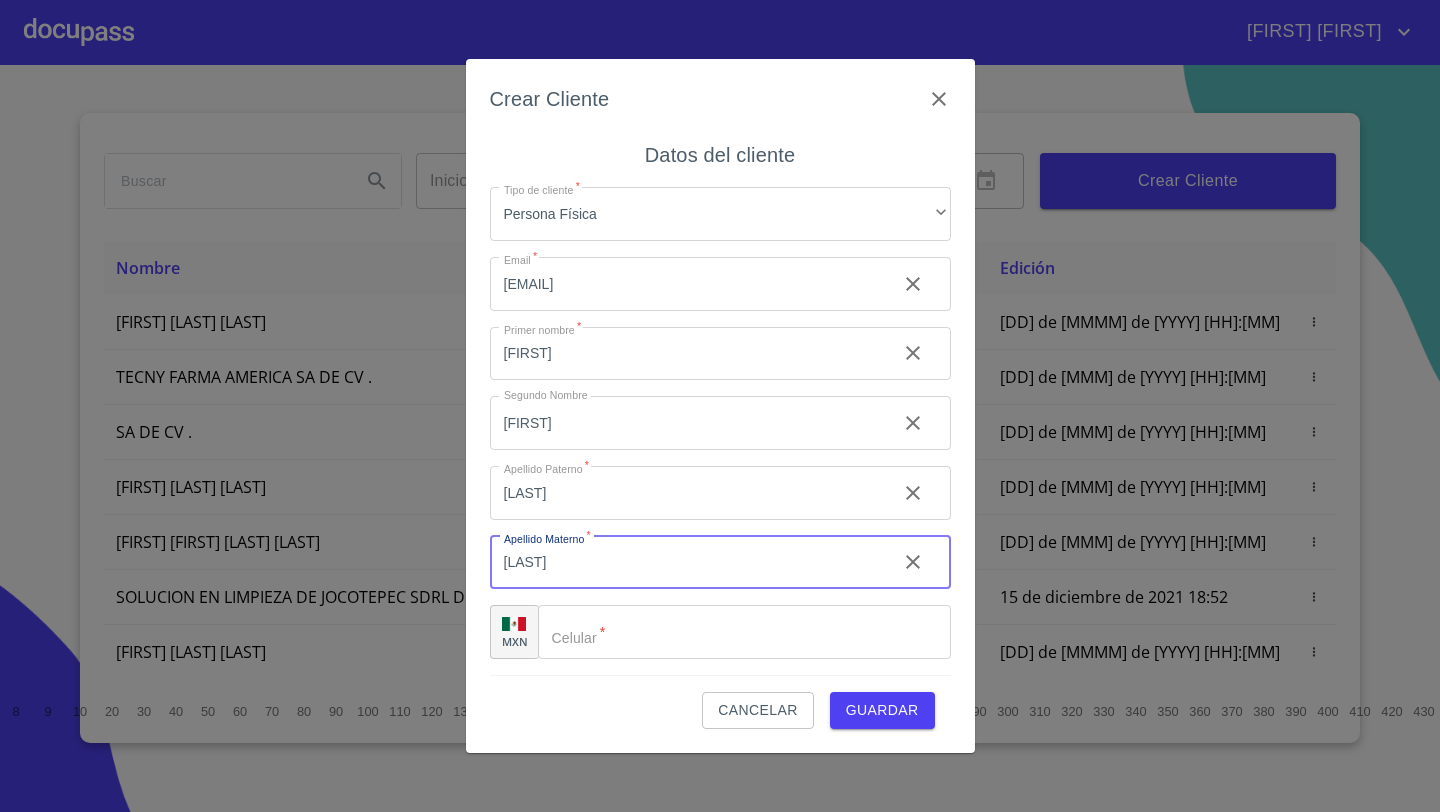 type on "[LAST]" 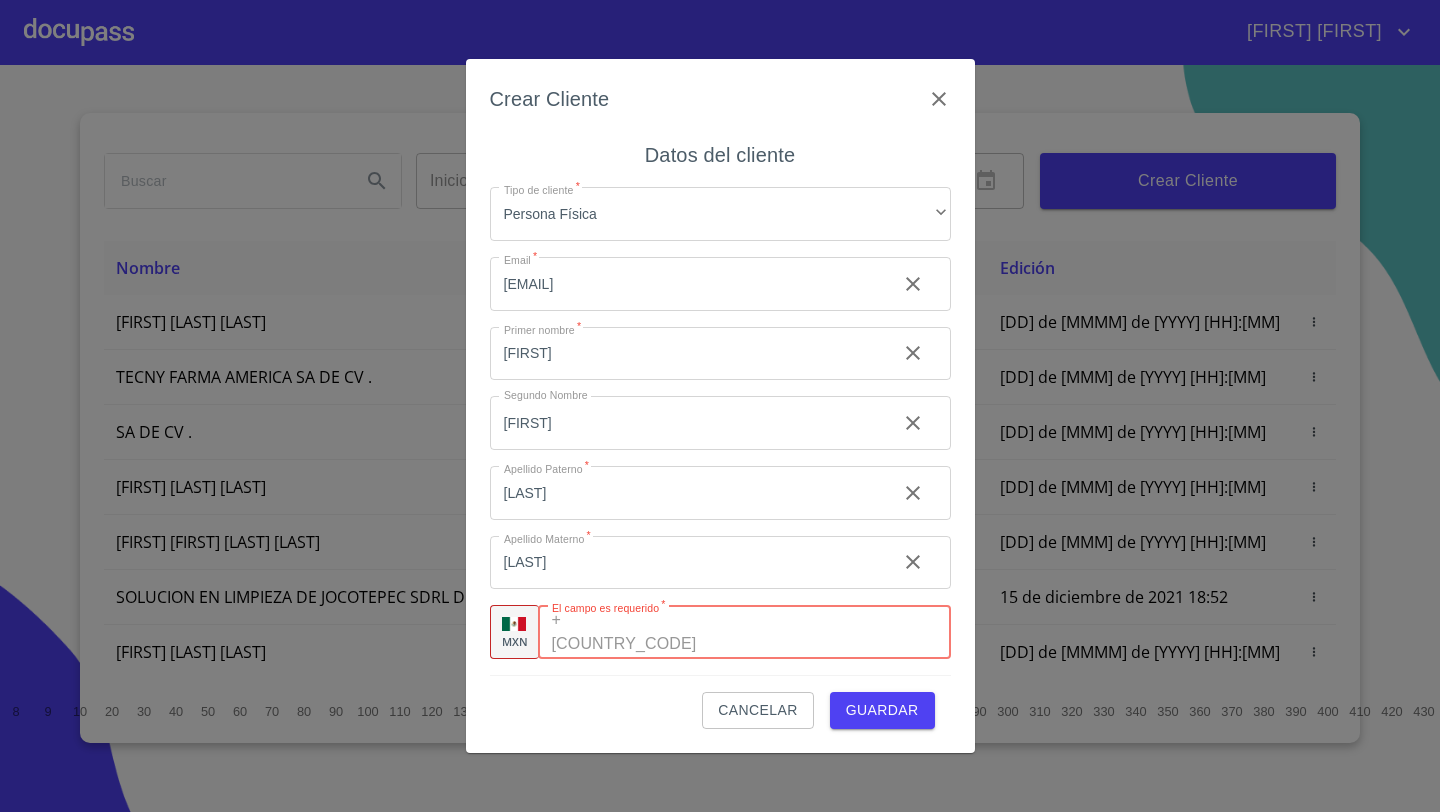 paste on "([AREA_CODE])[NUMBER]" 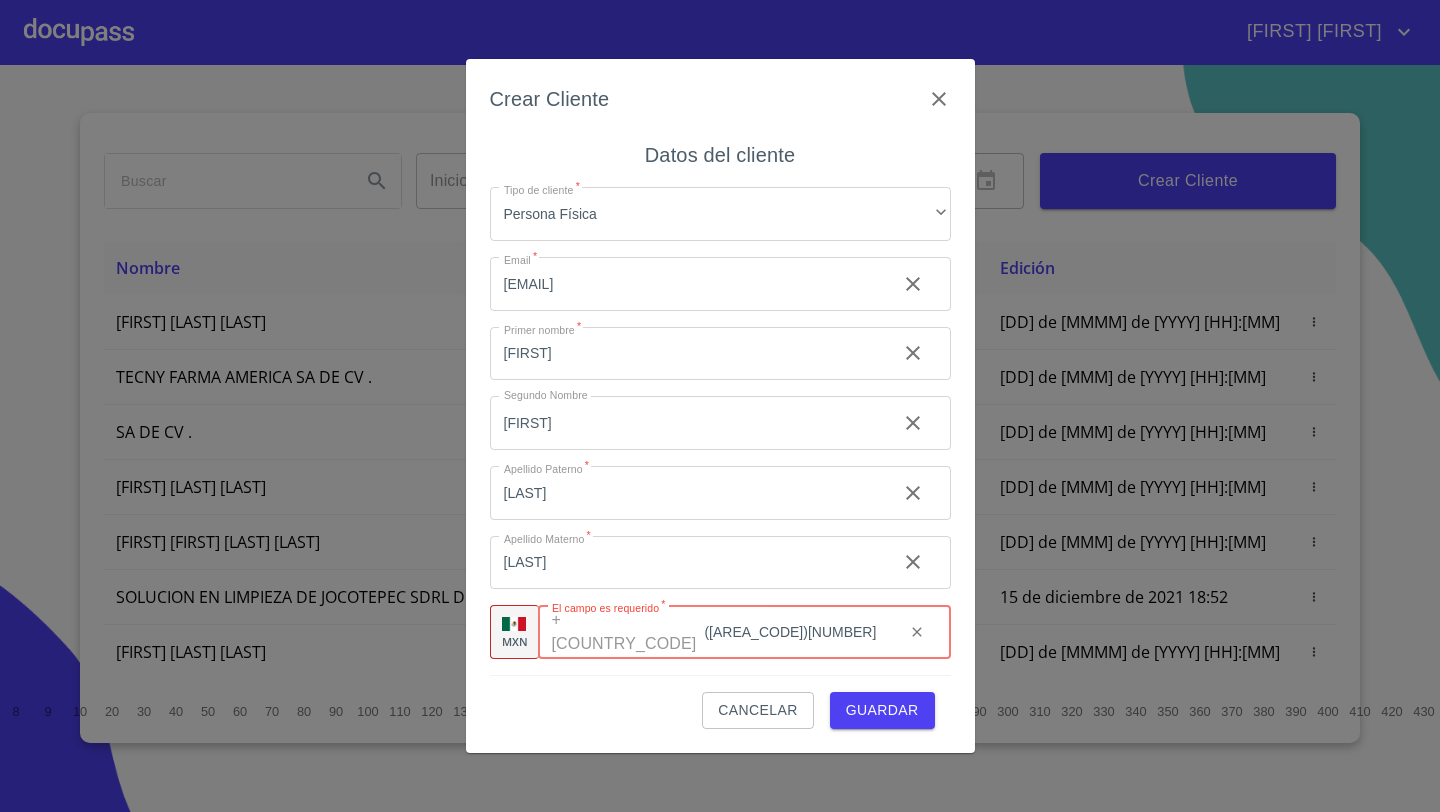type on "([AREA_CODE])[NUMBER]" 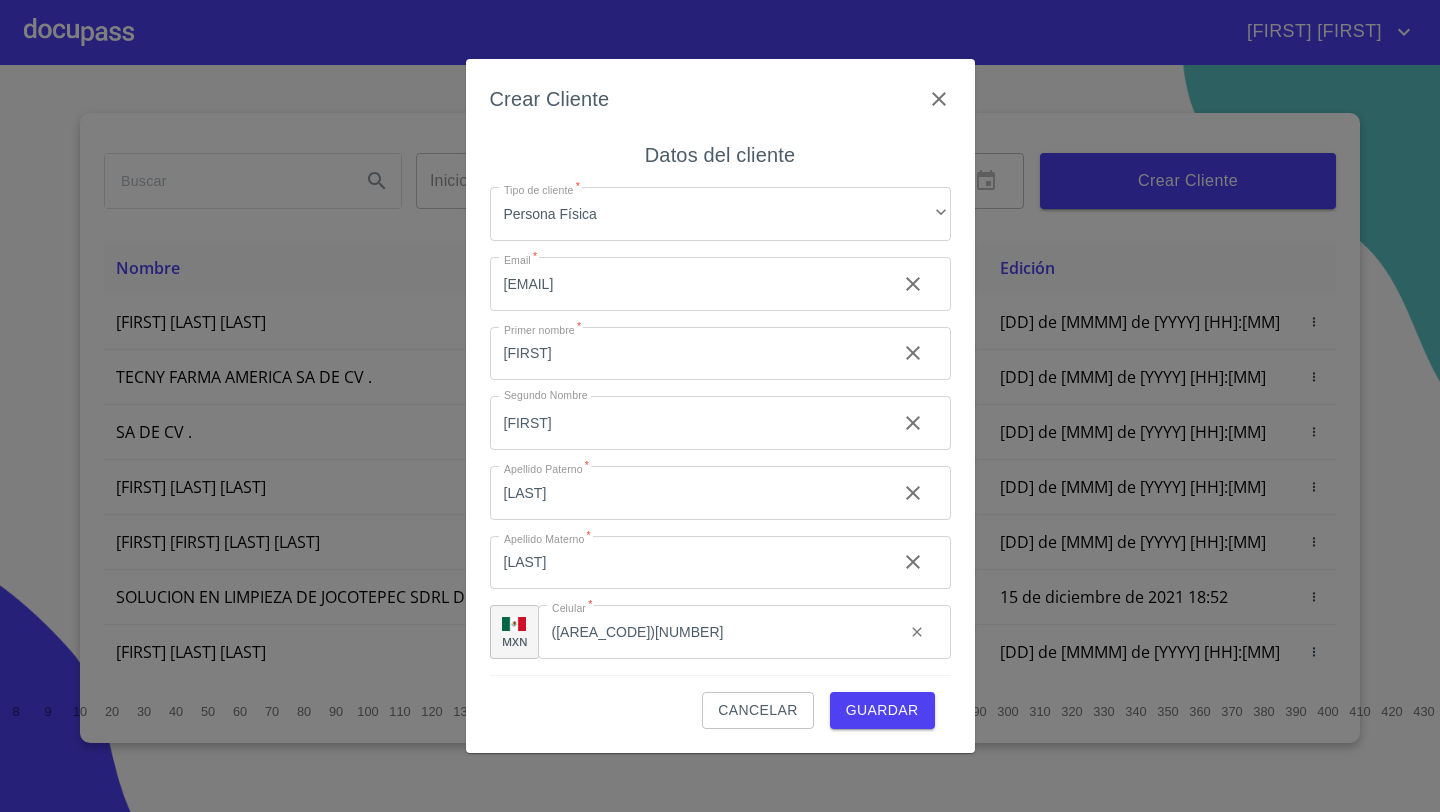 click on "Guardar" at bounding box center [882, 710] 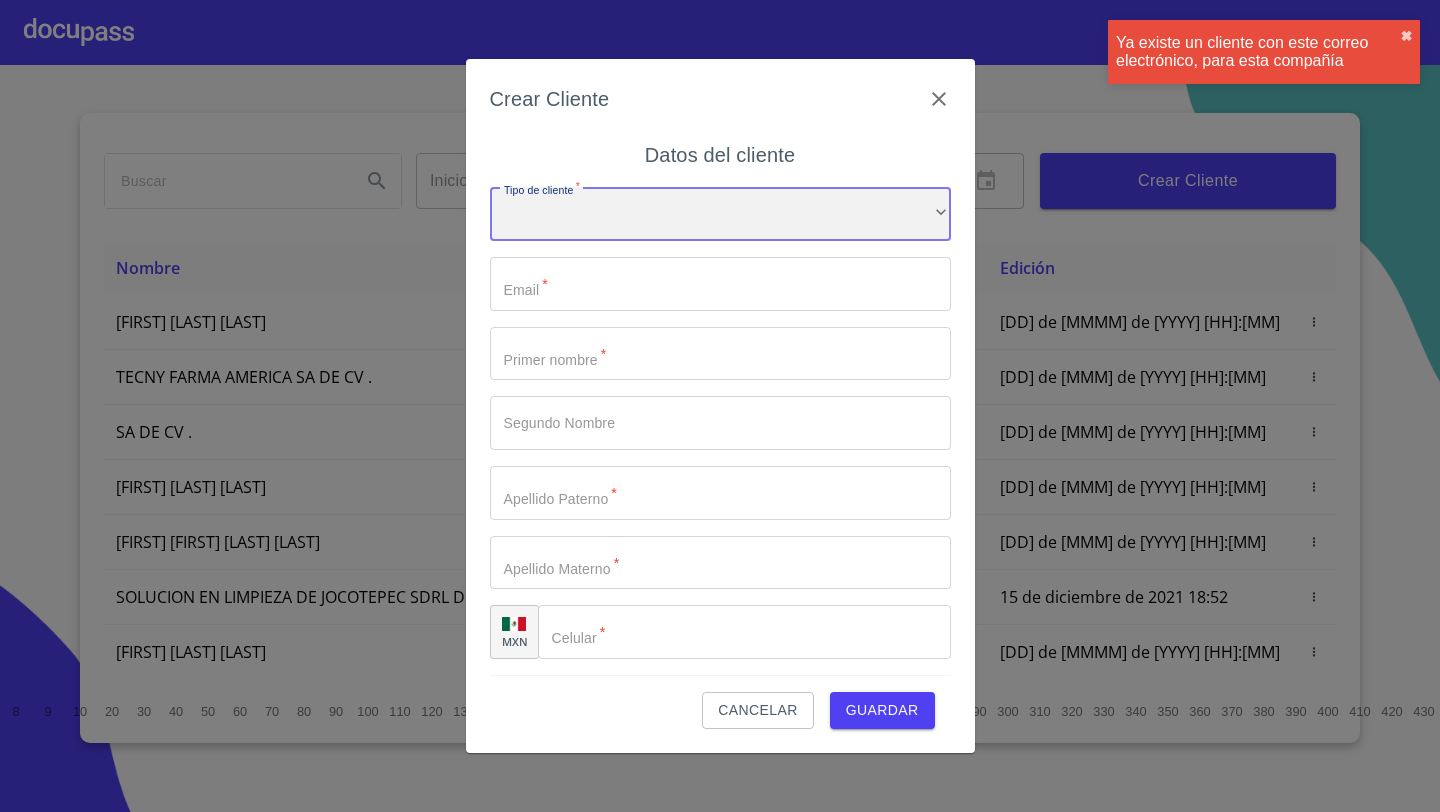click on "​" at bounding box center [720, 214] 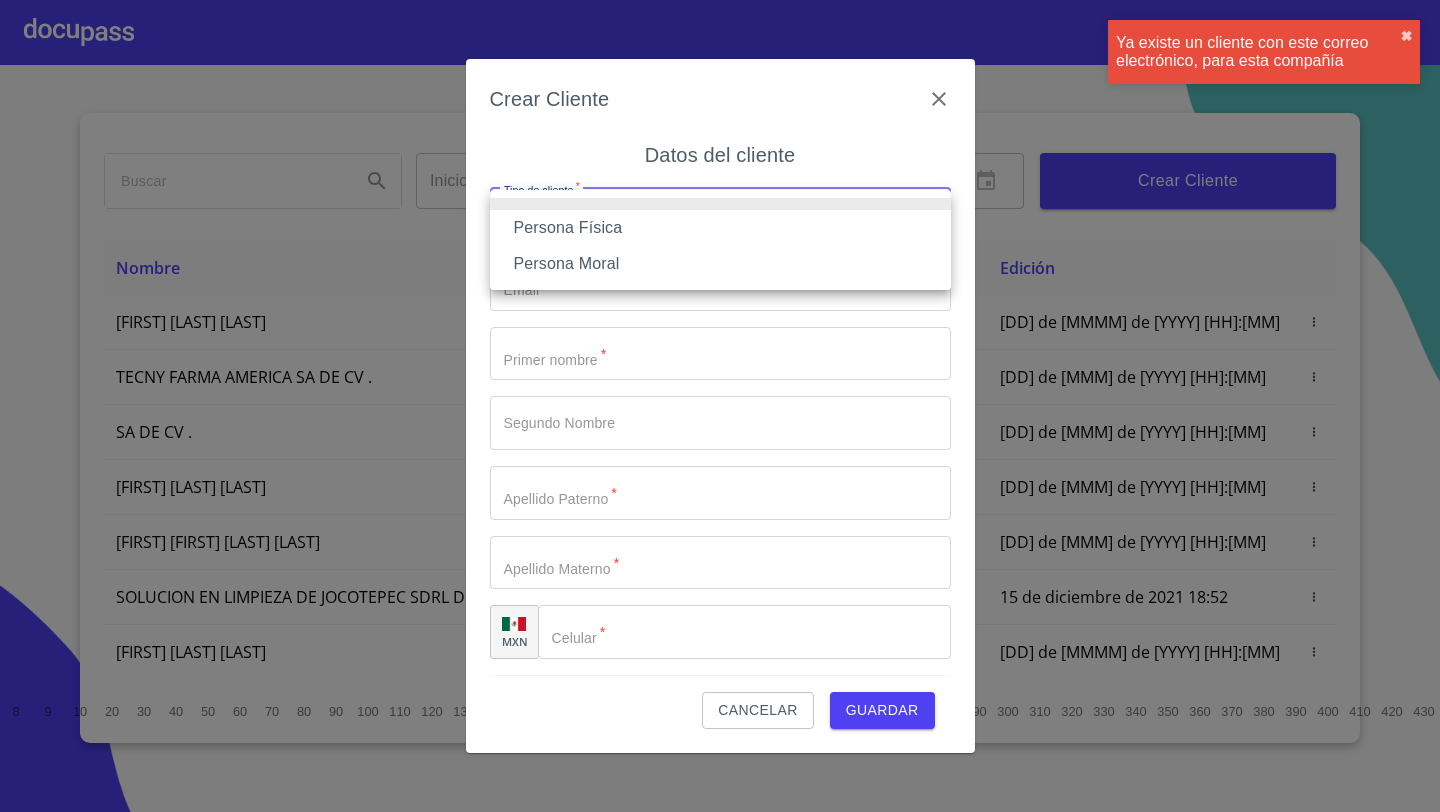 click on "Persona Física" at bounding box center (720, 228) 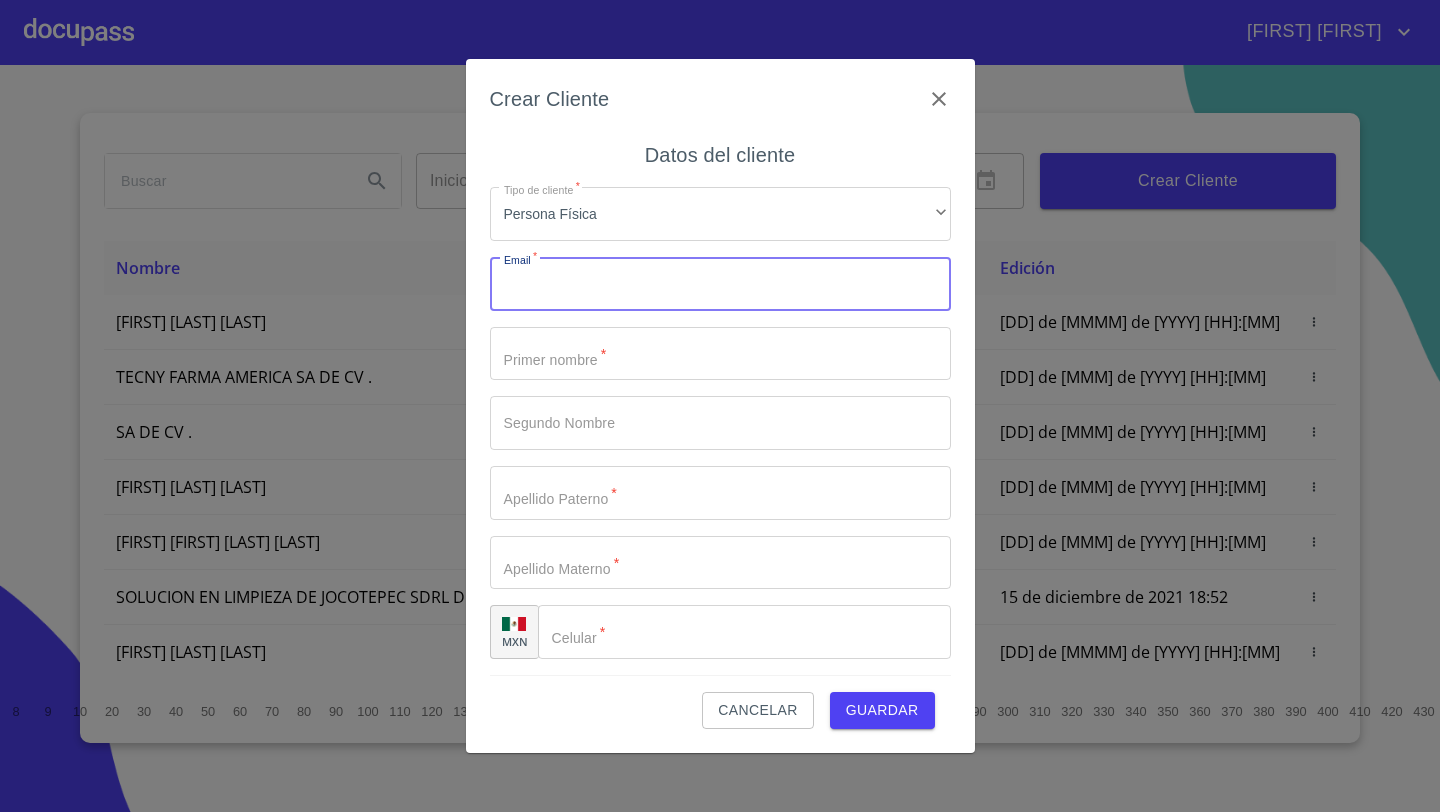 click on "Tipo de cliente   *" at bounding box center (720, 284) 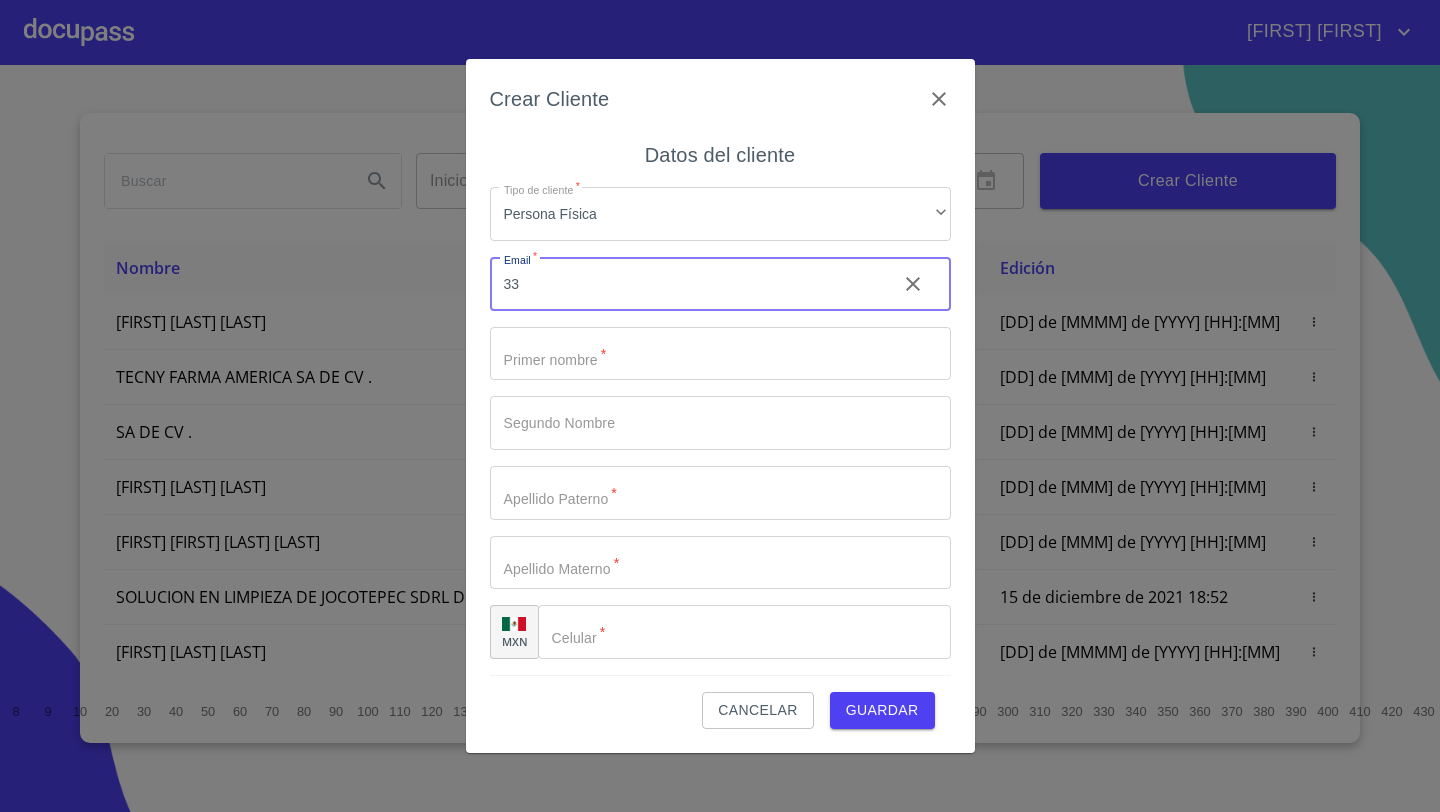 type on "3" 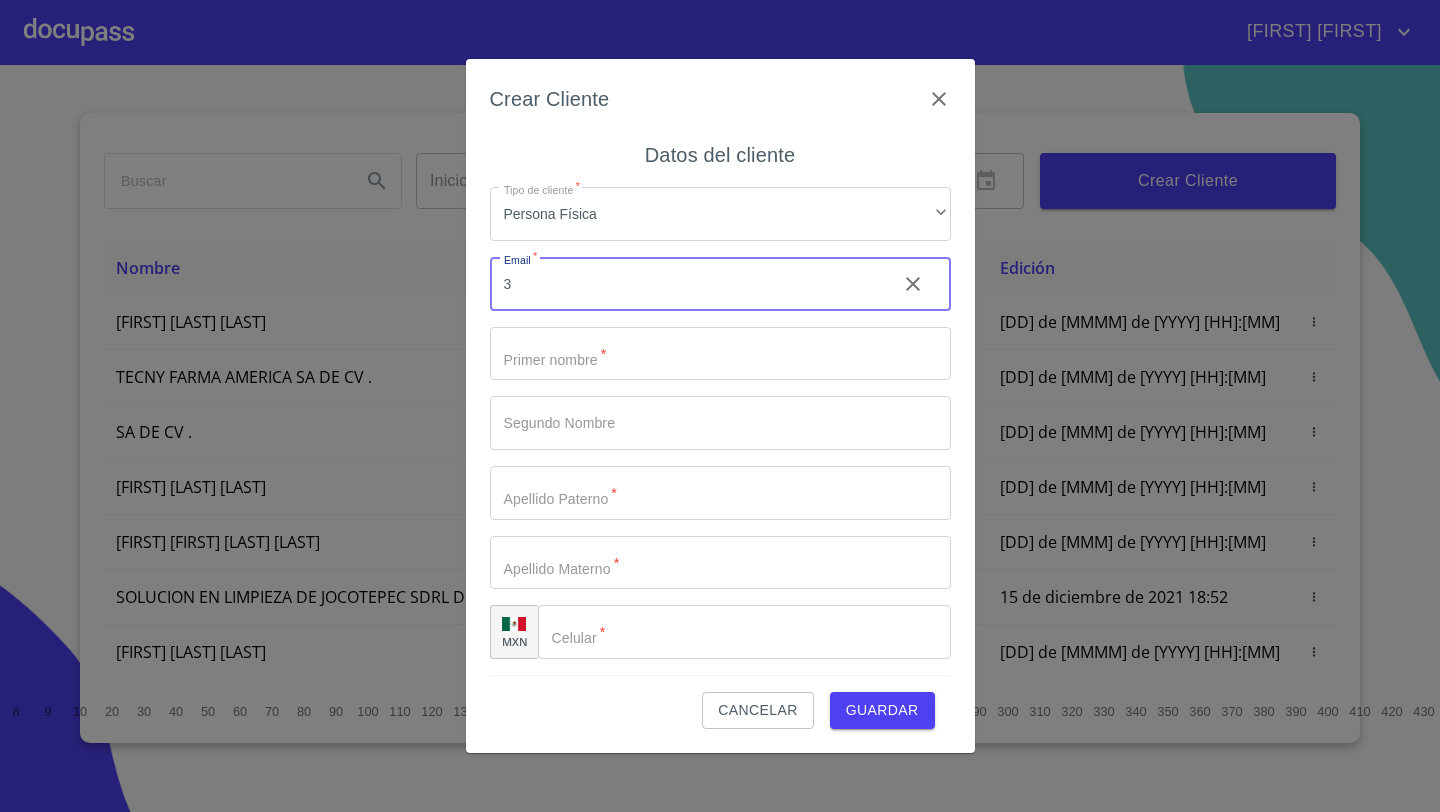 type 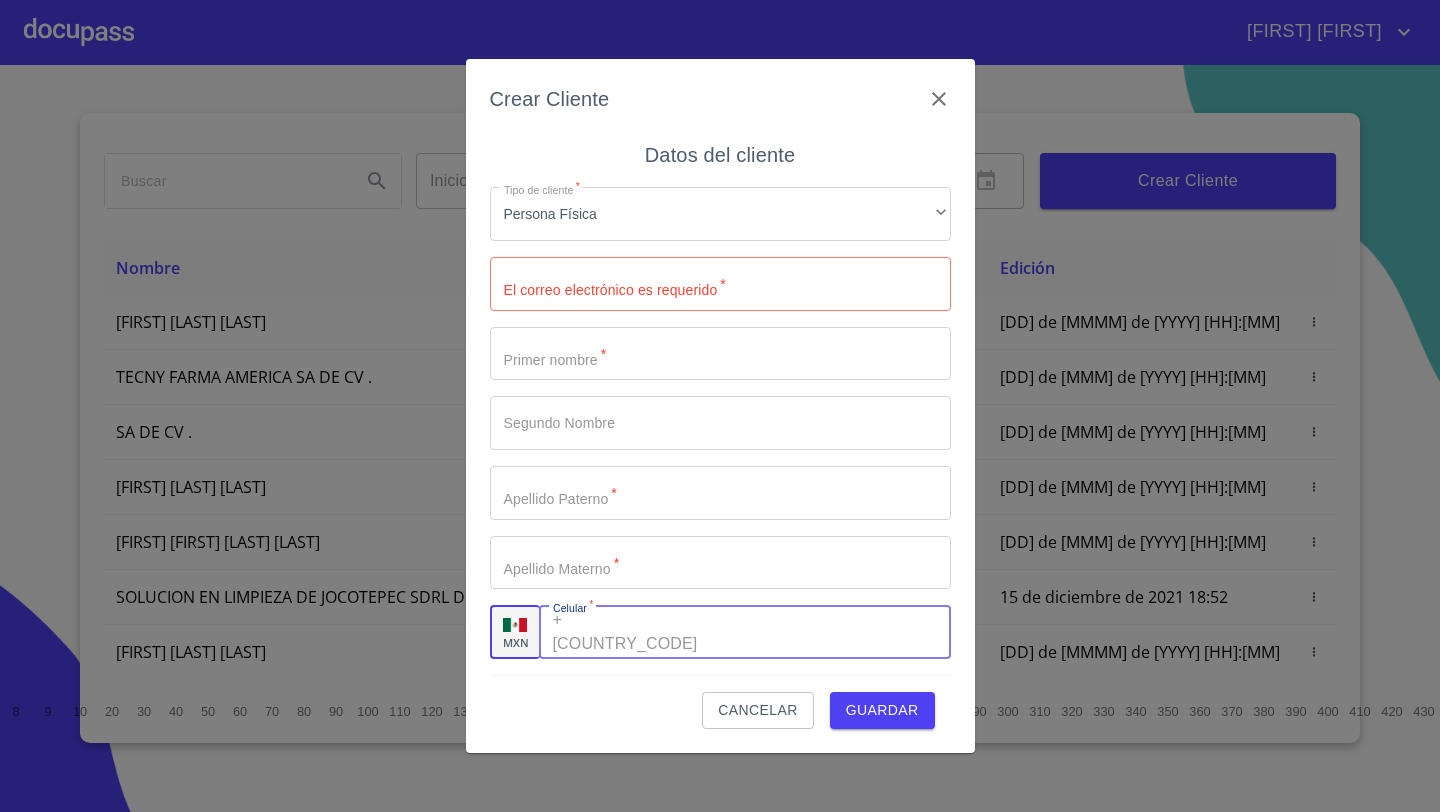 click on "+[COUNTRY_CODE] ​" at bounding box center (745, 632) 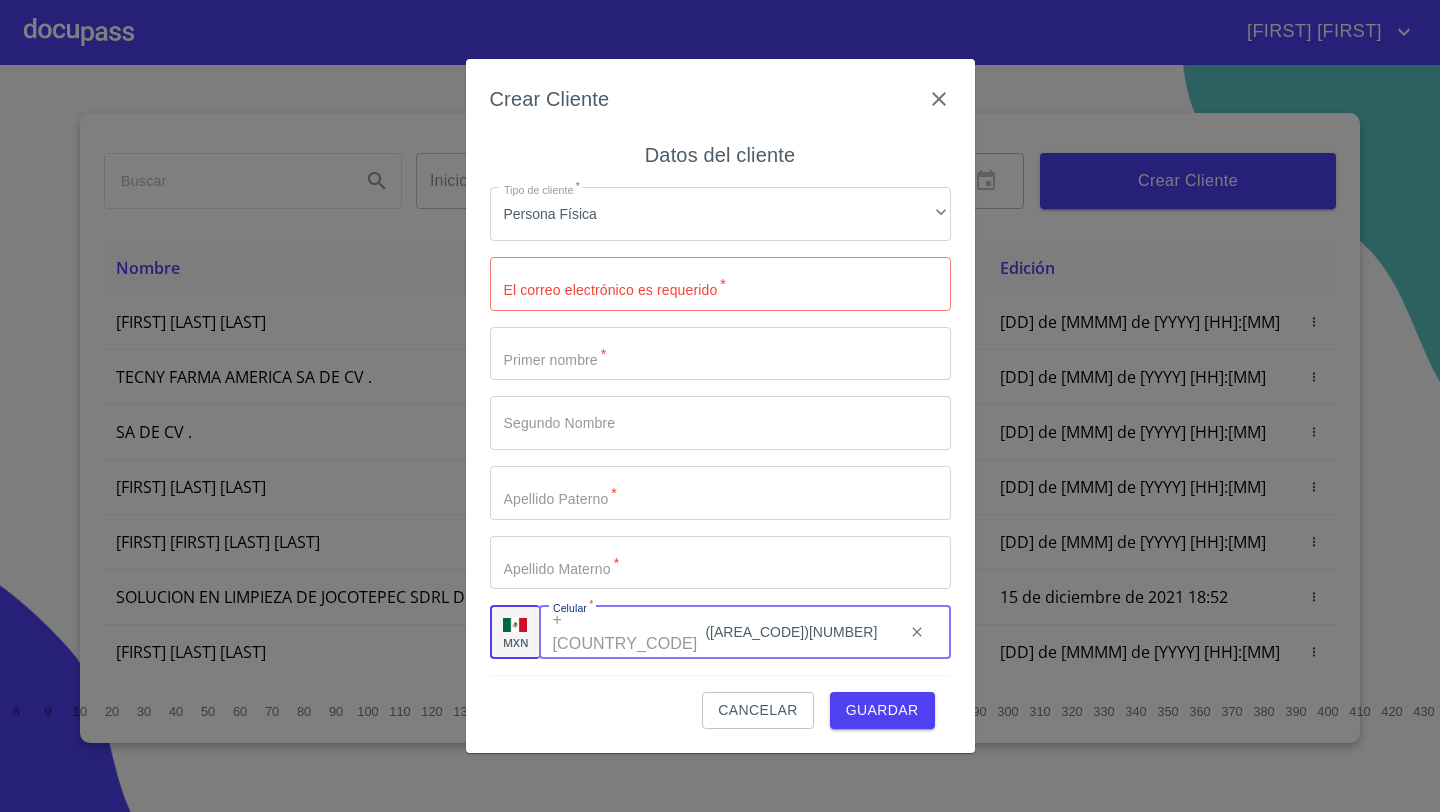 type on "([AREA_CODE])[NUMBER]" 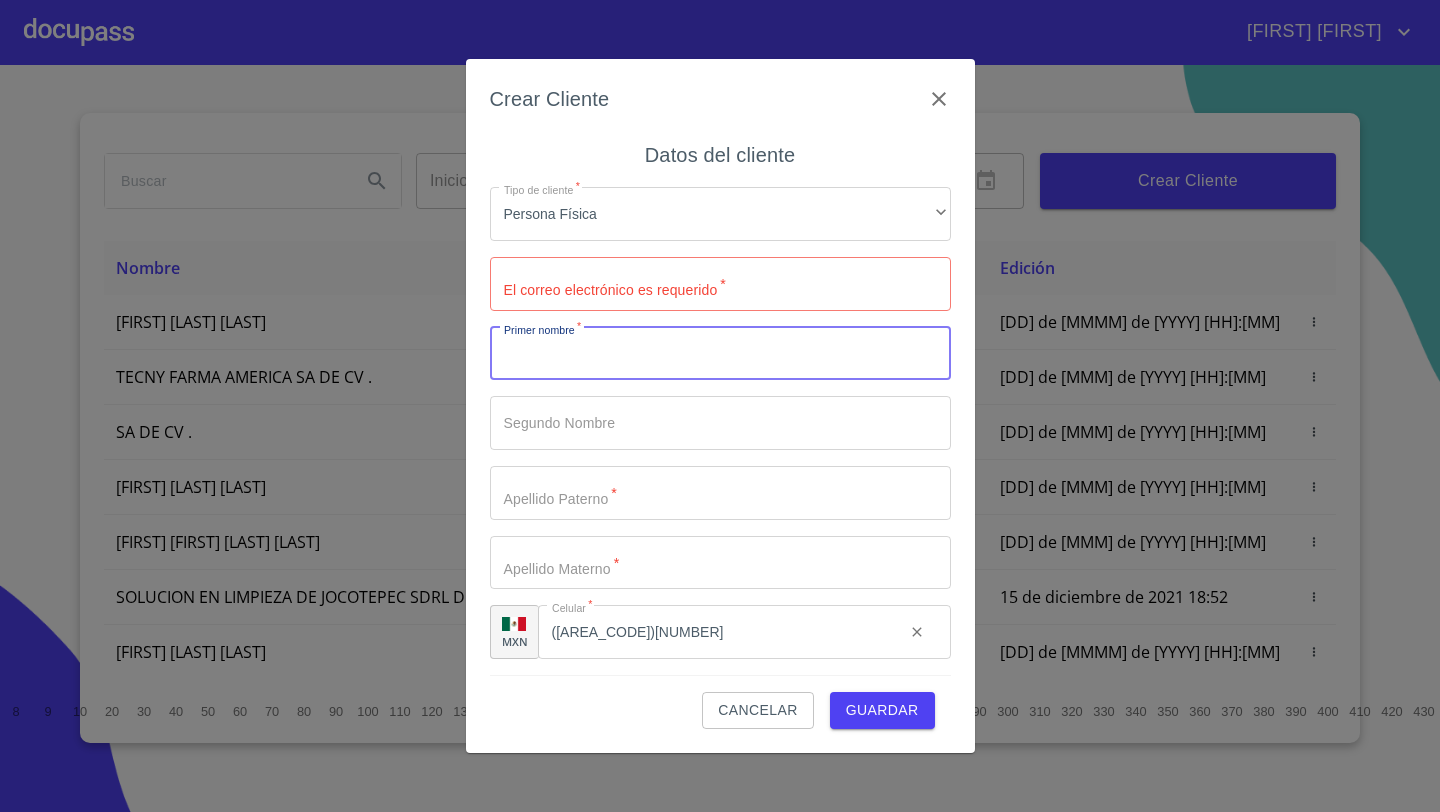 click on "Tipo de cliente   *" at bounding box center (720, 354) 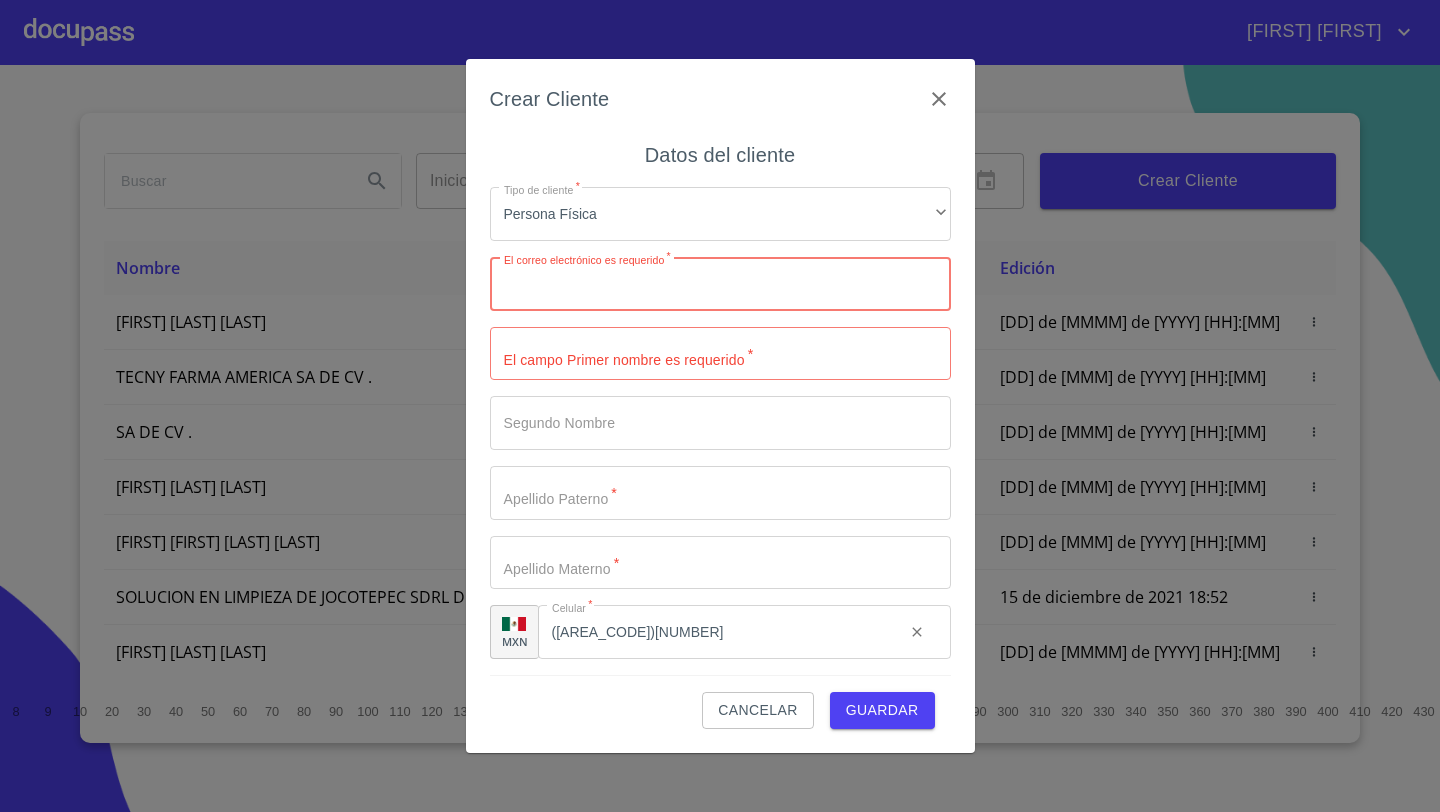 paste on "[EMAIL]" 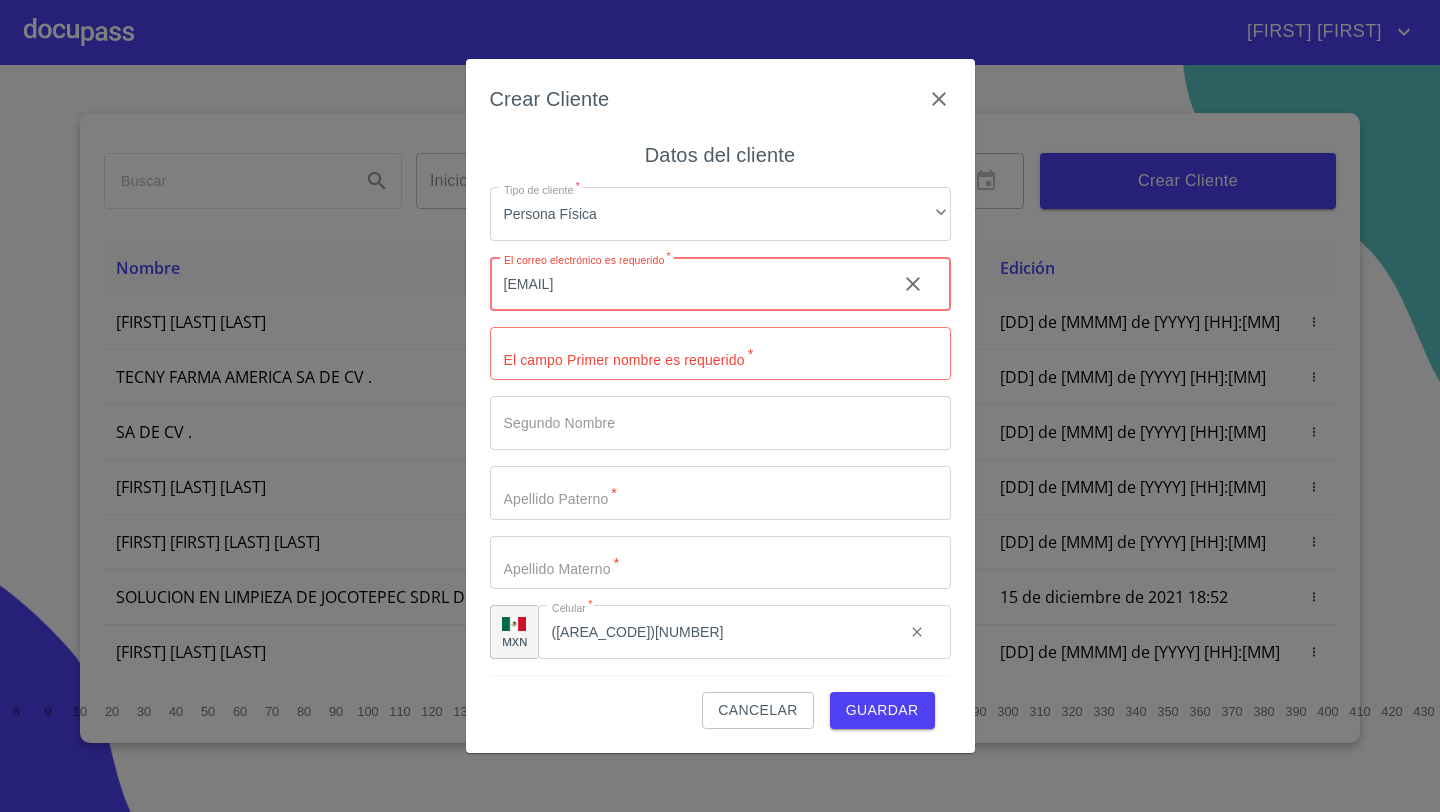 type on "[EMAIL]" 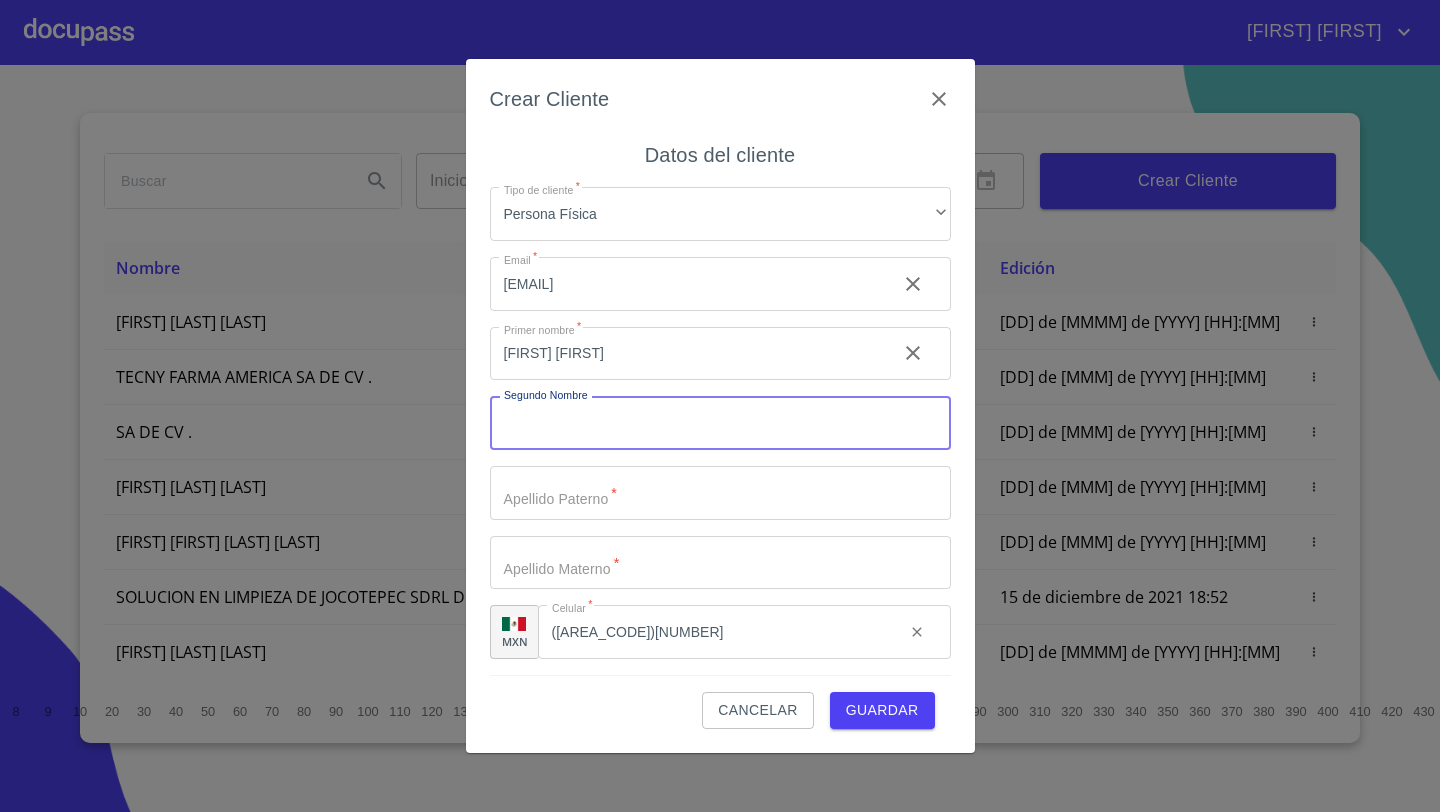 click on "[FIRST] [FIRST]" at bounding box center [685, 354] 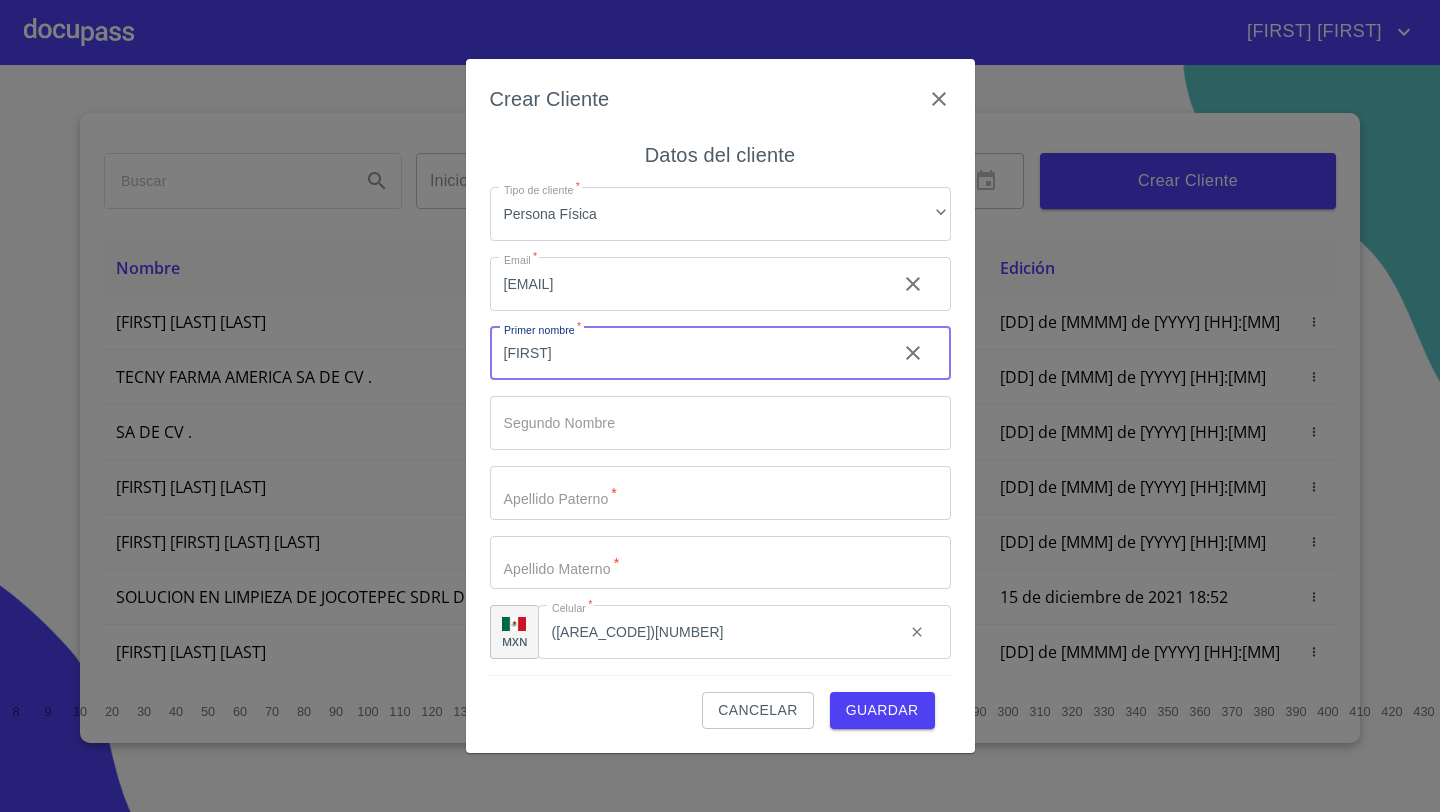 type on "[FIRST]" 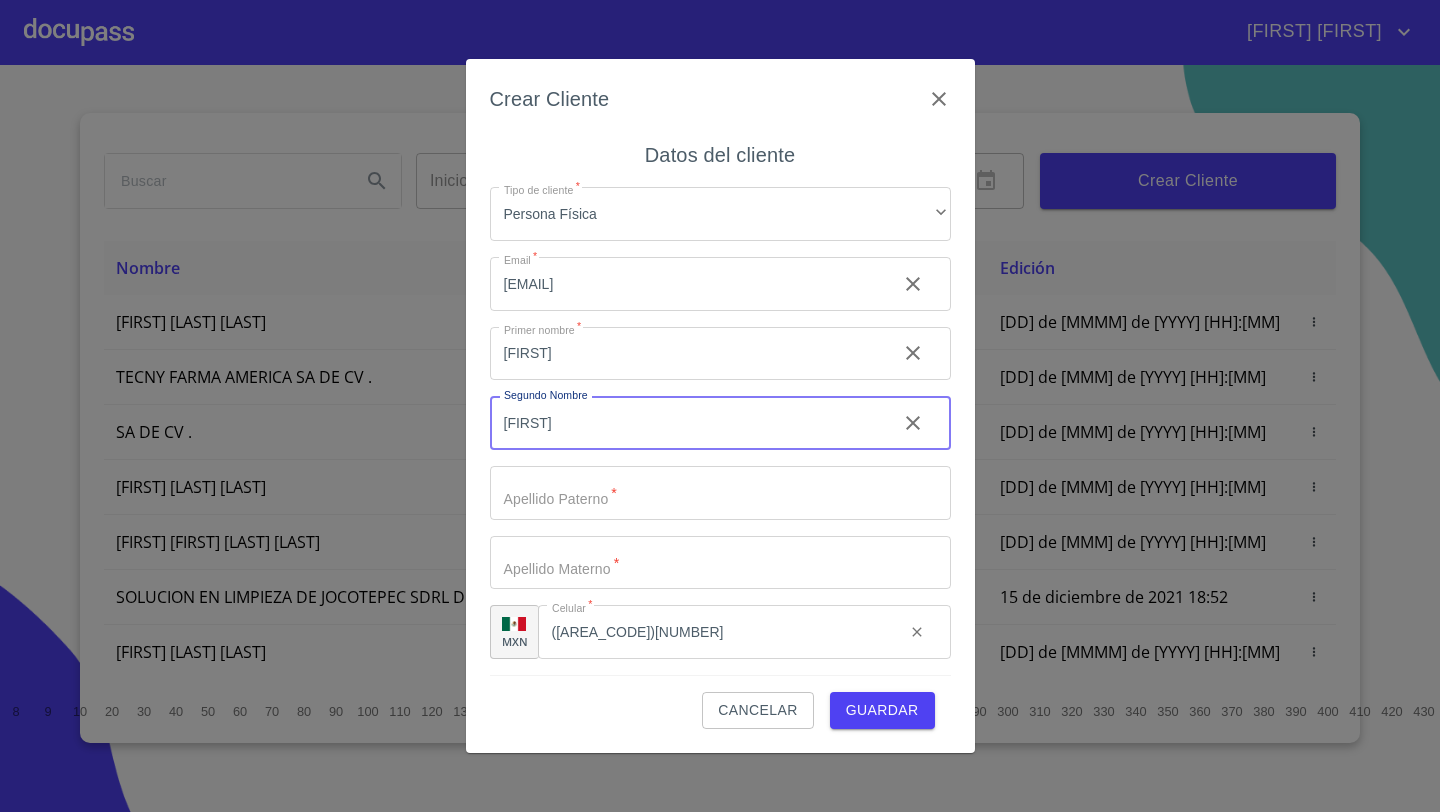 type on "[FIRST]" 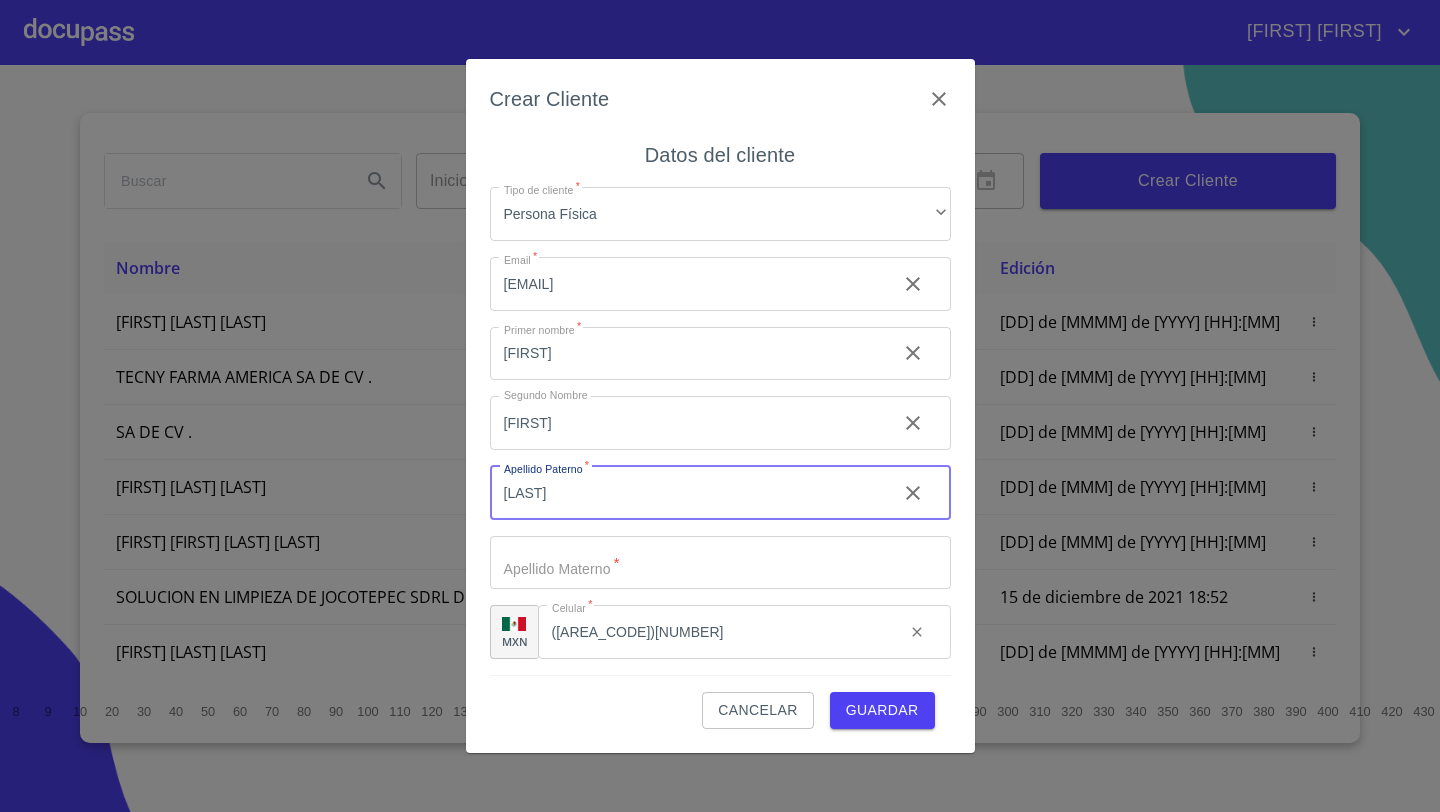 type on "[LAST]" 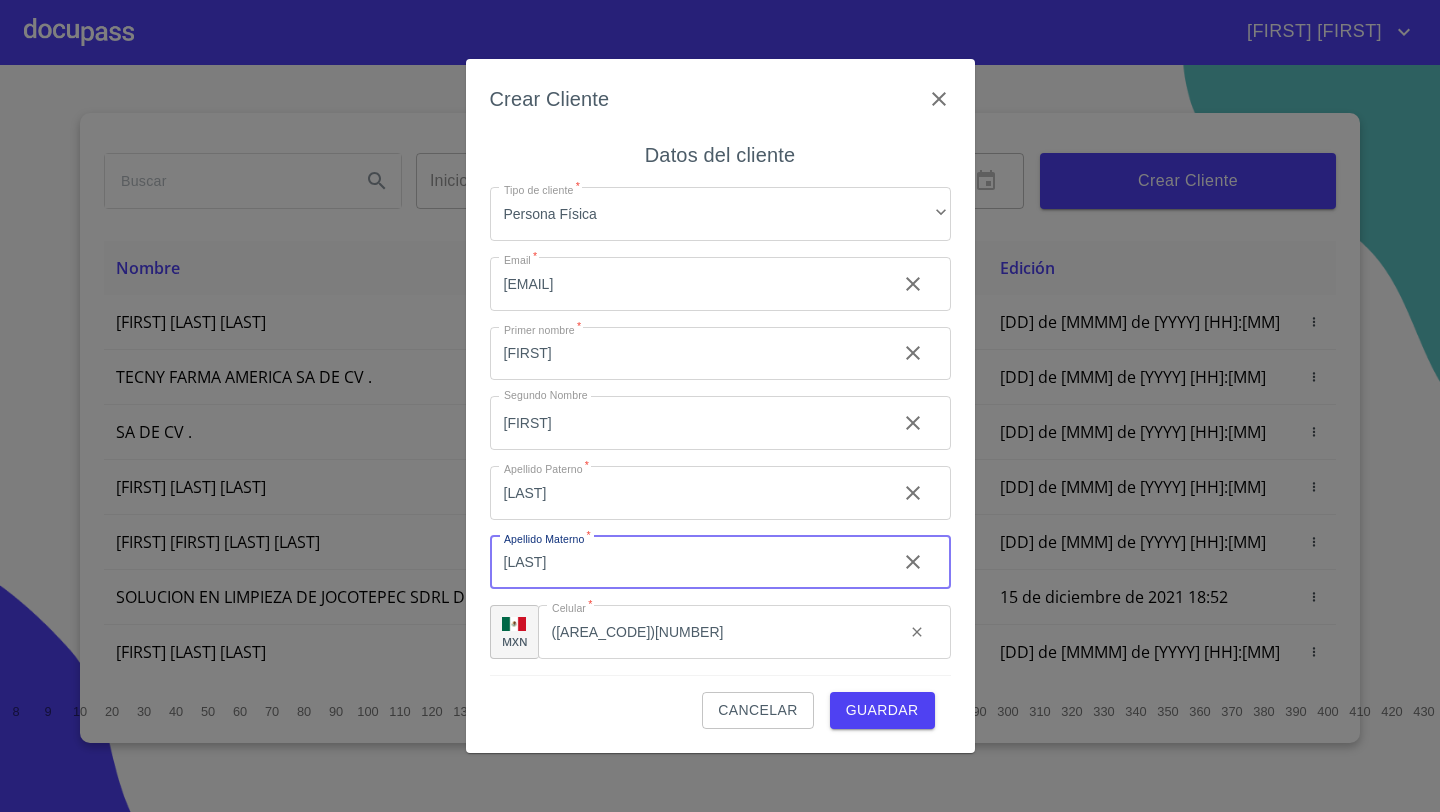 type on "[LAST]" 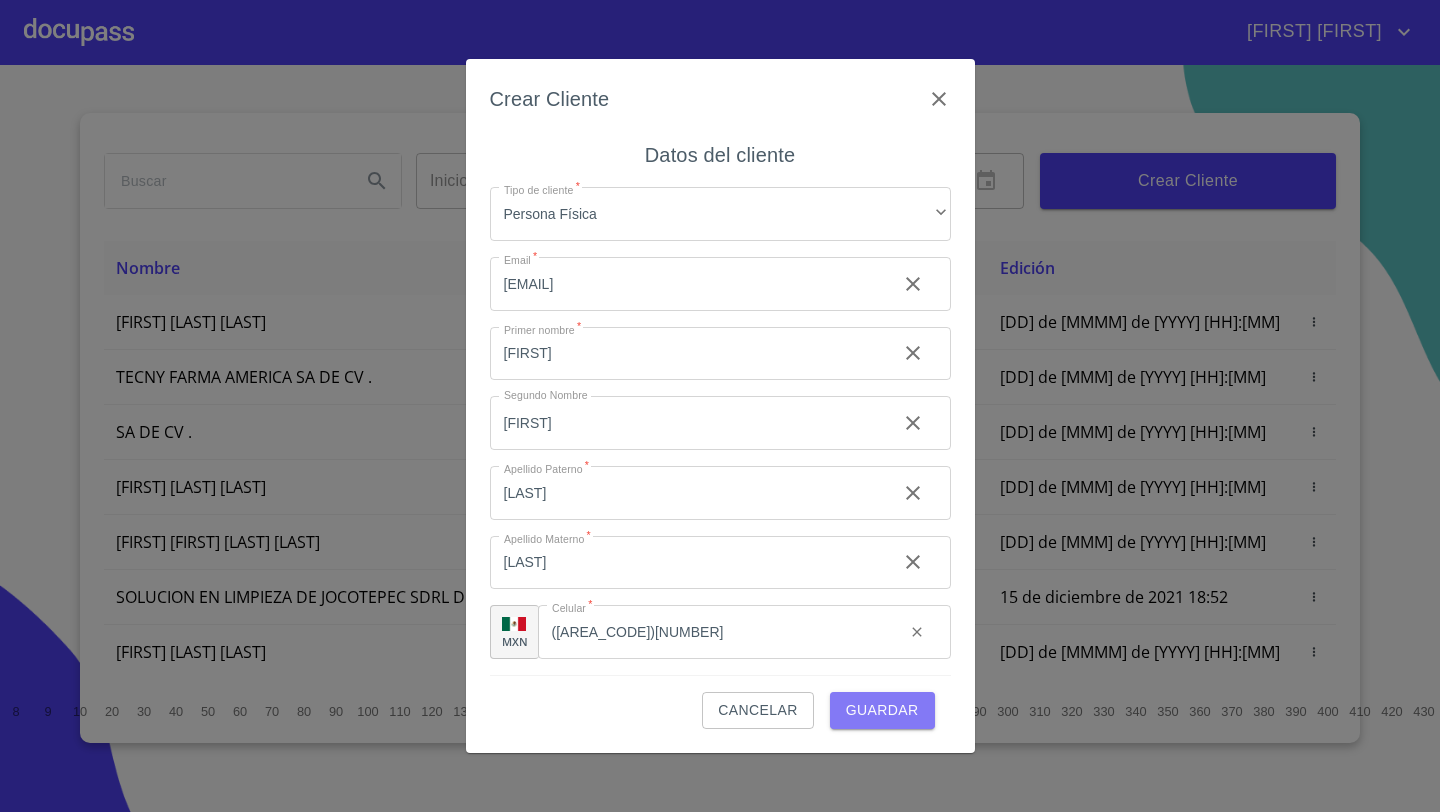 click on "Guardar" at bounding box center (882, 710) 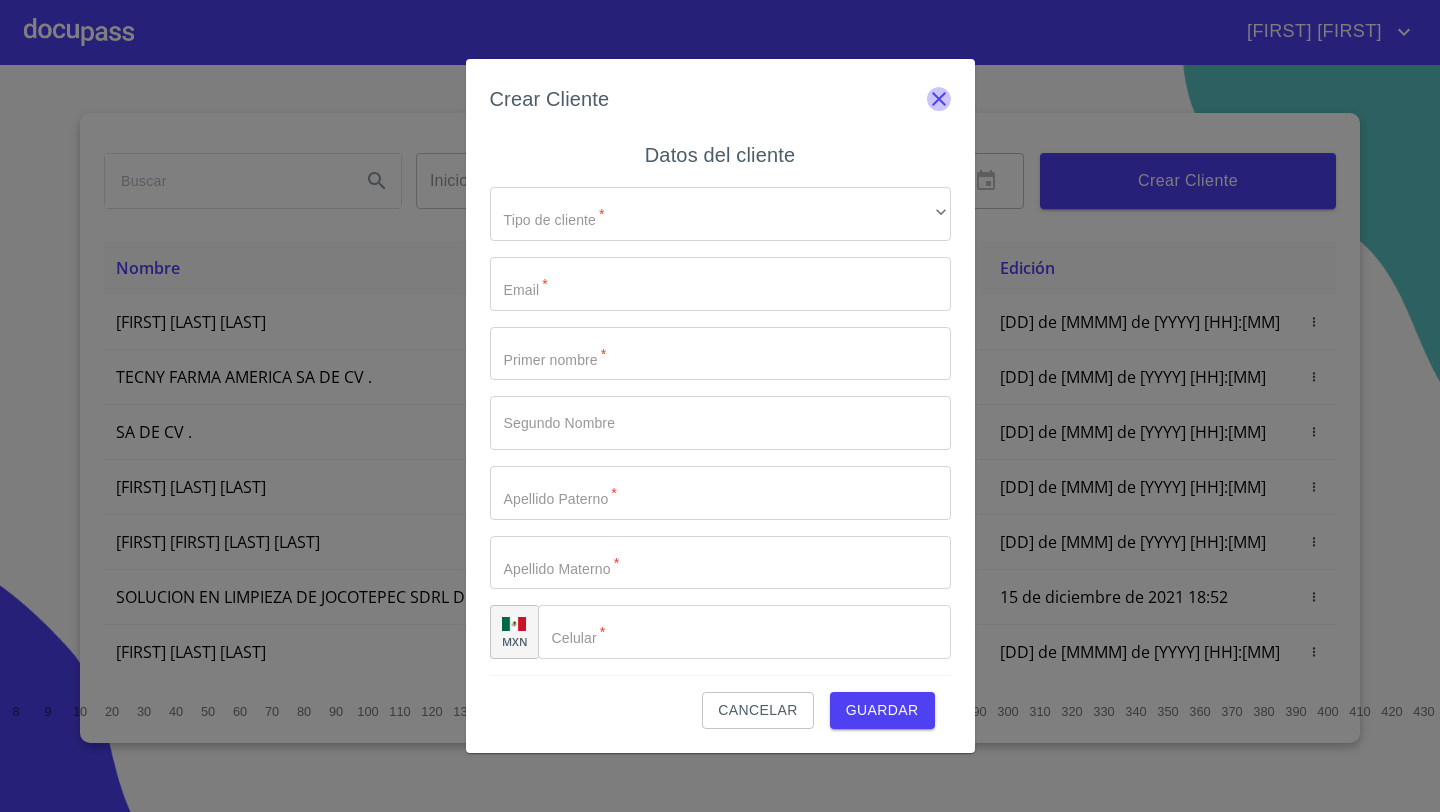 click 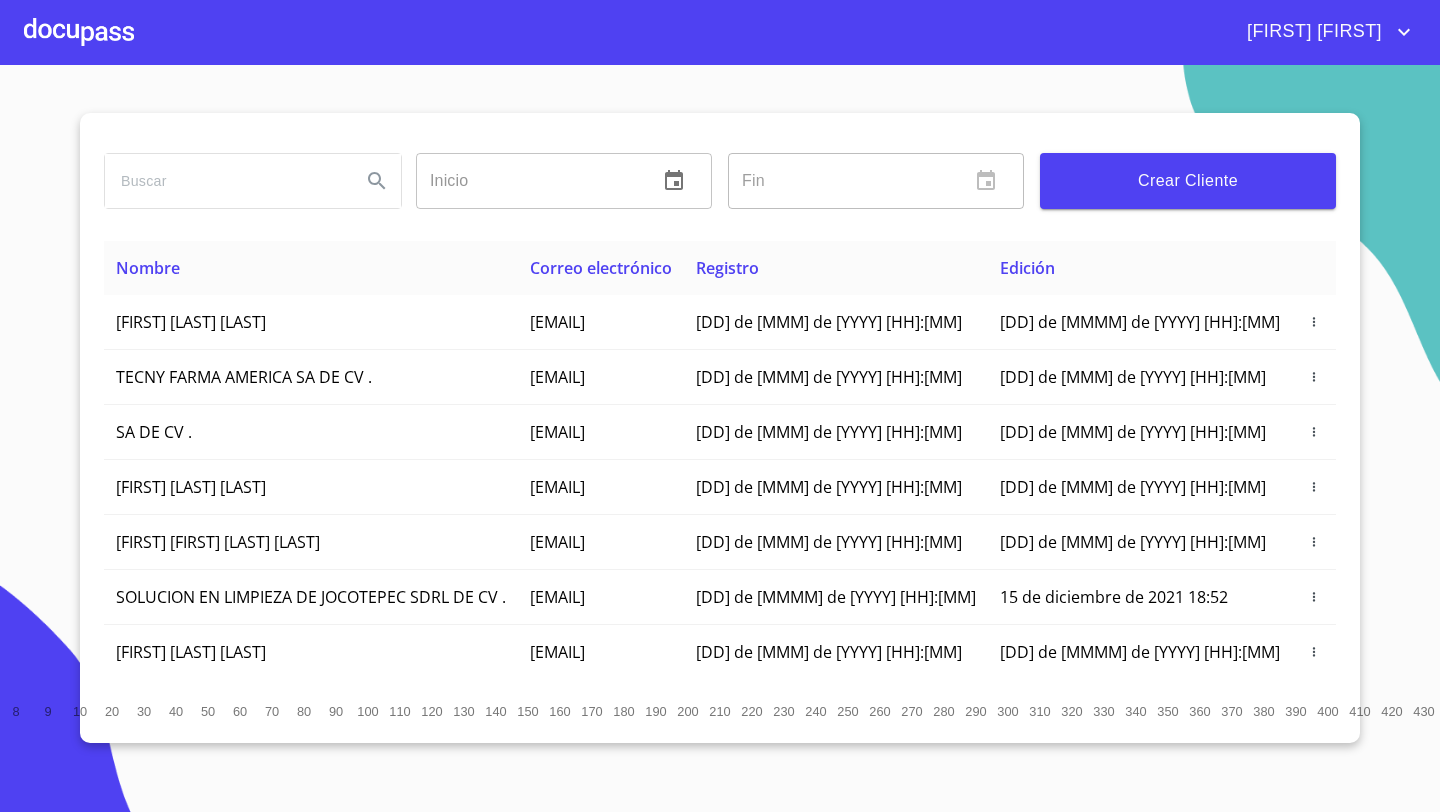 click at bounding box center (79, 32) 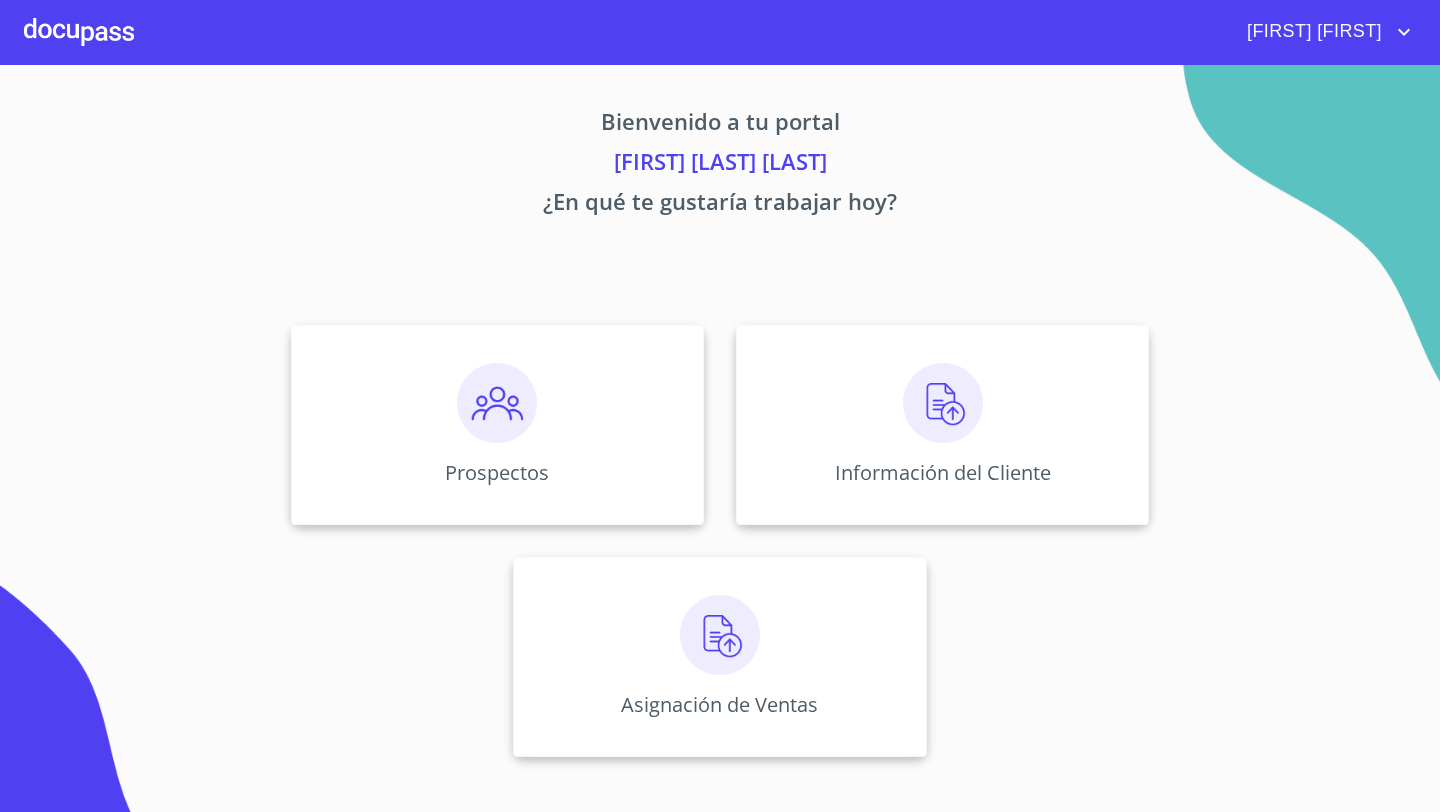 click on "Bienvenido a tu portal JOSÉ DE JESÚS HERNÁNDEZ IBARRA ¿En qué te gustaría trabajar hoy? Prospectos Información del Cliente Asignación de Ventas" at bounding box center (720, 438) 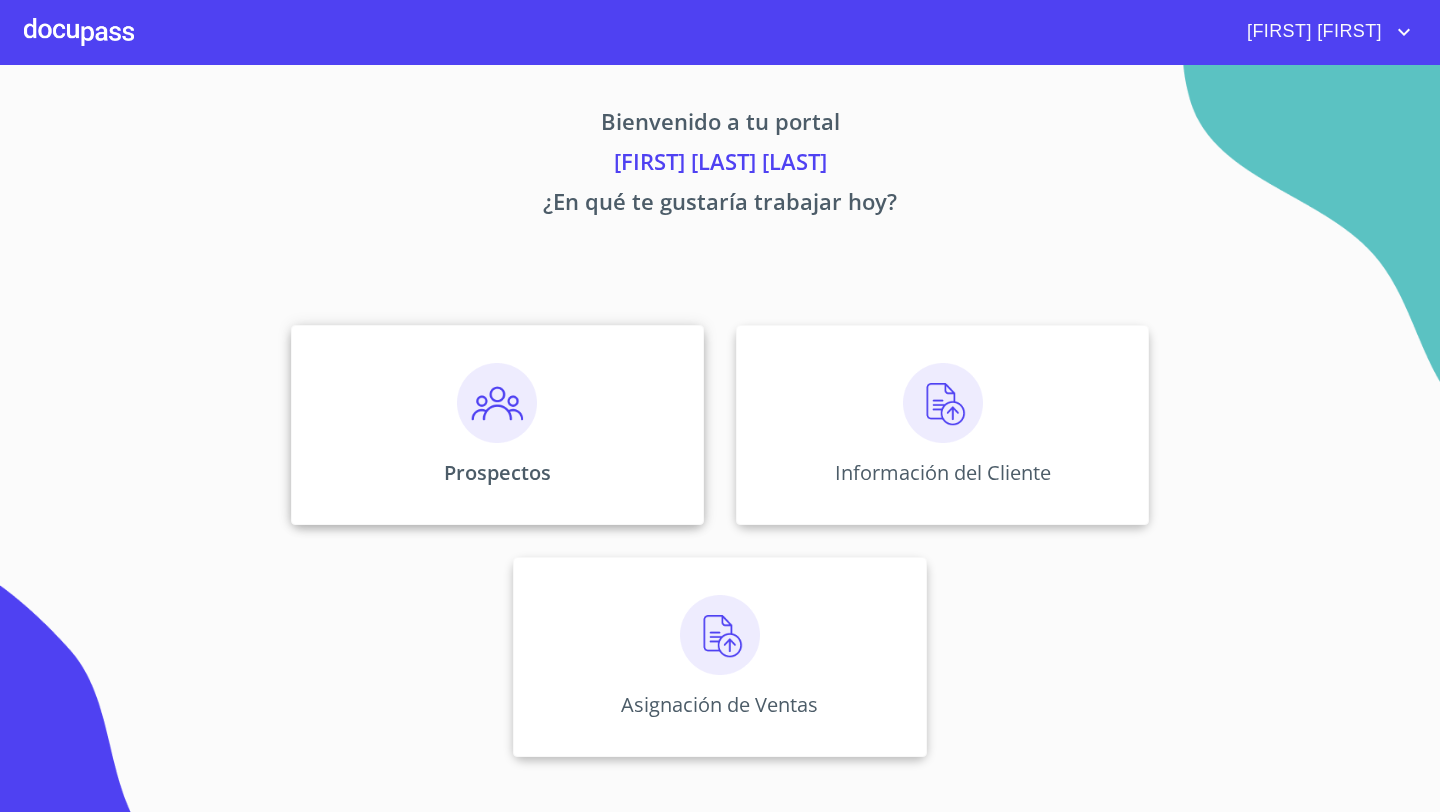 click on "Prospectos" at bounding box center [497, 425] 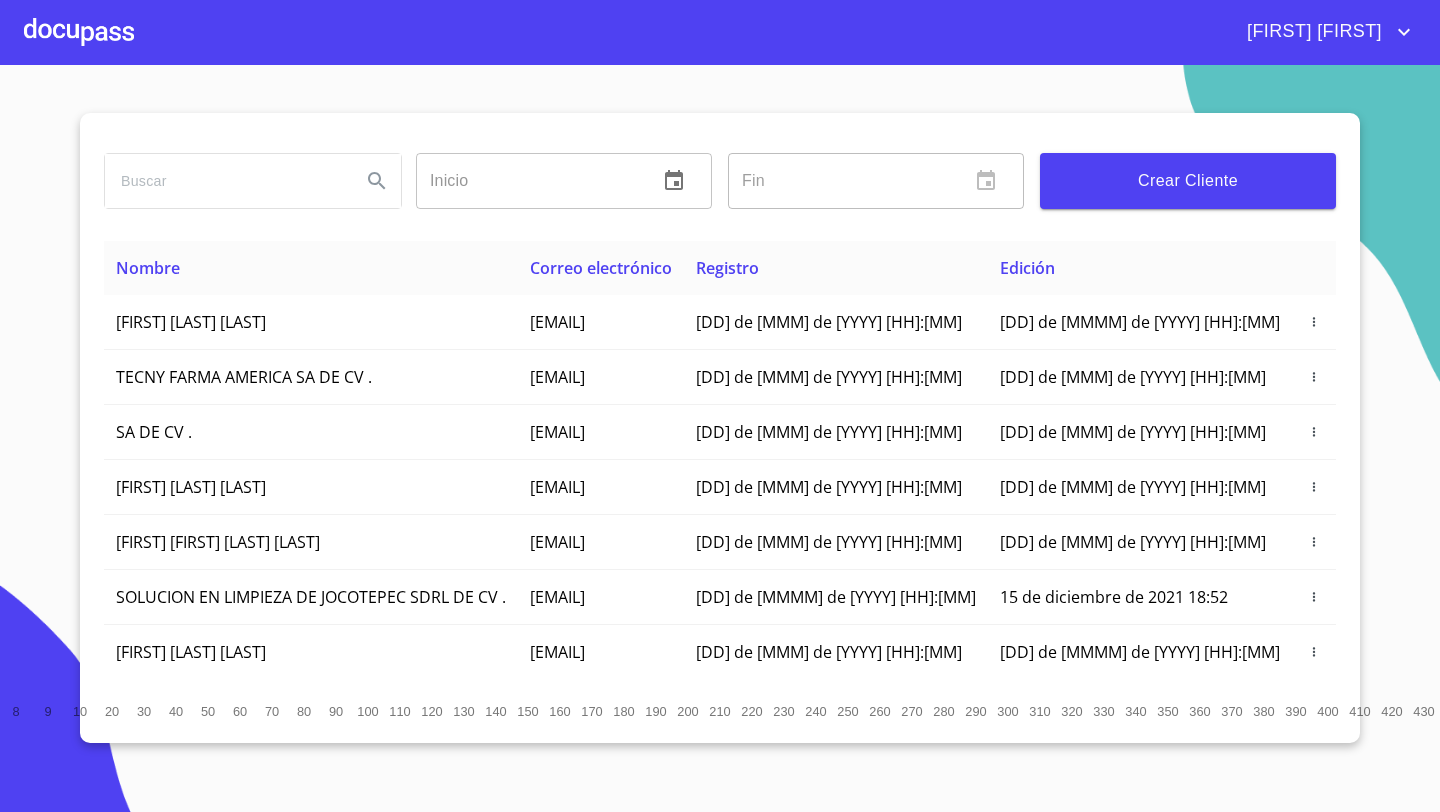 click at bounding box center [225, 181] 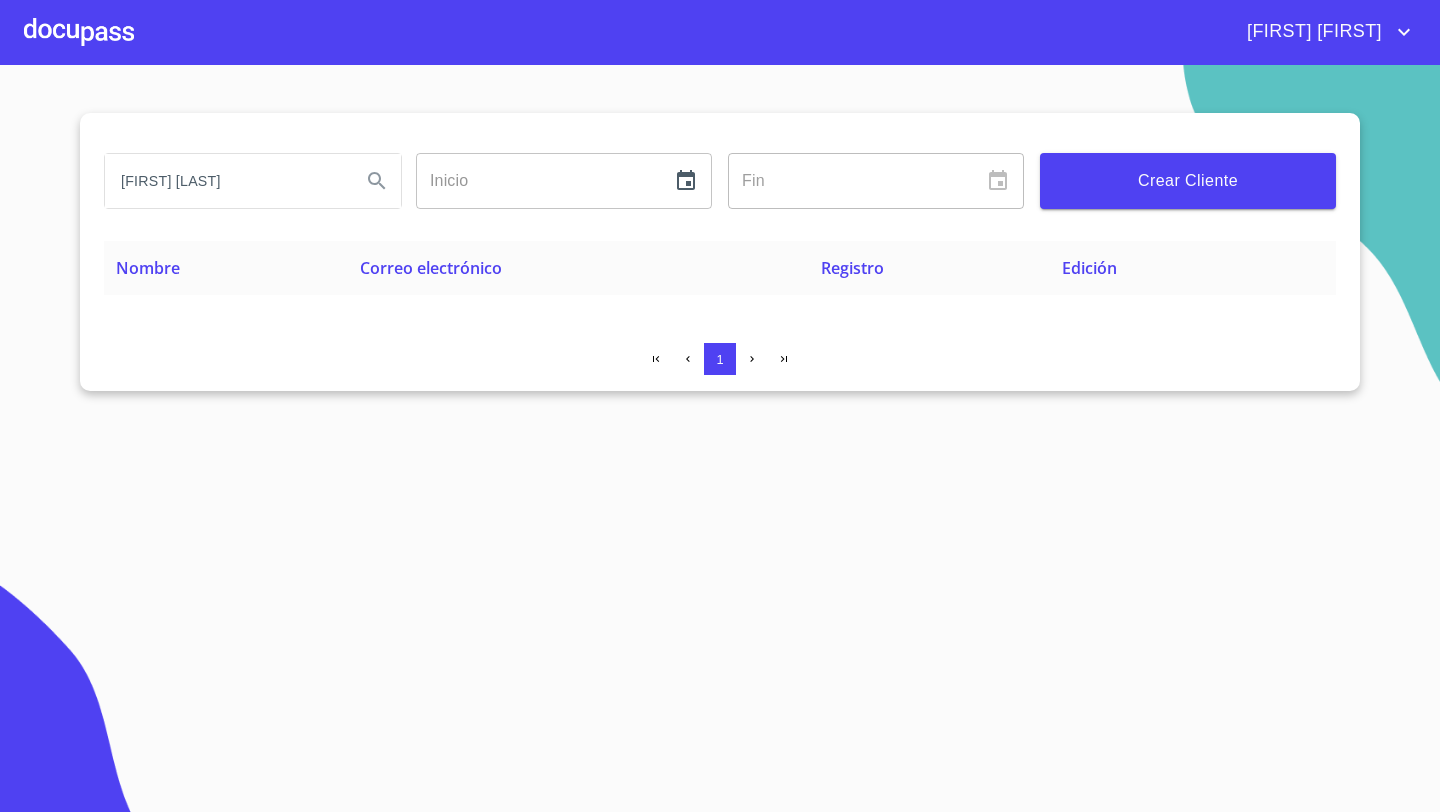 type on "[FIRST] [LAST]" 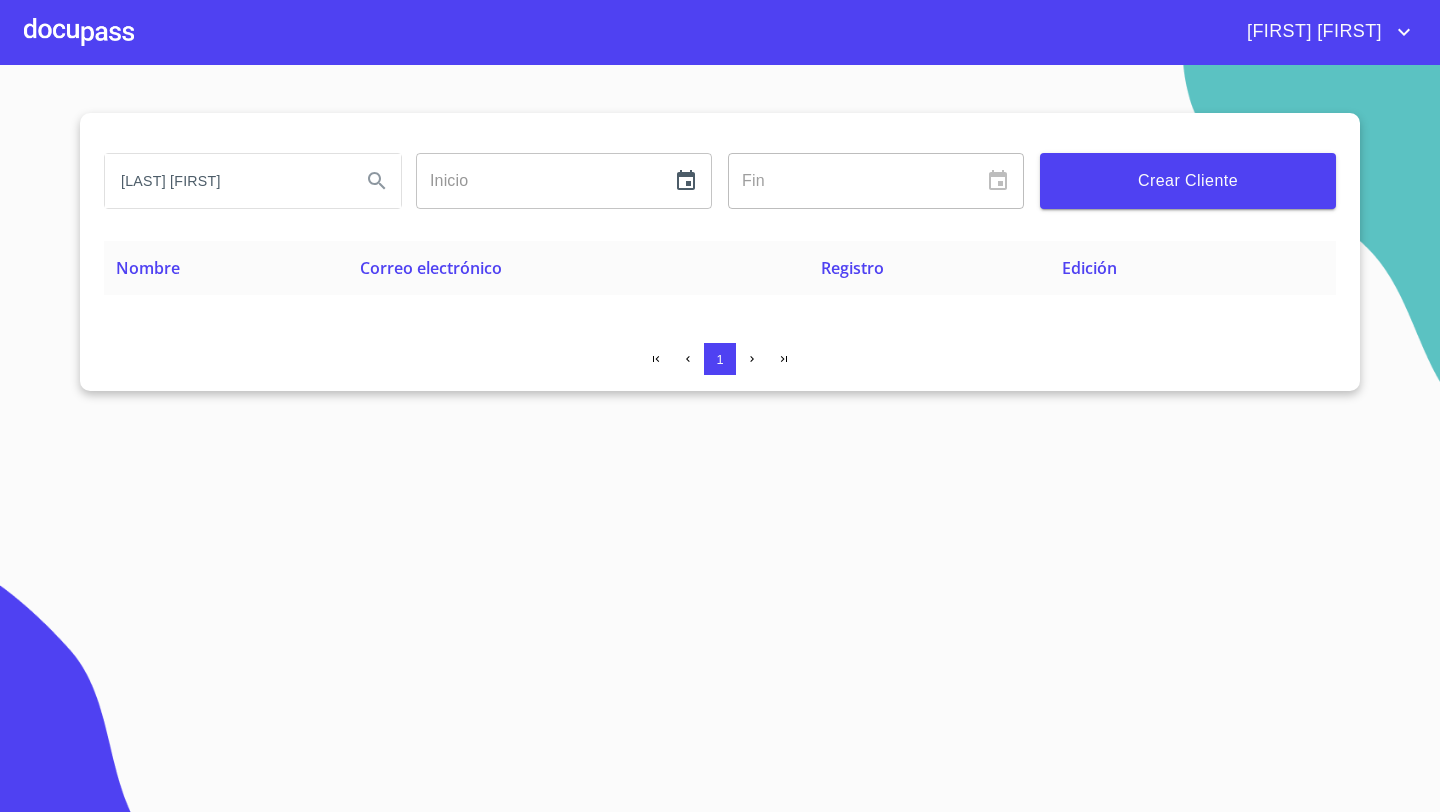 type on "[LAST] [FIRST]" 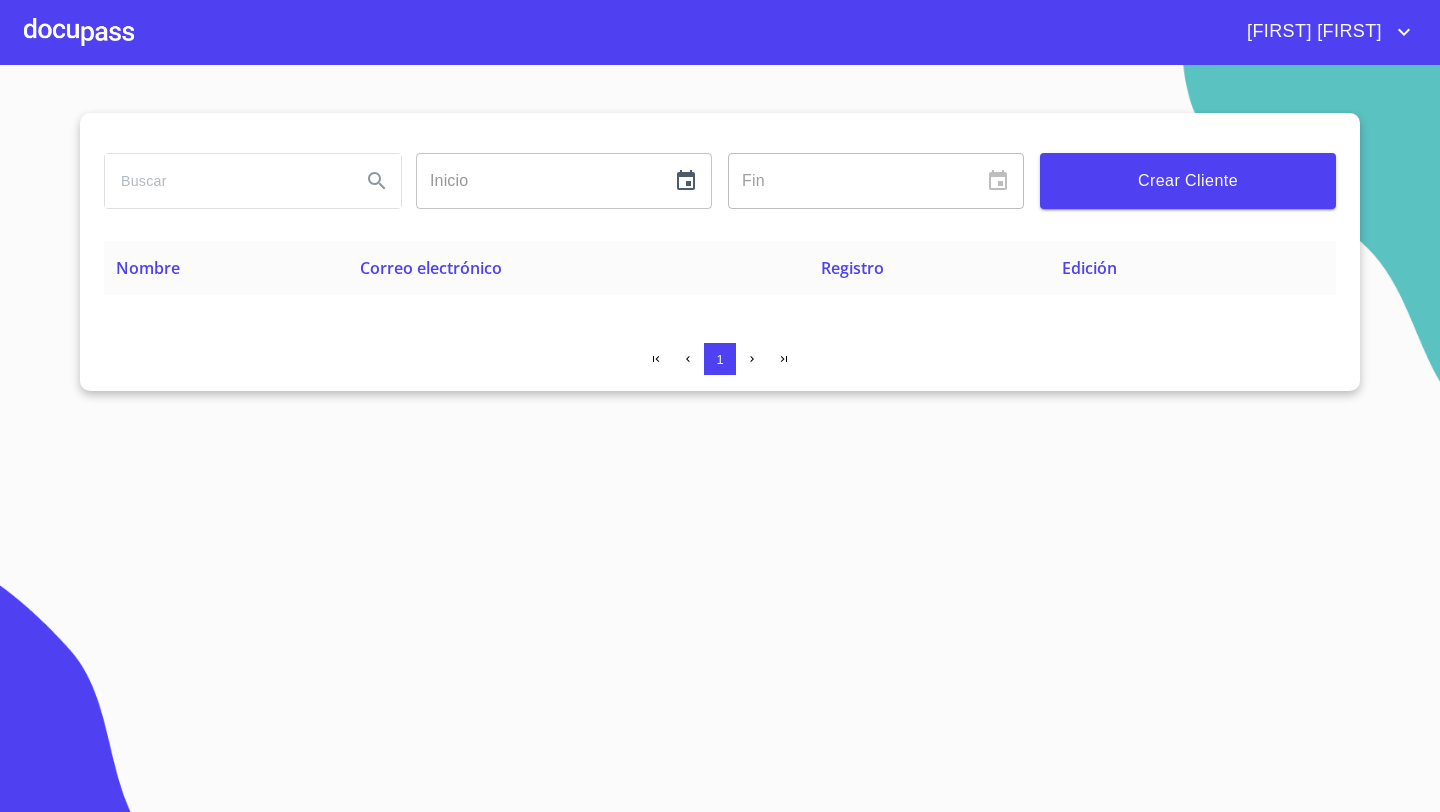 paste on "[EMAIL]" 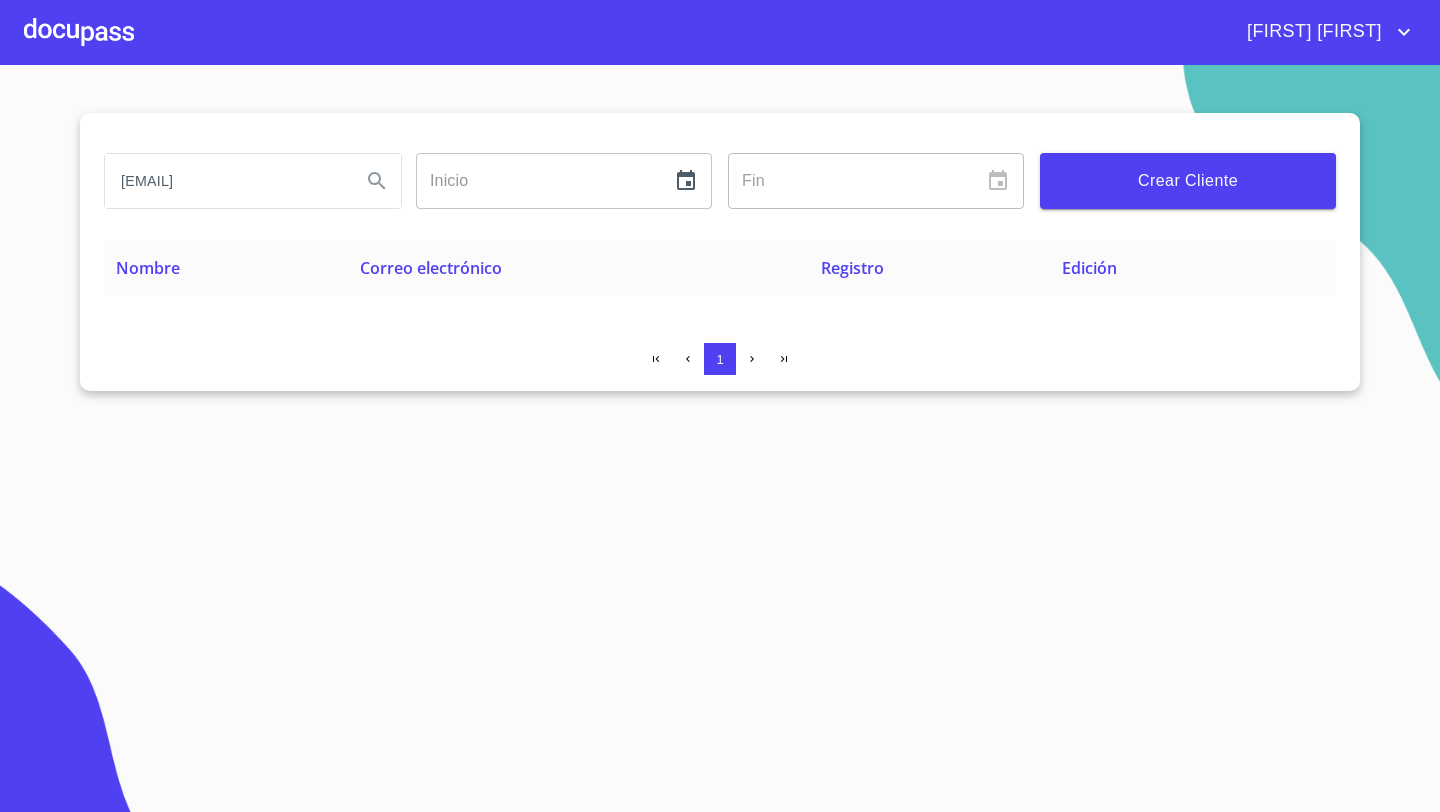 type on "[EMAIL]" 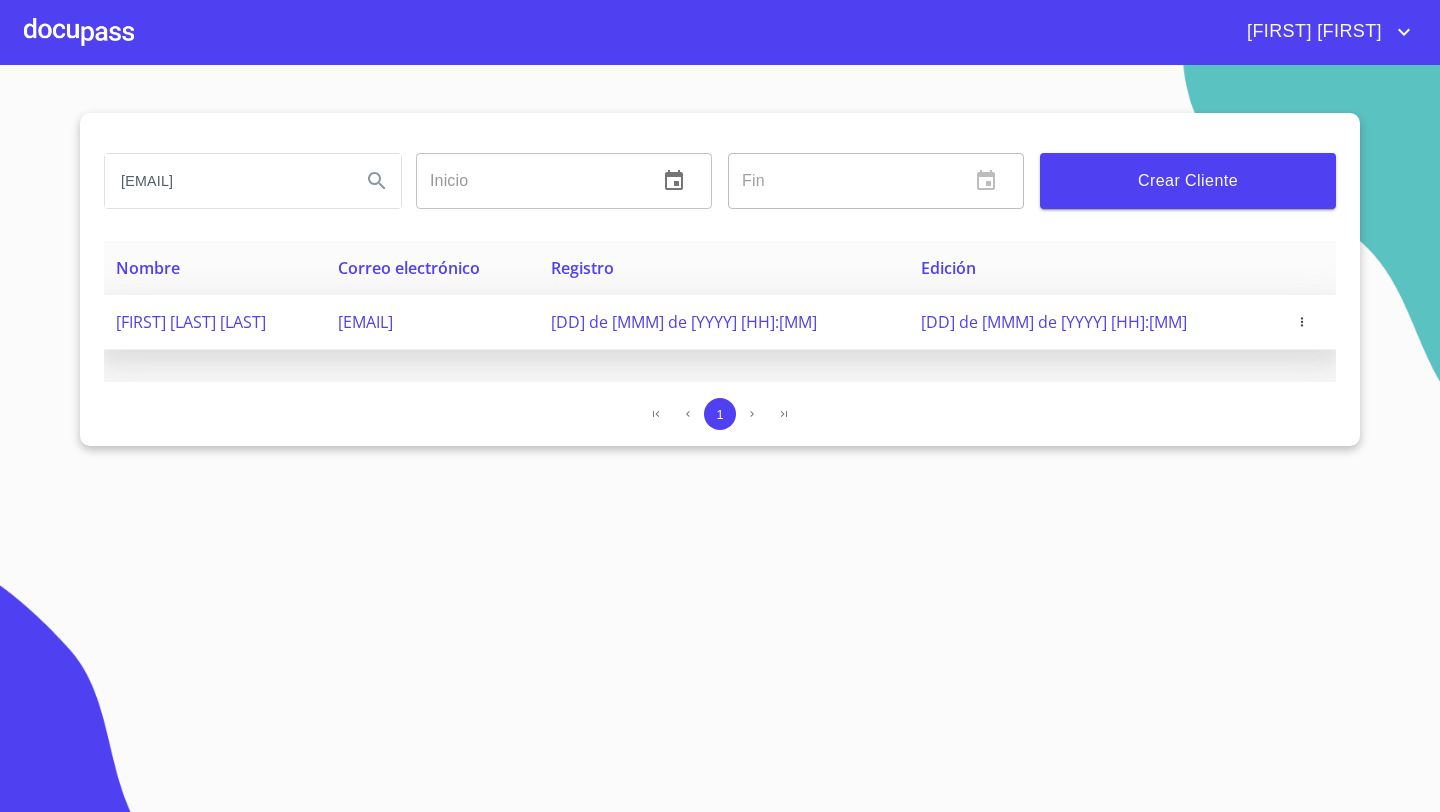 click 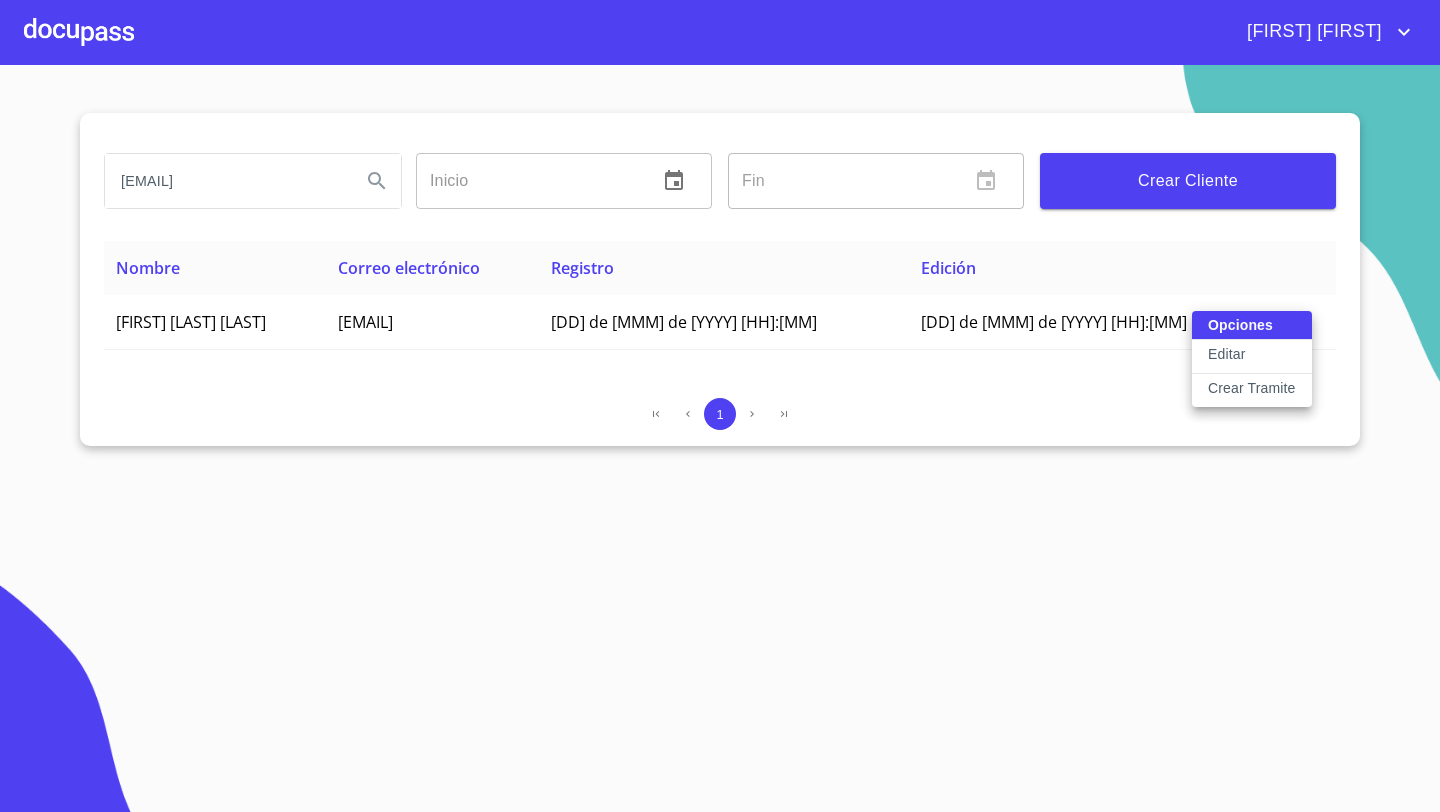 click on "Crear Tramite" at bounding box center (1252, 388) 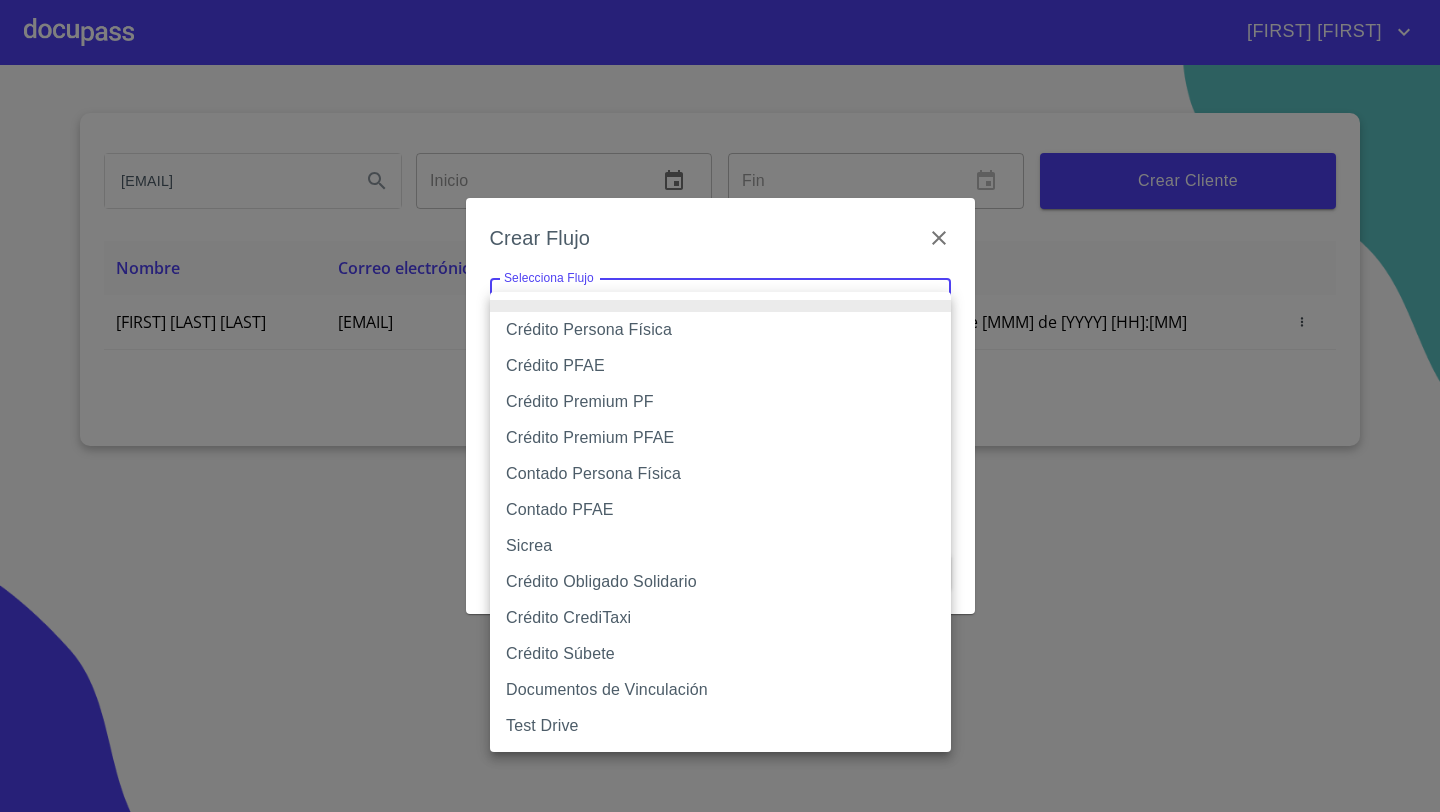 click on "JOSÉ DE JESÚS oscarsantero4@[EMAIL] [DD] de [MMMM] de [YYYY] [HH]:[MM] [DD] de [MMMM] de [YYYY] [HH]:[MM] 1
Salir Crear Flujo Selecciona Flujo ​ Selecciona Flujo Cancelar Guardar Crédito Persona Física Crédito PFAE Crédito Premium PF Crédito Premium PFAE Contado Persona Física Contado PFAE Sicrea Crédito Obligado Solidario Crédito CrediTaxi Crédito Súbete Documentos de Vinculación Test Drive" at bounding box center (720, 406) 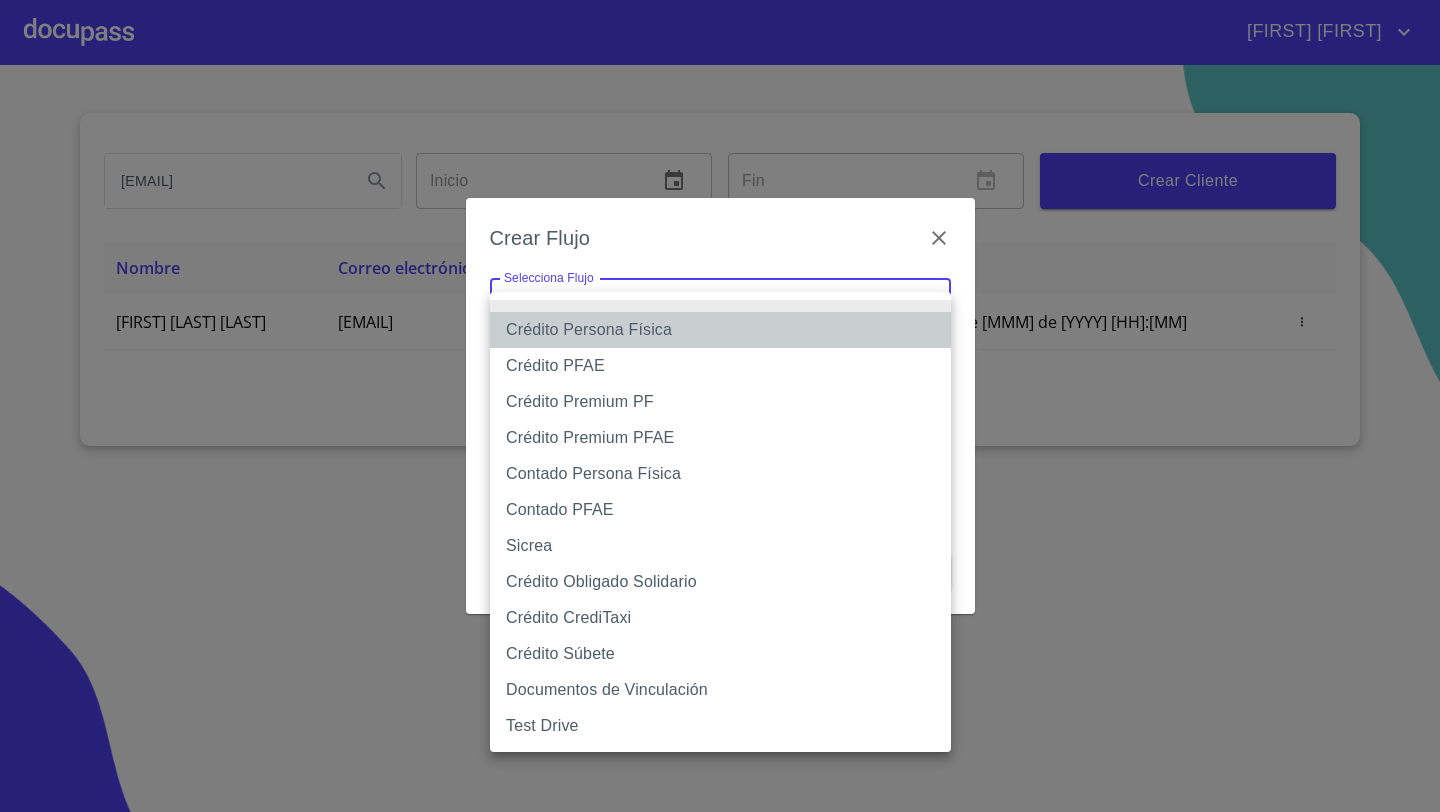 click on "Crédito Persona Física" at bounding box center [720, 330] 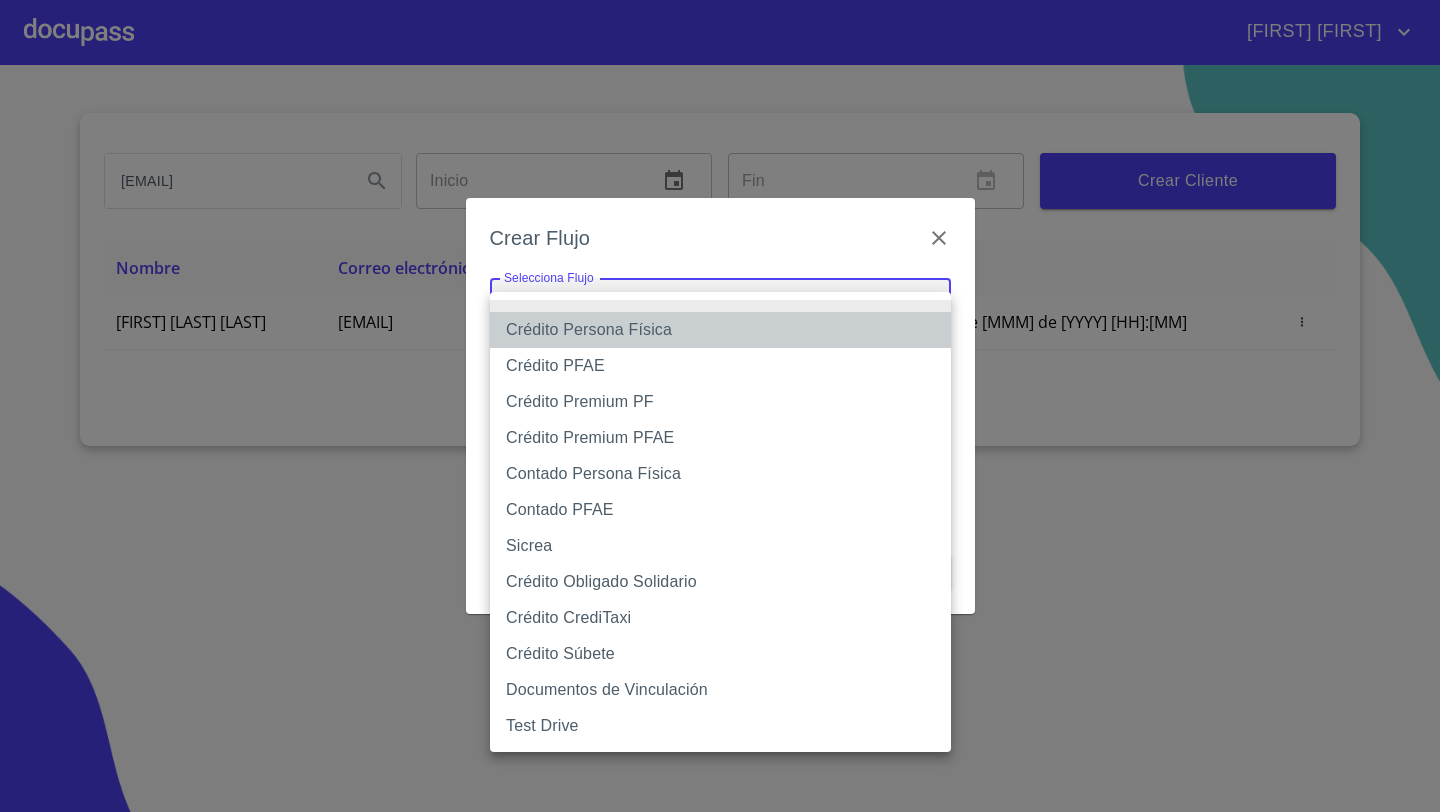 type on "61b033e49b8c202ad5bb7912" 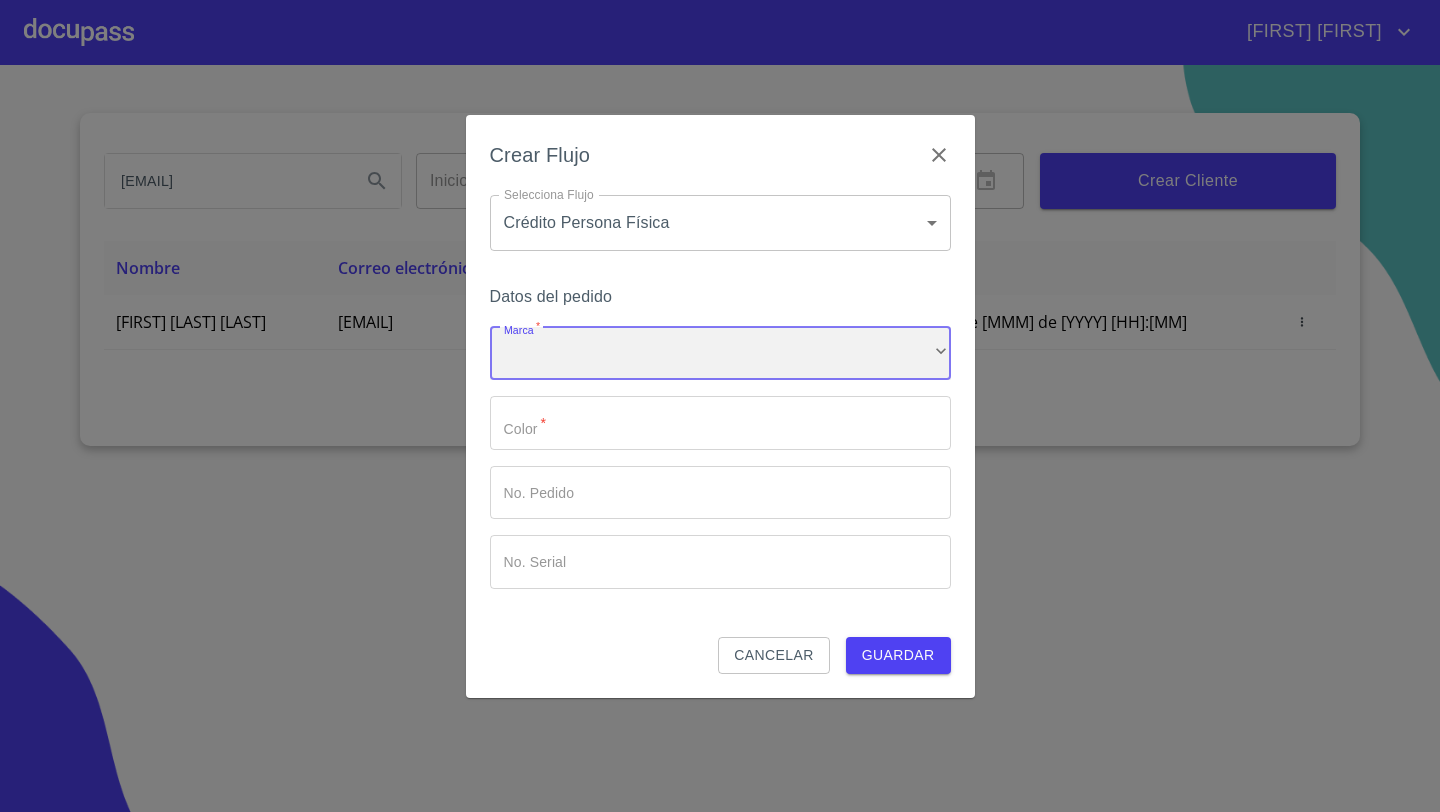 click on "​" at bounding box center [720, 354] 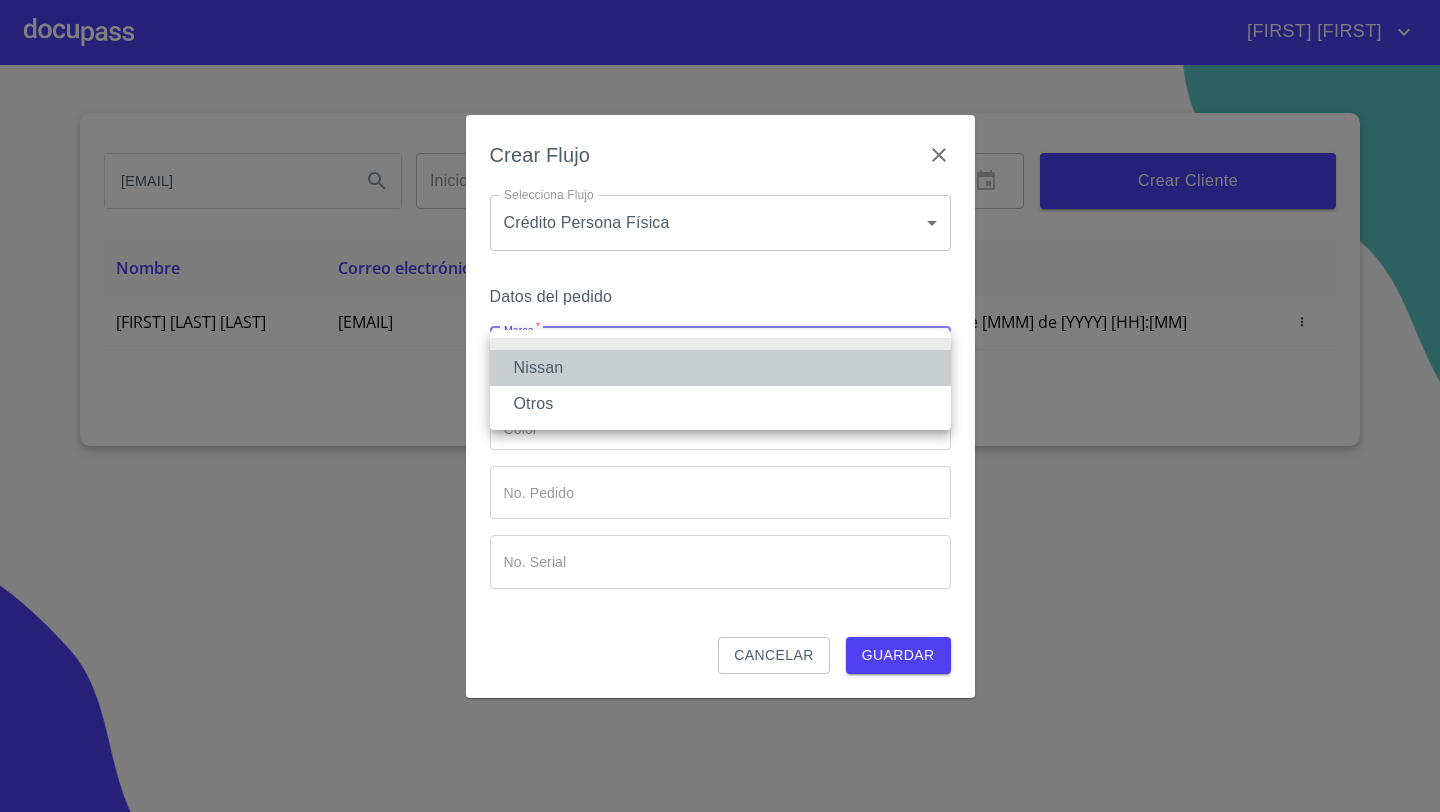 click on "Nissan" at bounding box center (720, 368) 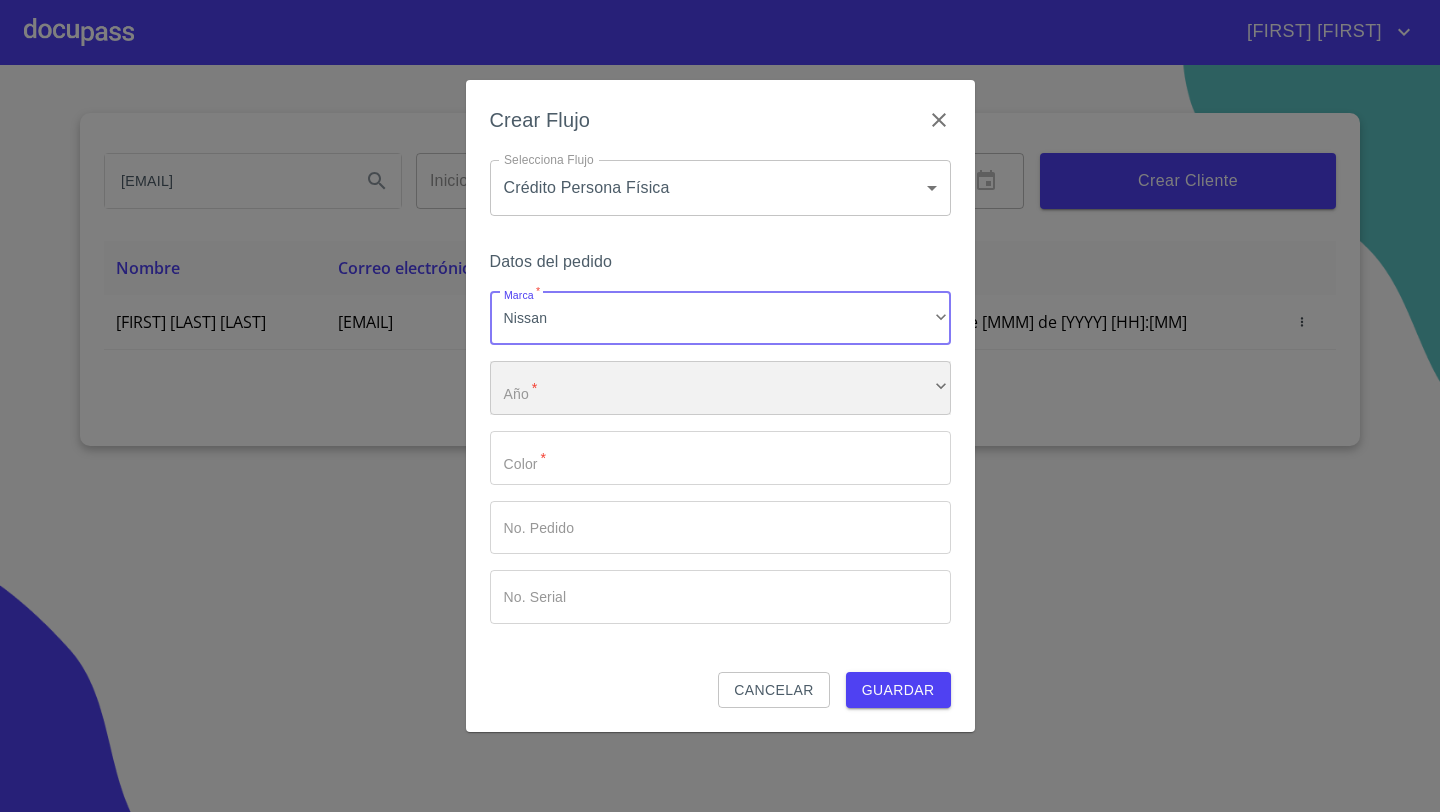 click on "​" at bounding box center [720, 388] 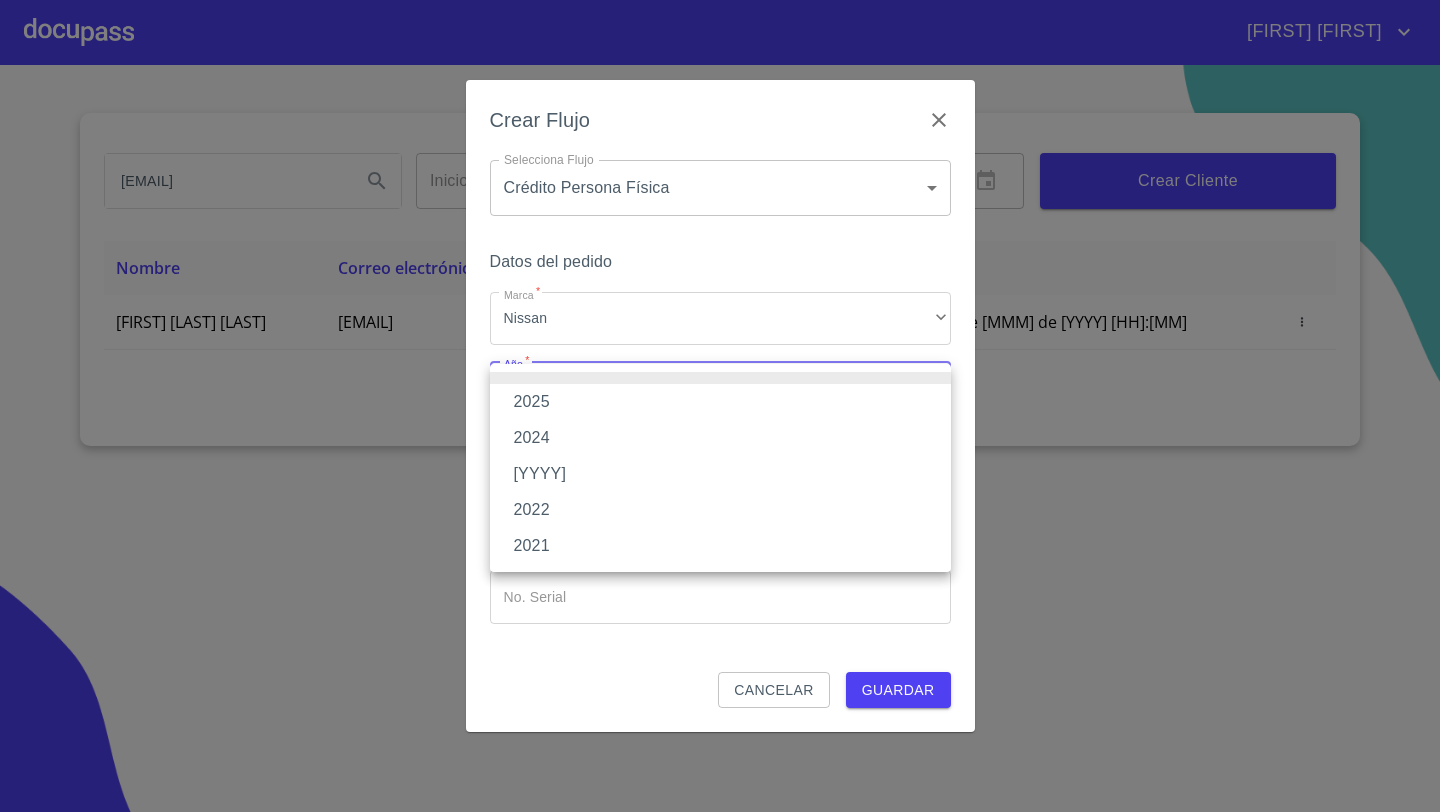 click on "2025" at bounding box center (720, 402) 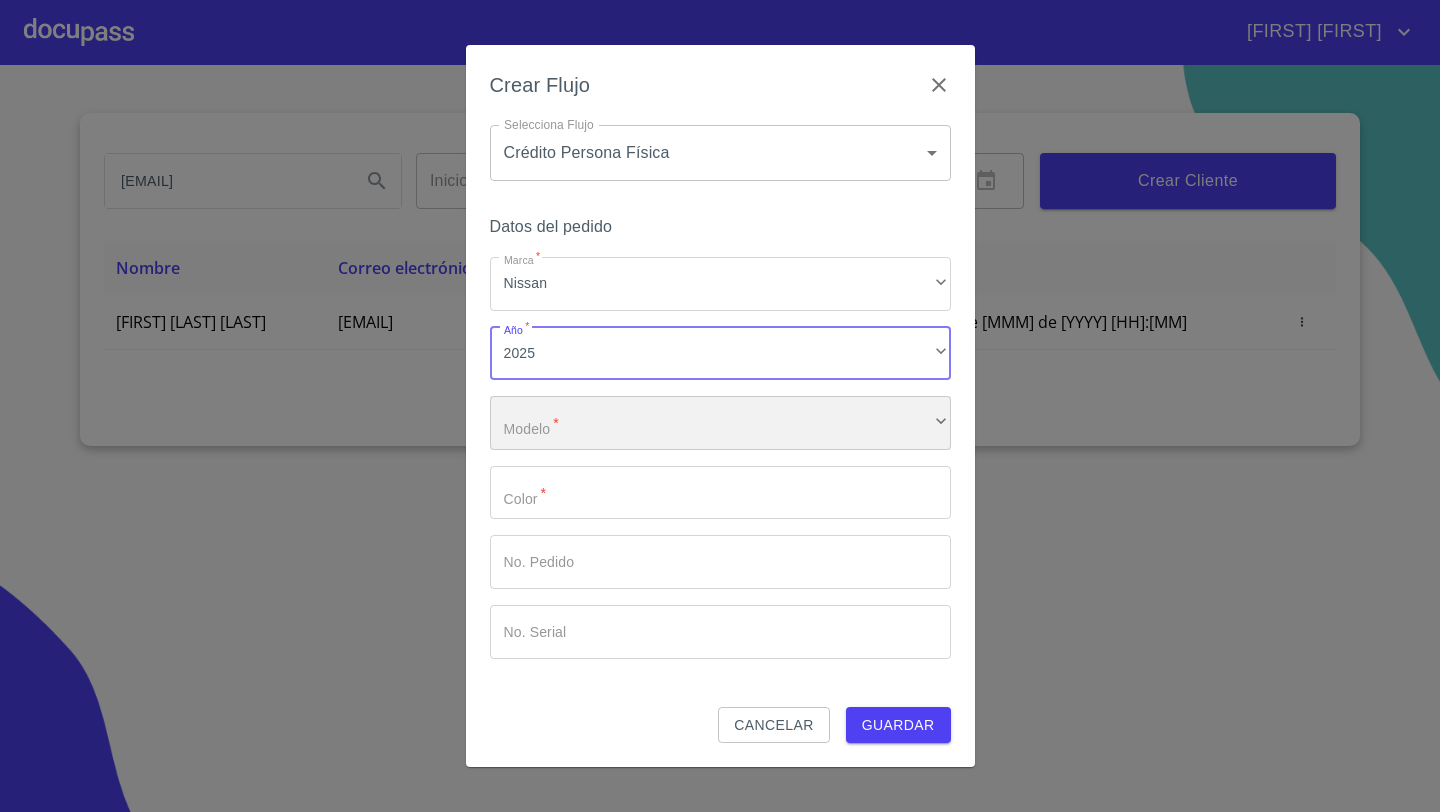 click on "​" at bounding box center (720, 423) 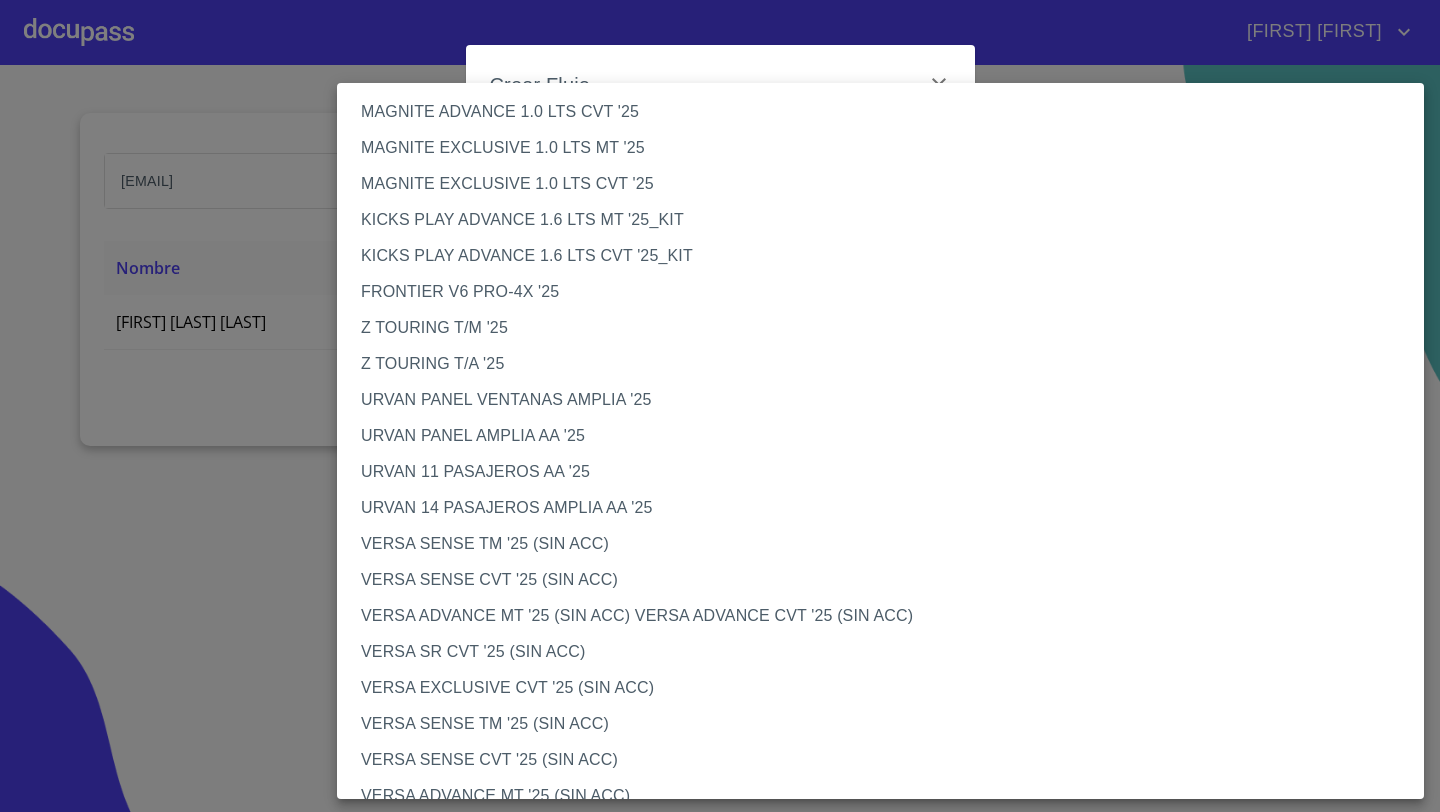 scroll, scrollTop: 0, scrollLeft: 0, axis: both 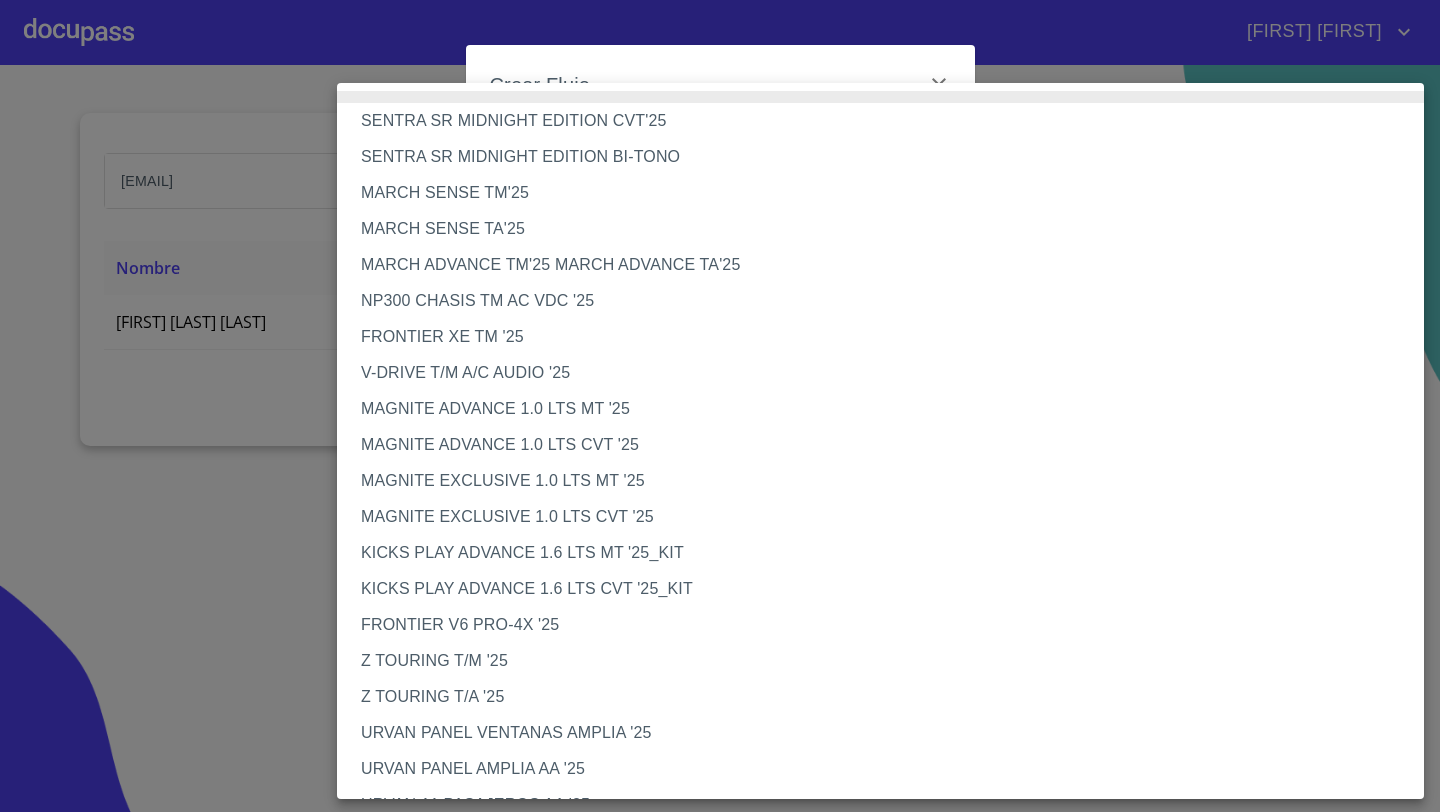 click on "FRONTIER XE TM '25" at bounding box center (880, 337) 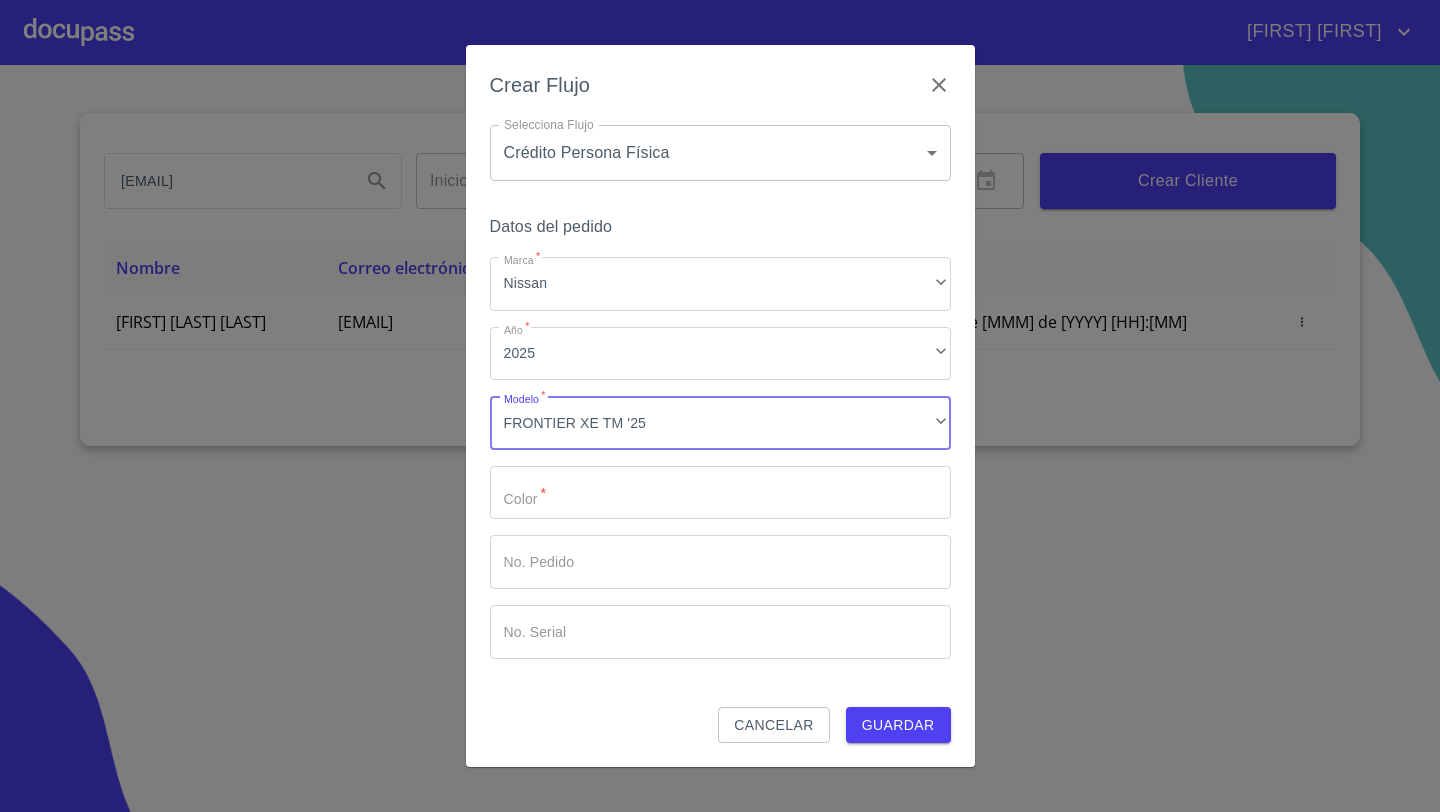 click on "Marca   *" at bounding box center (720, 493) 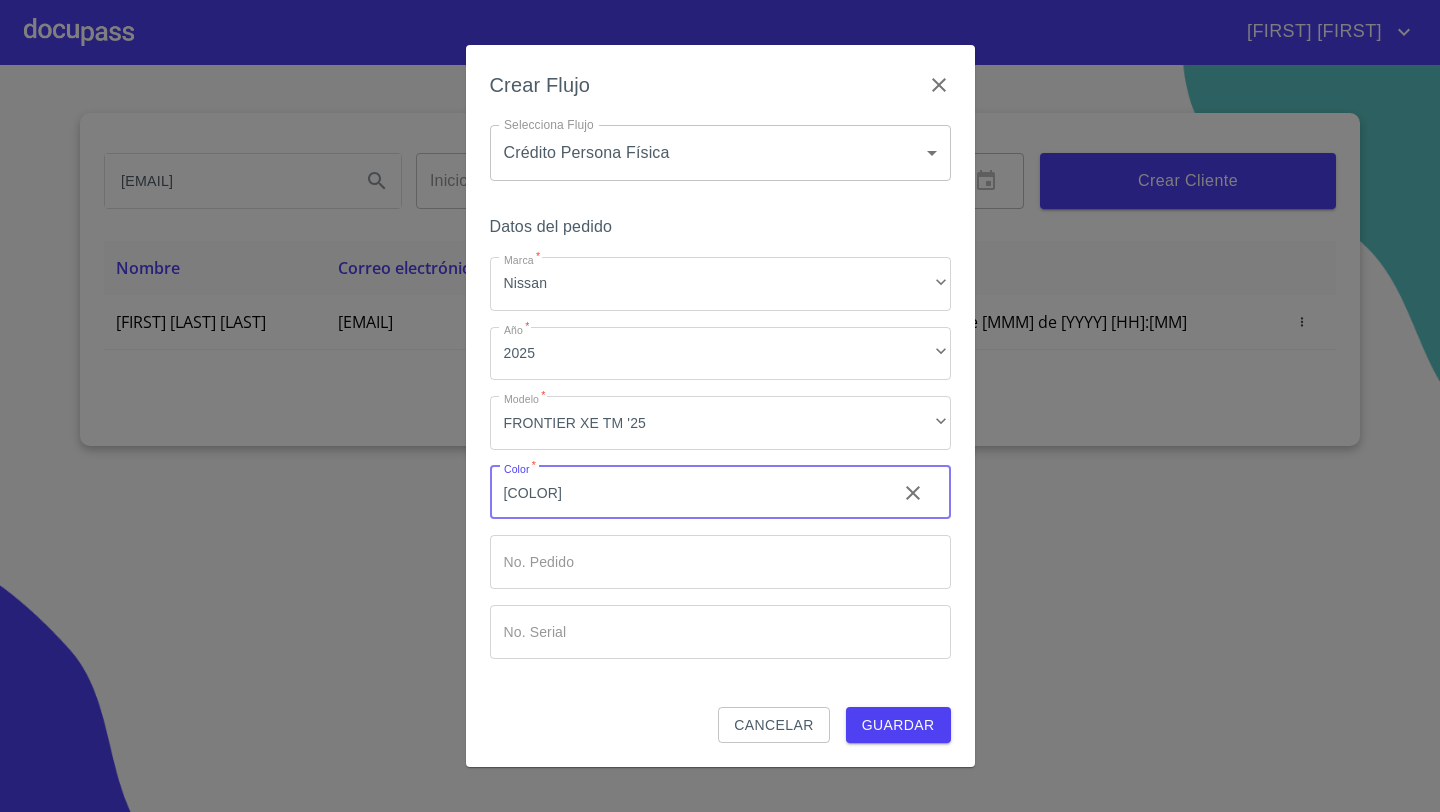 type on "[COLOR]" 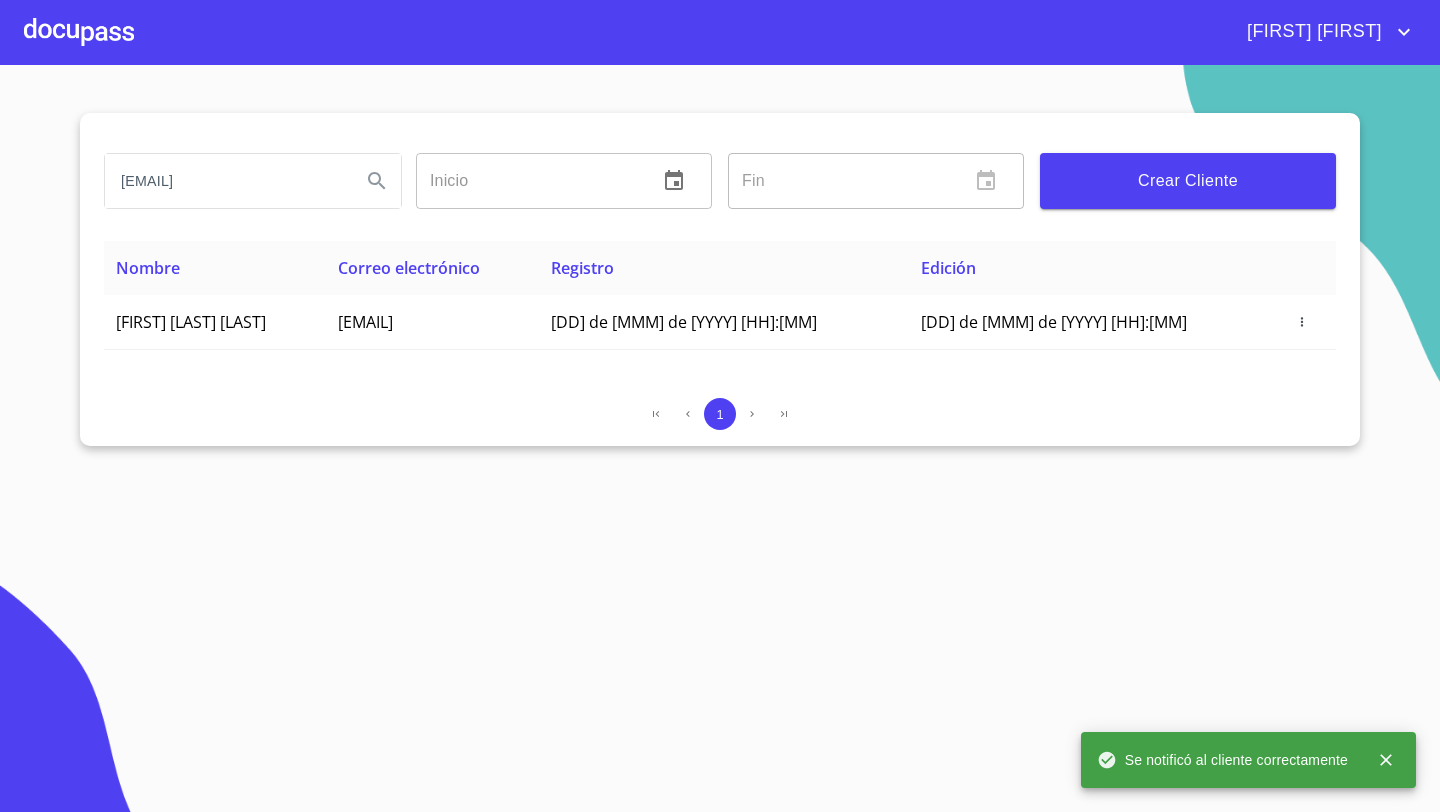 click at bounding box center [79, 32] 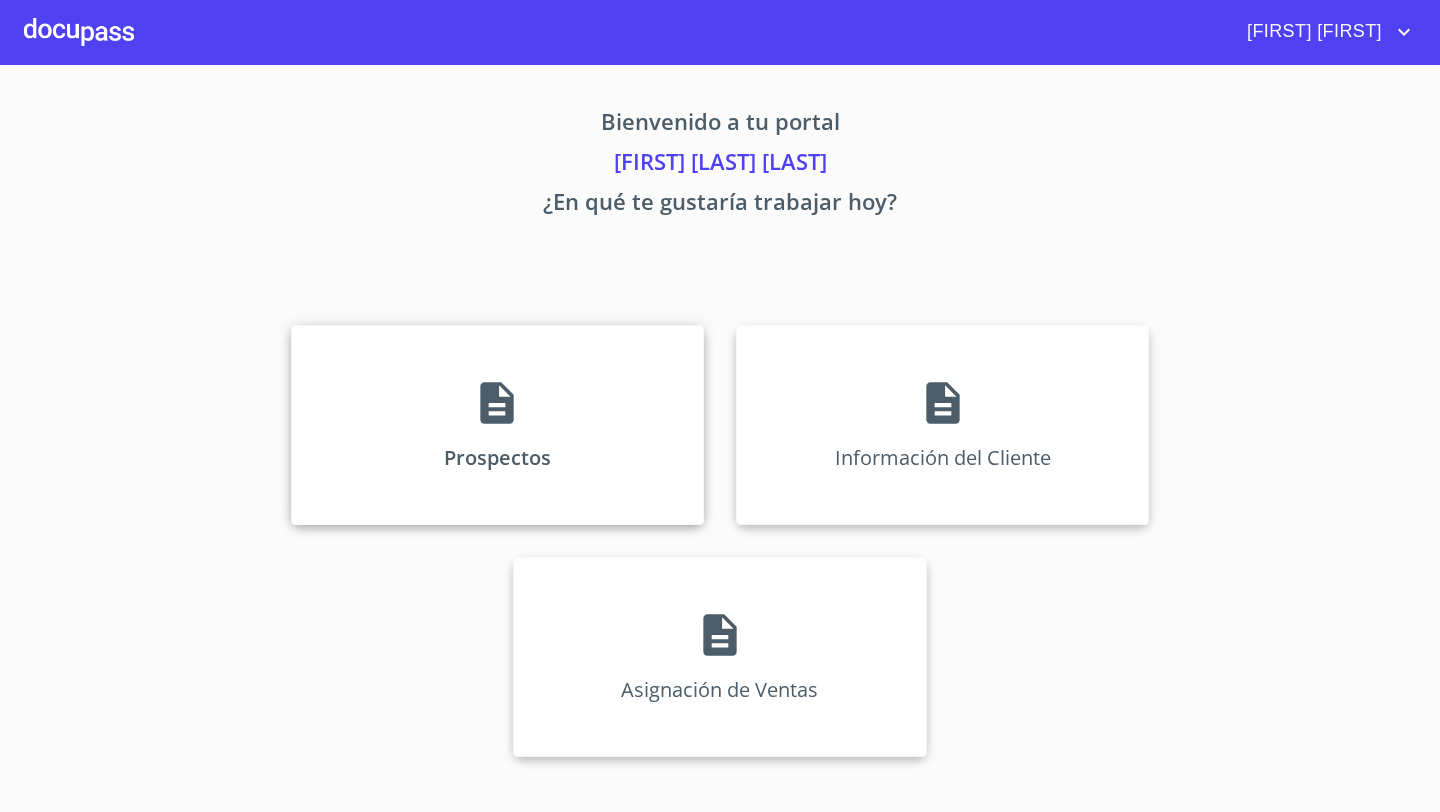 click 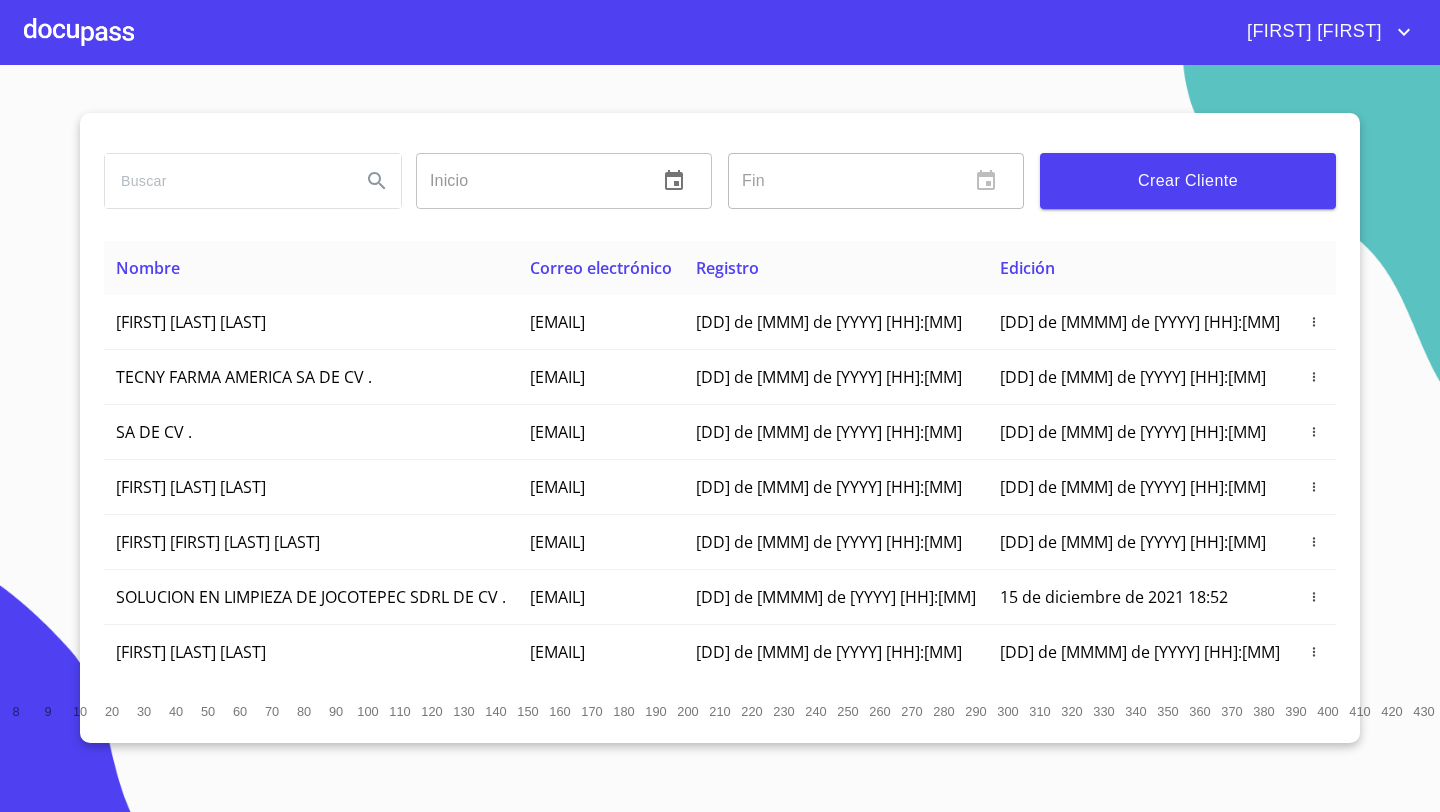 click at bounding box center (79, 32) 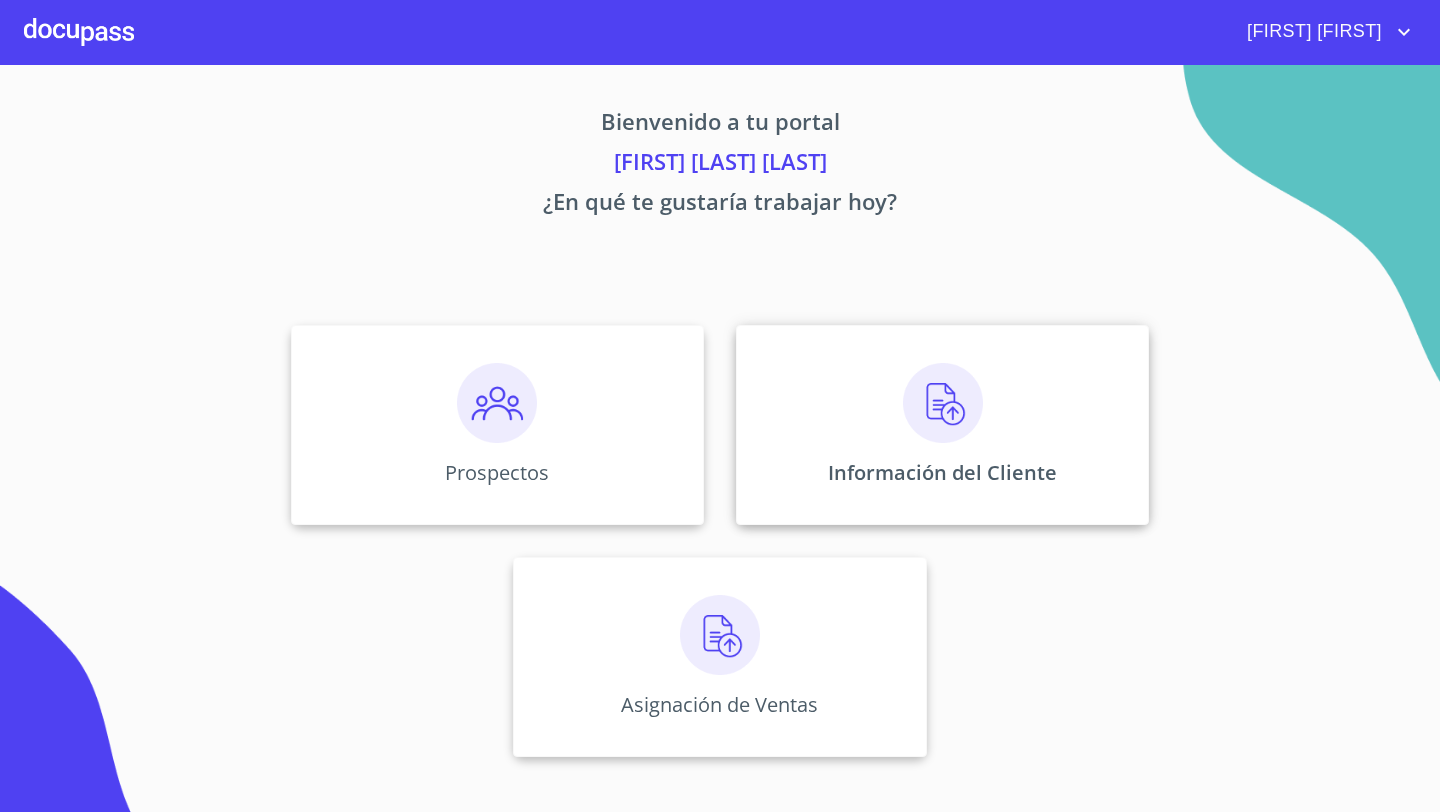 click on "Información del Cliente" at bounding box center [942, 425] 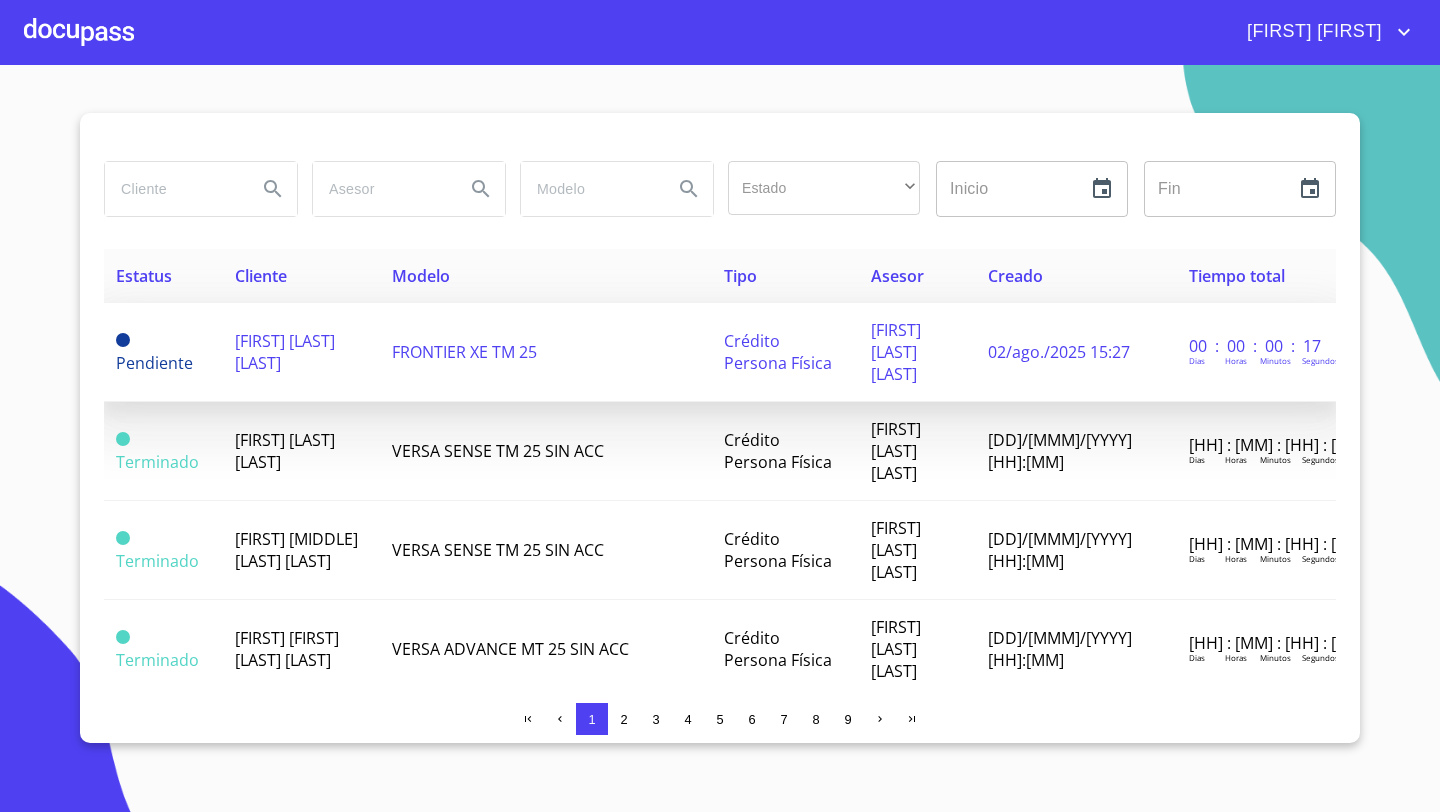click on "[FIRST] [LAST] [LAST]" at bounding box center (285, 352) 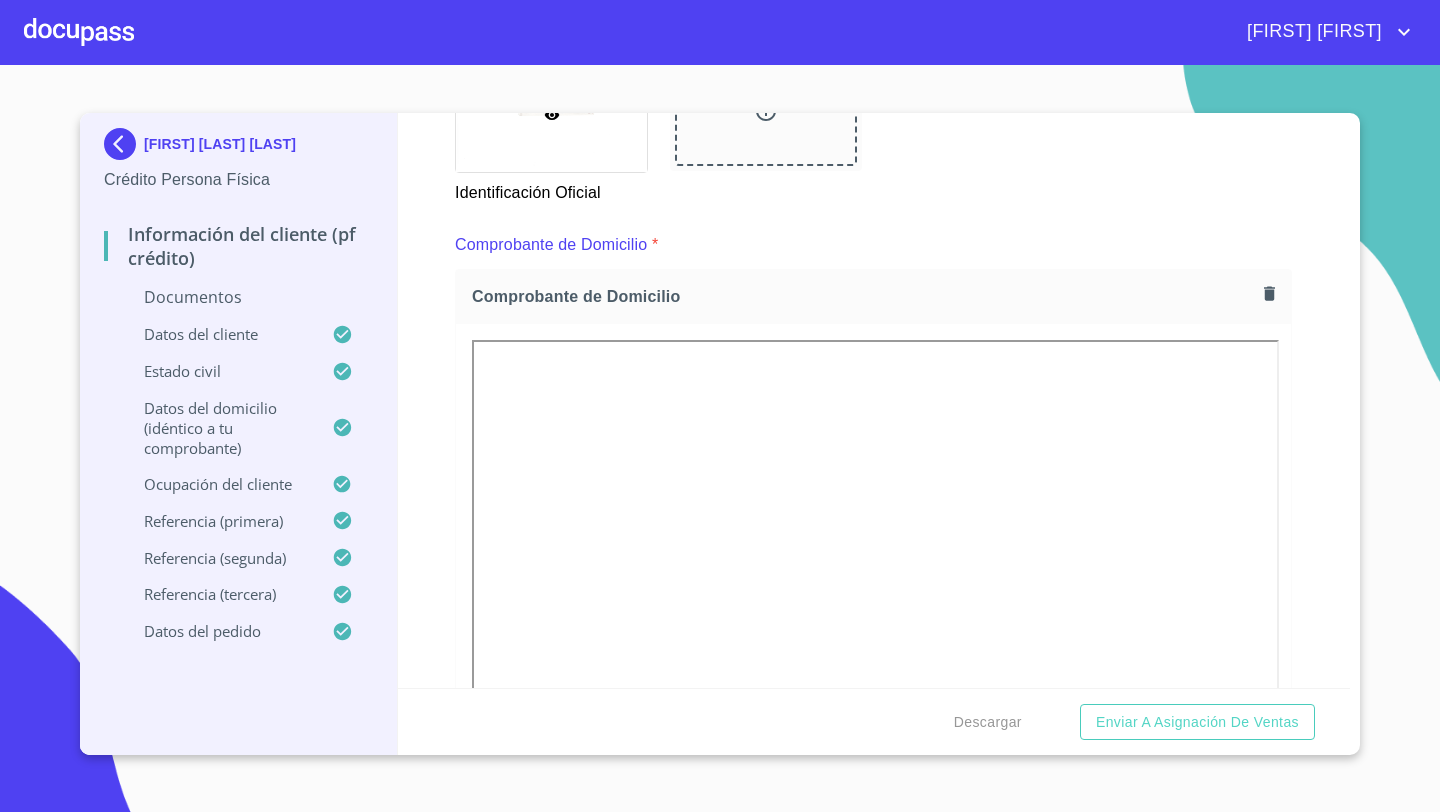 scroll, scrollTop: 918, scrollLeft: 0, axis: vertical 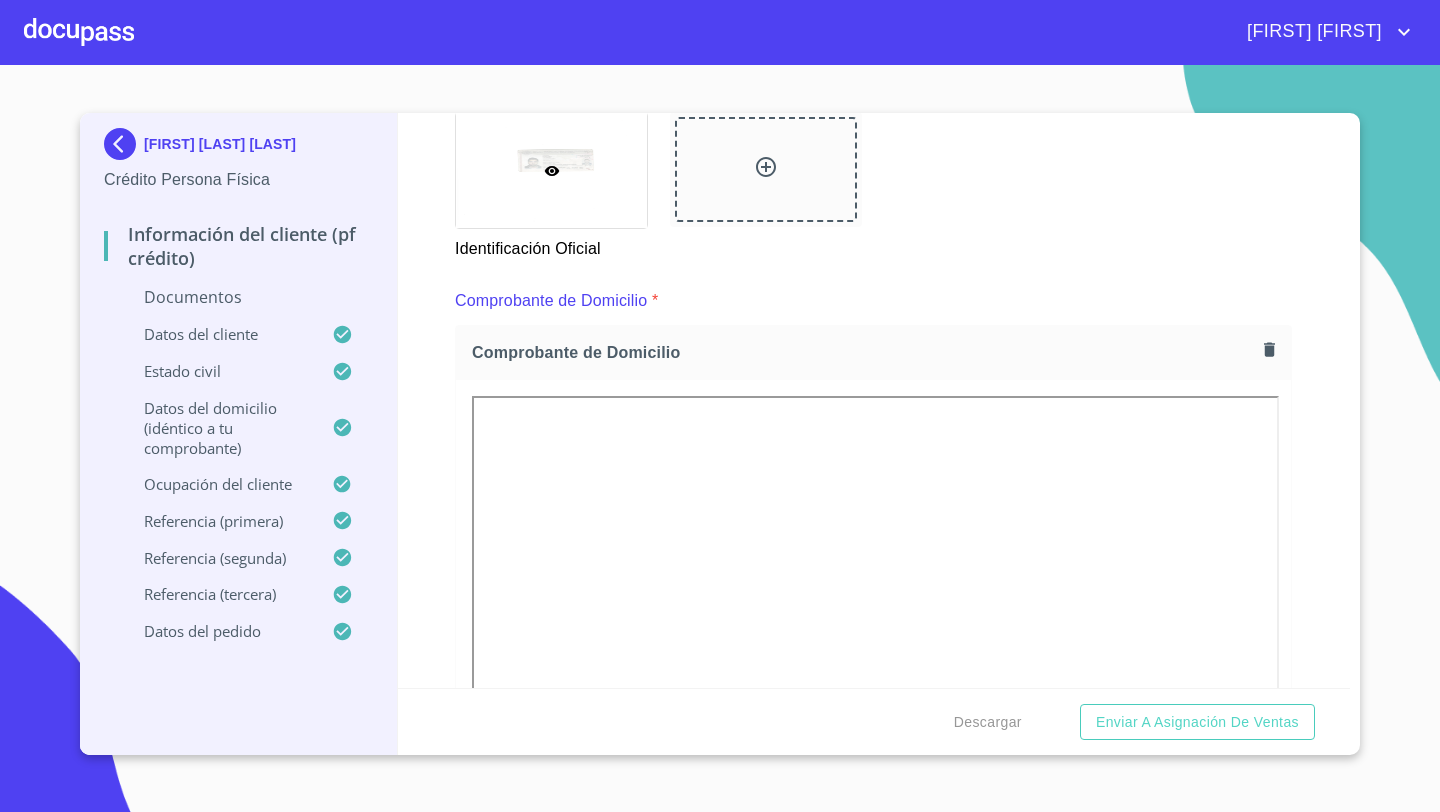 click 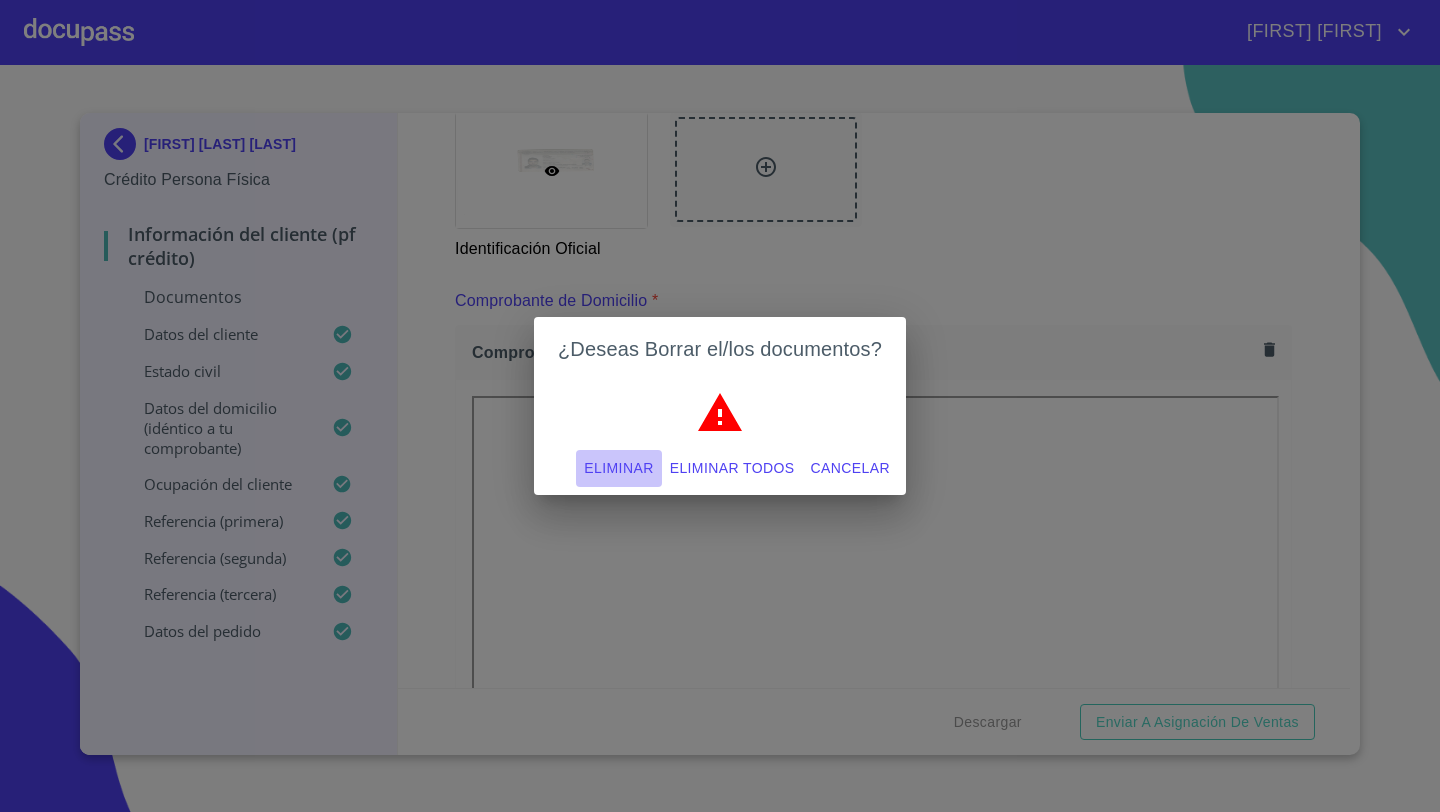 click on "Eliminar" at bounding box center (618, 468) 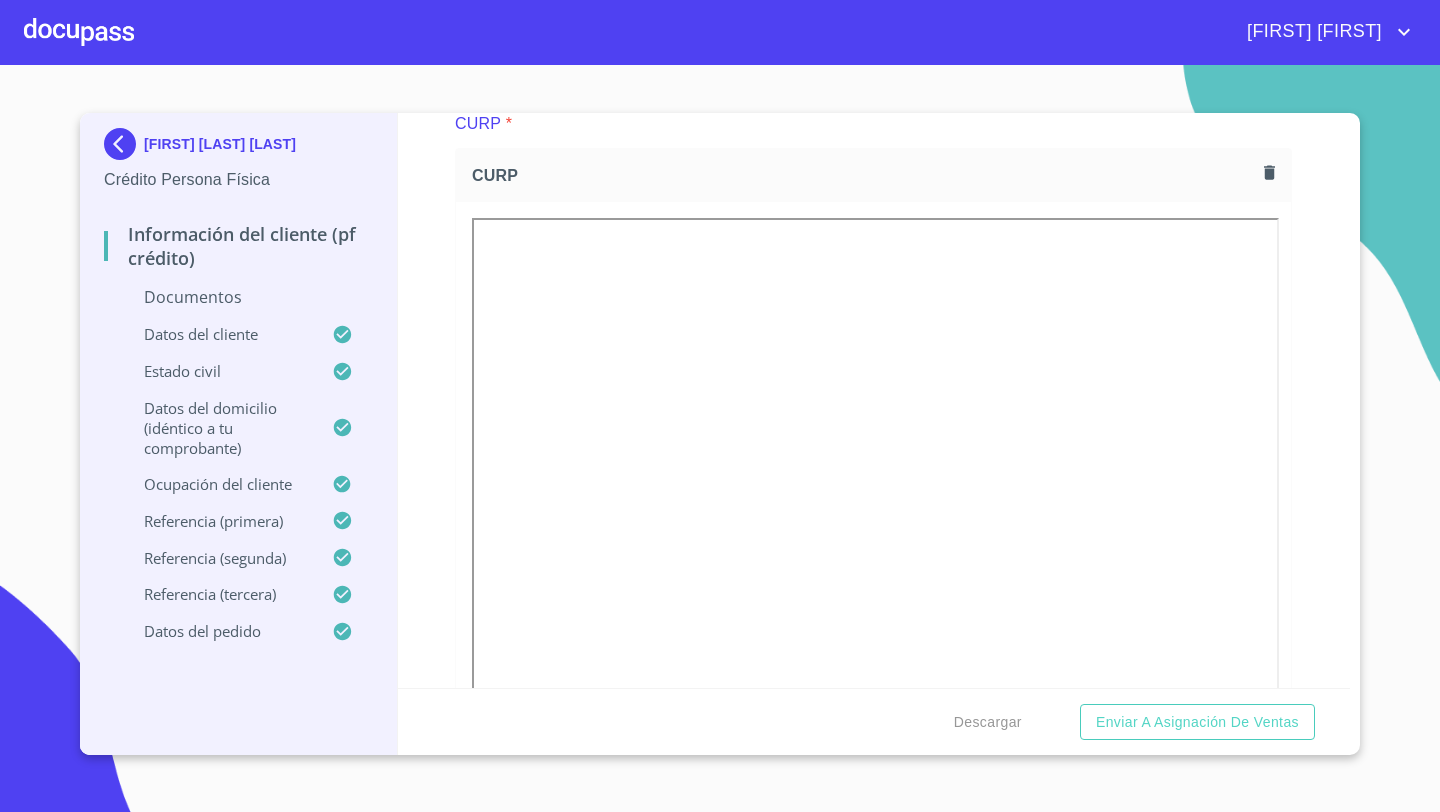 scroll, scrollTop: 2427, scrollLeft: 0, axis: vertical 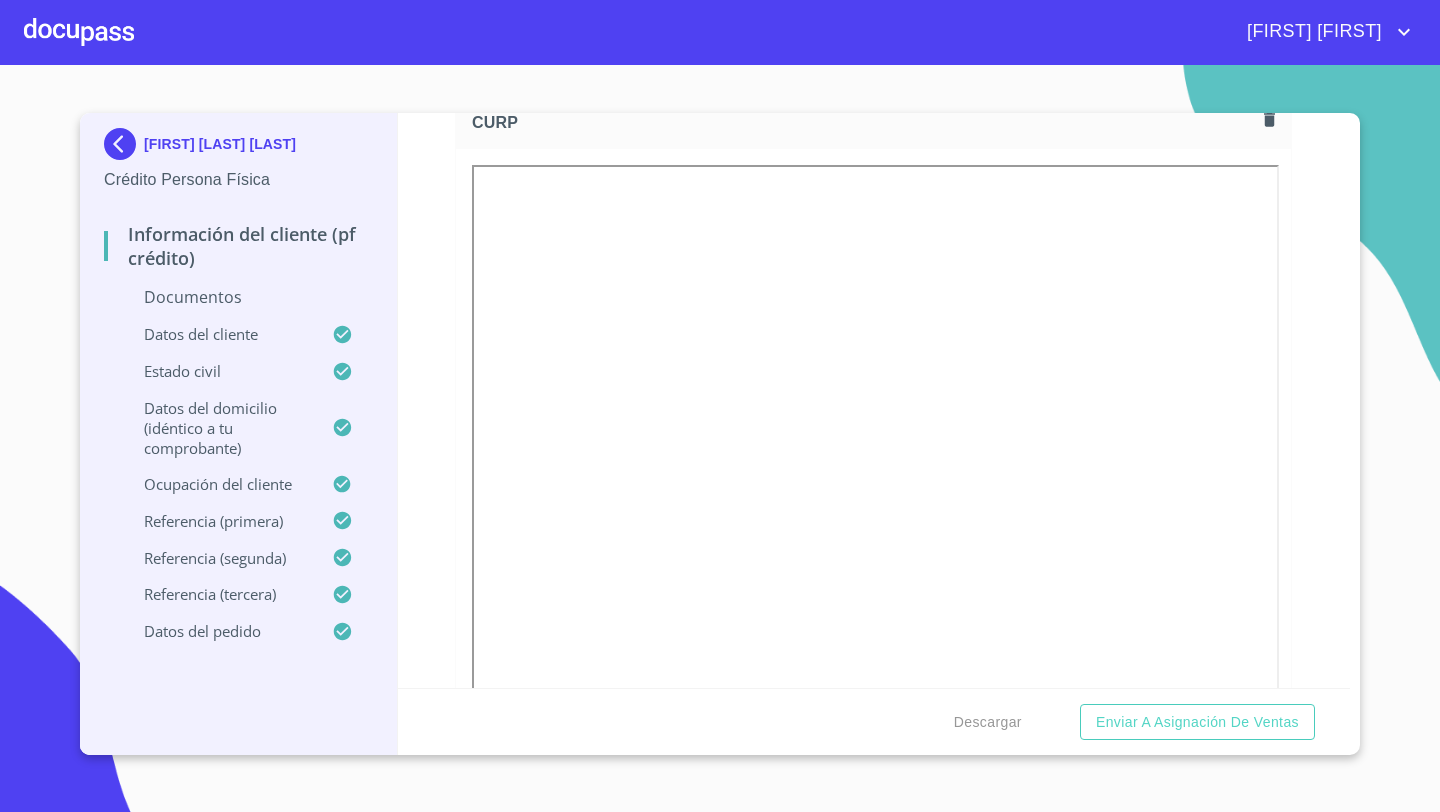 click 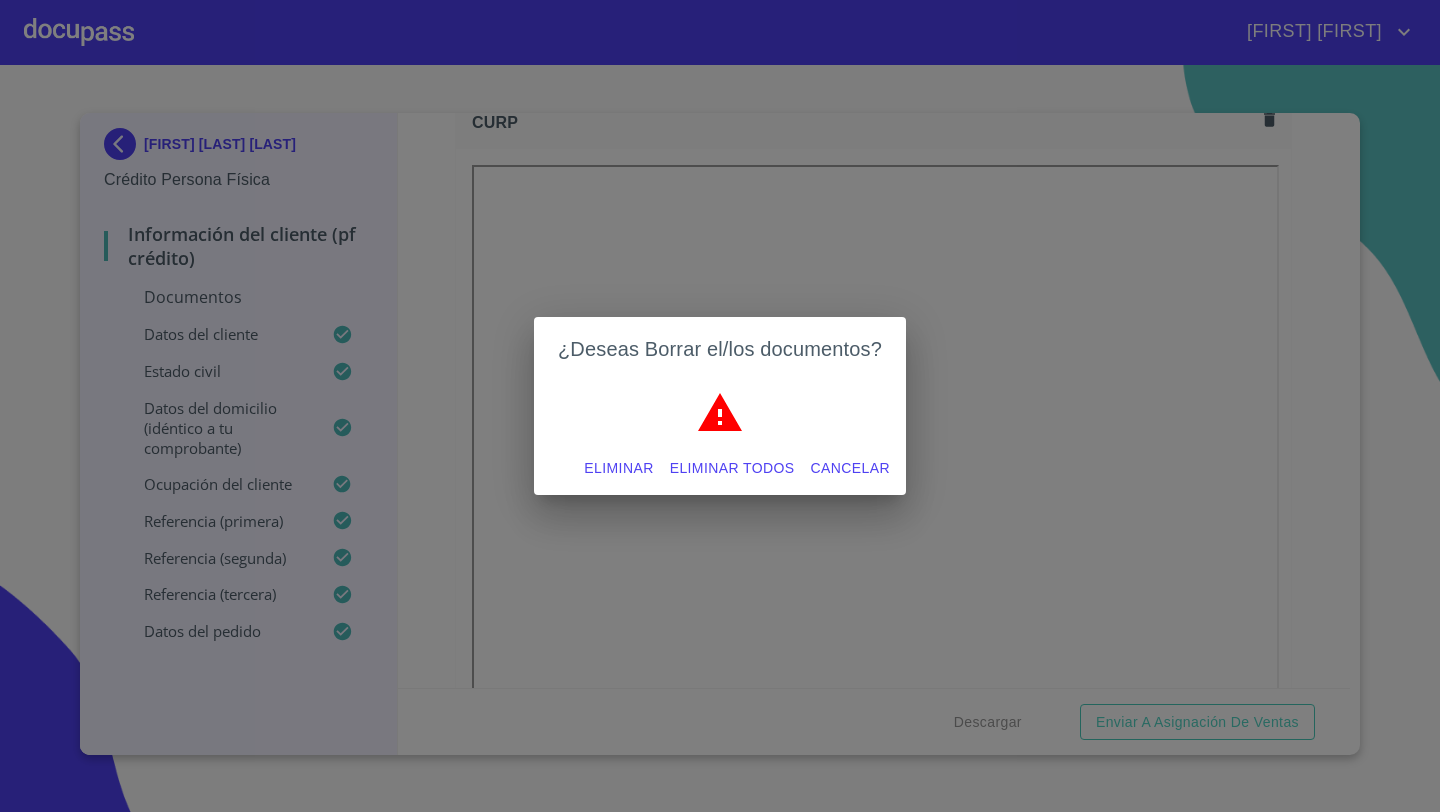 click on "Eliminar" at bounding box center [618, 468] 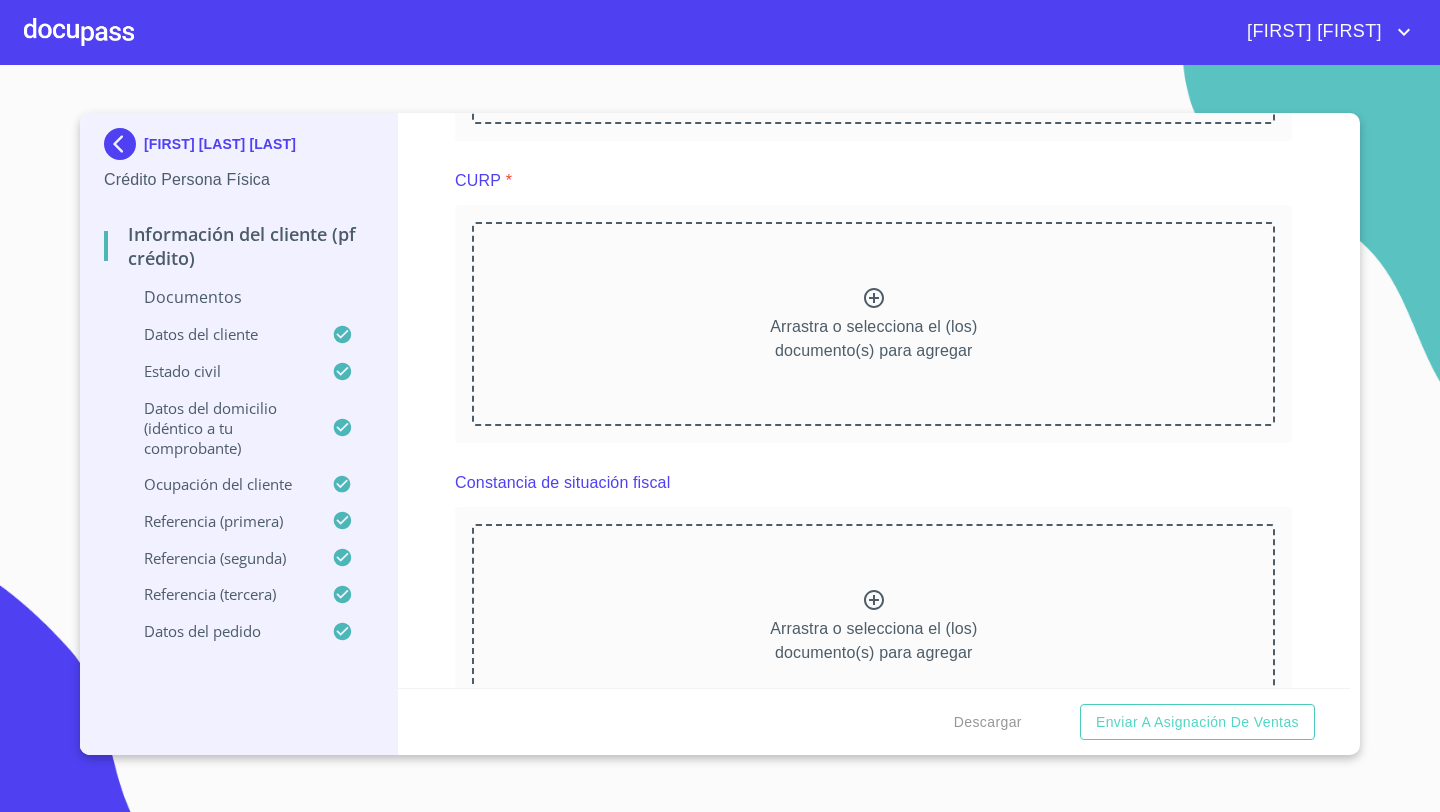 scroll, scrollTop: 2267, scrollLeft: 0, axis: vertical 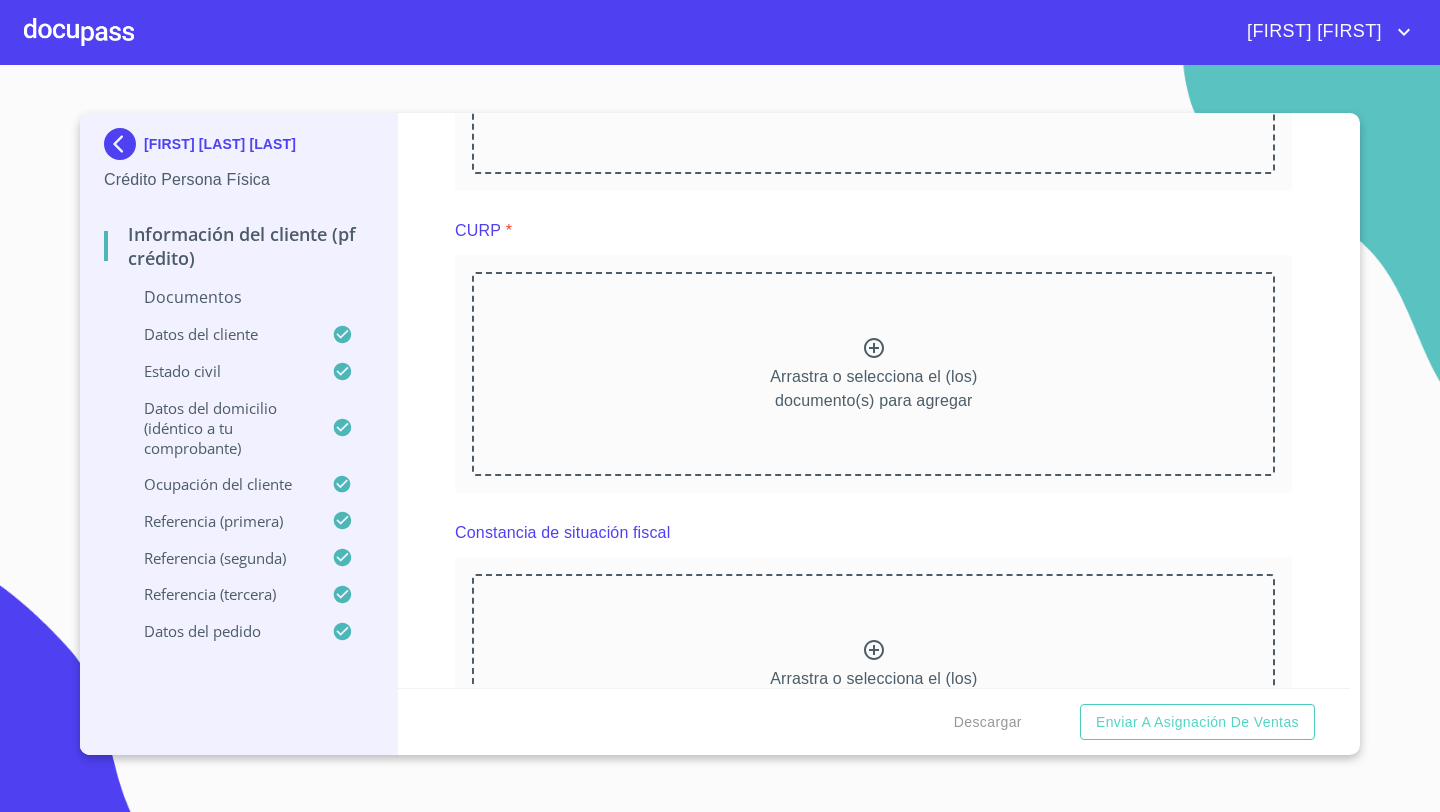 click on "Arrastra o selecciona el (los) documento(s) para agregar" at bounding box center [873, 389] 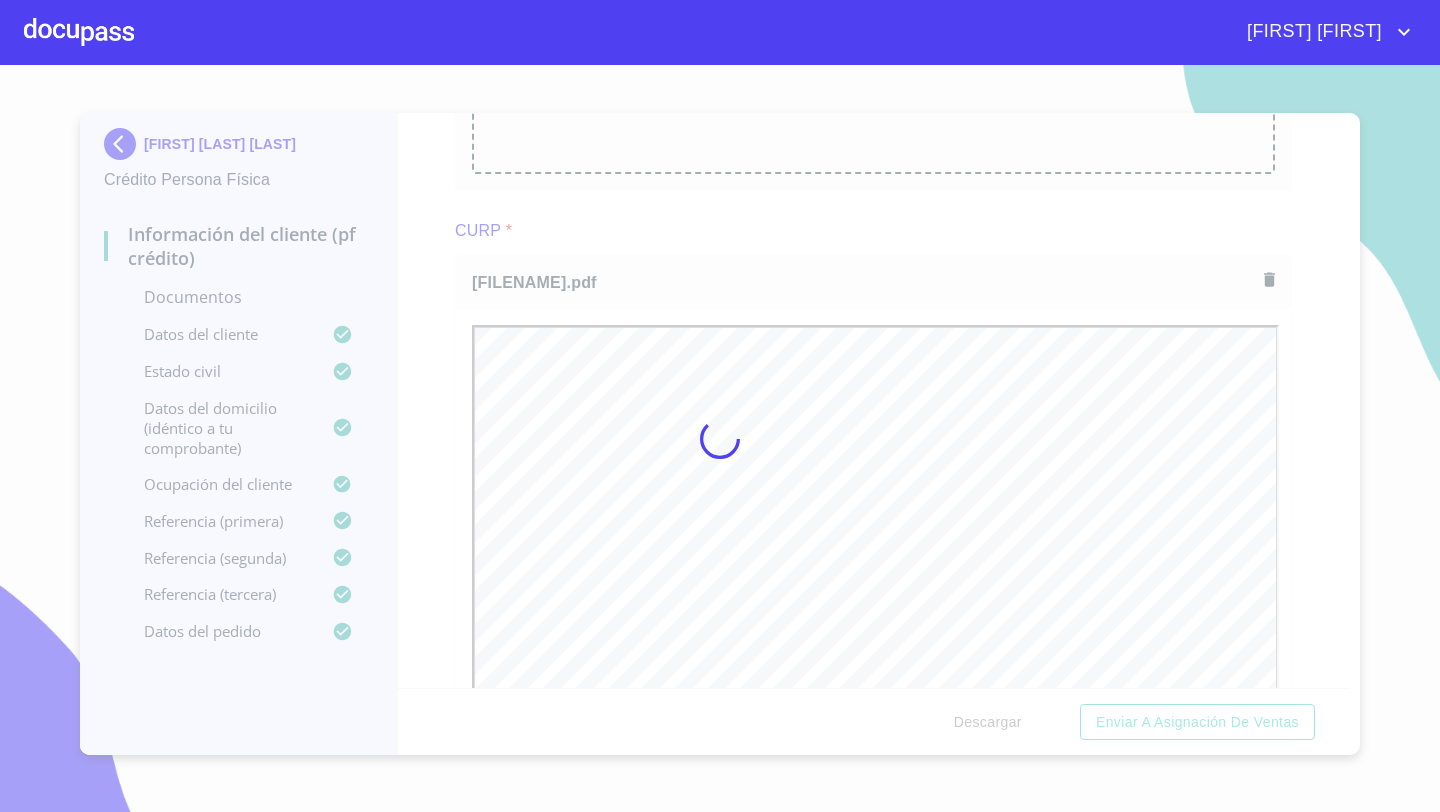 scroll, scrollTop: 0, scrollLeft: 0, axis: both 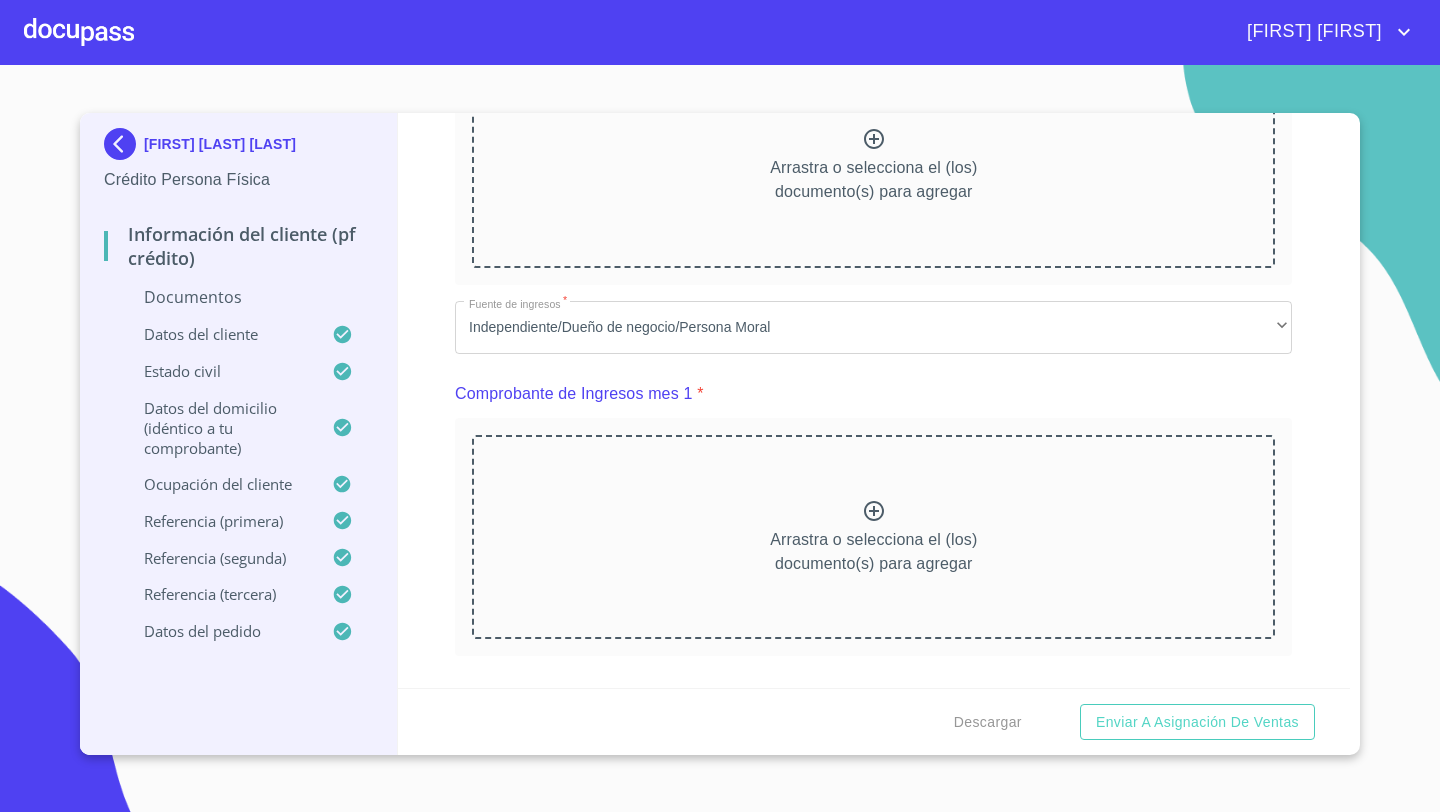 click on "Arrastra o selecciona el (los) documento(s) para agregar" at bounding box center (873, 537) 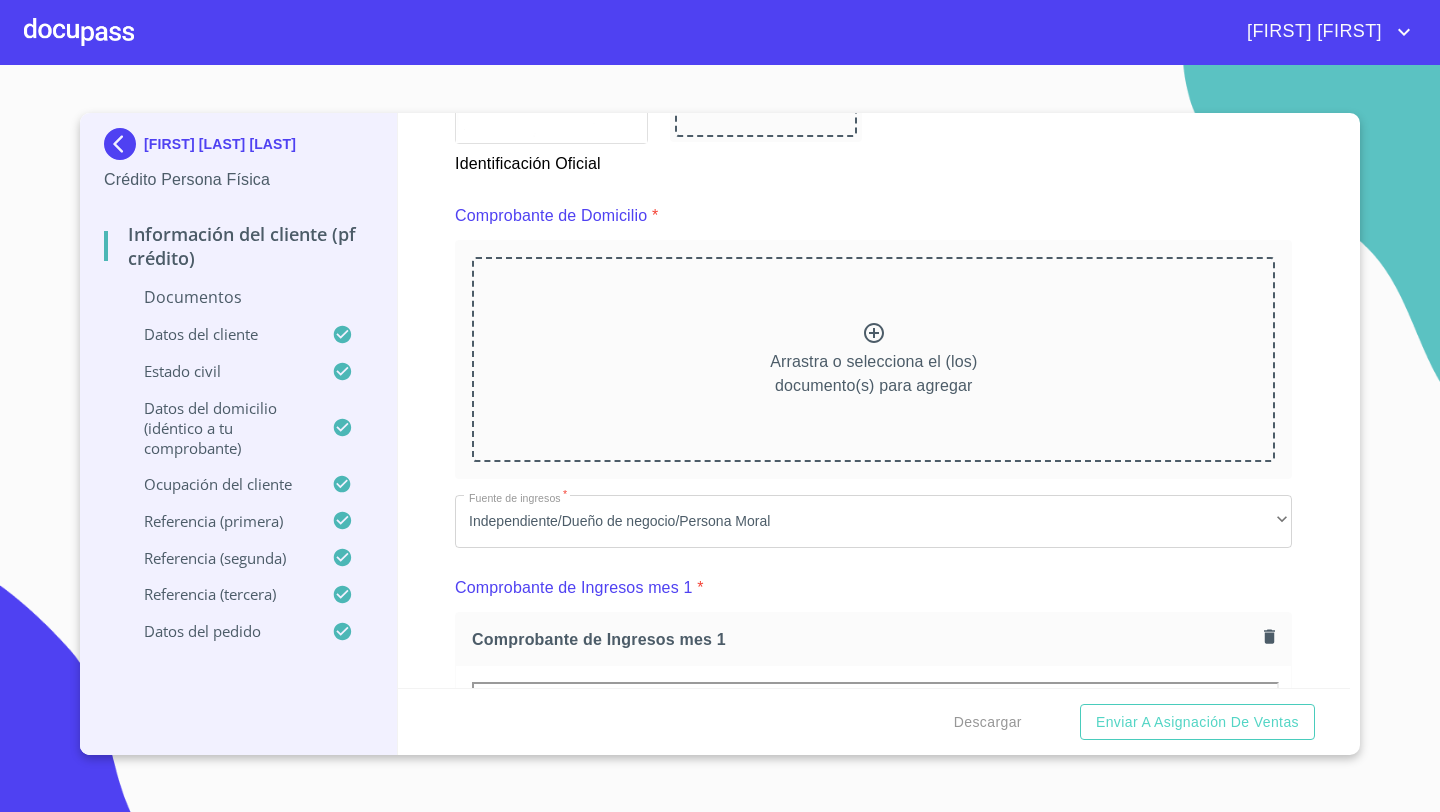 scroll, scrollTop: 990, scrollLeft: 0, axis: vertical 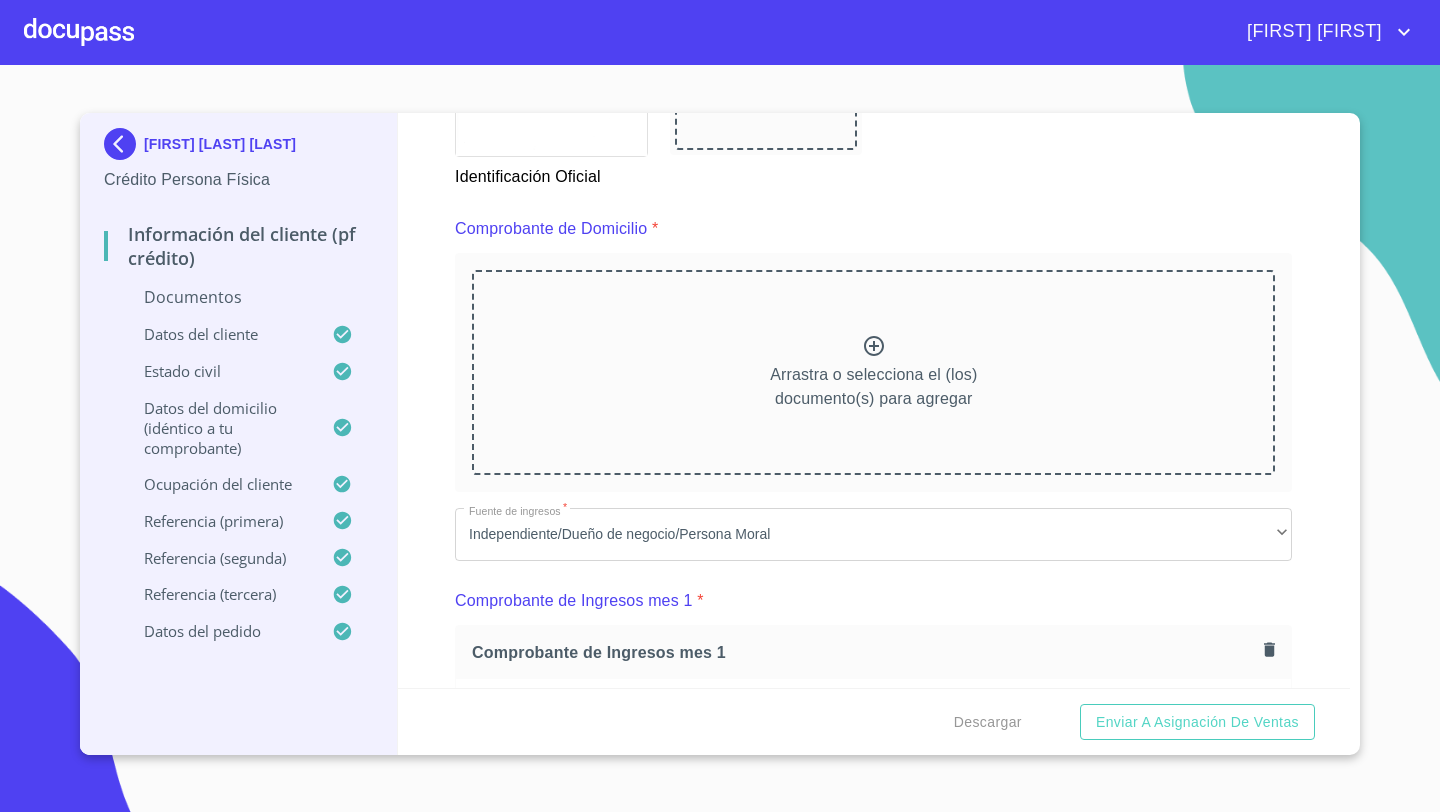 click 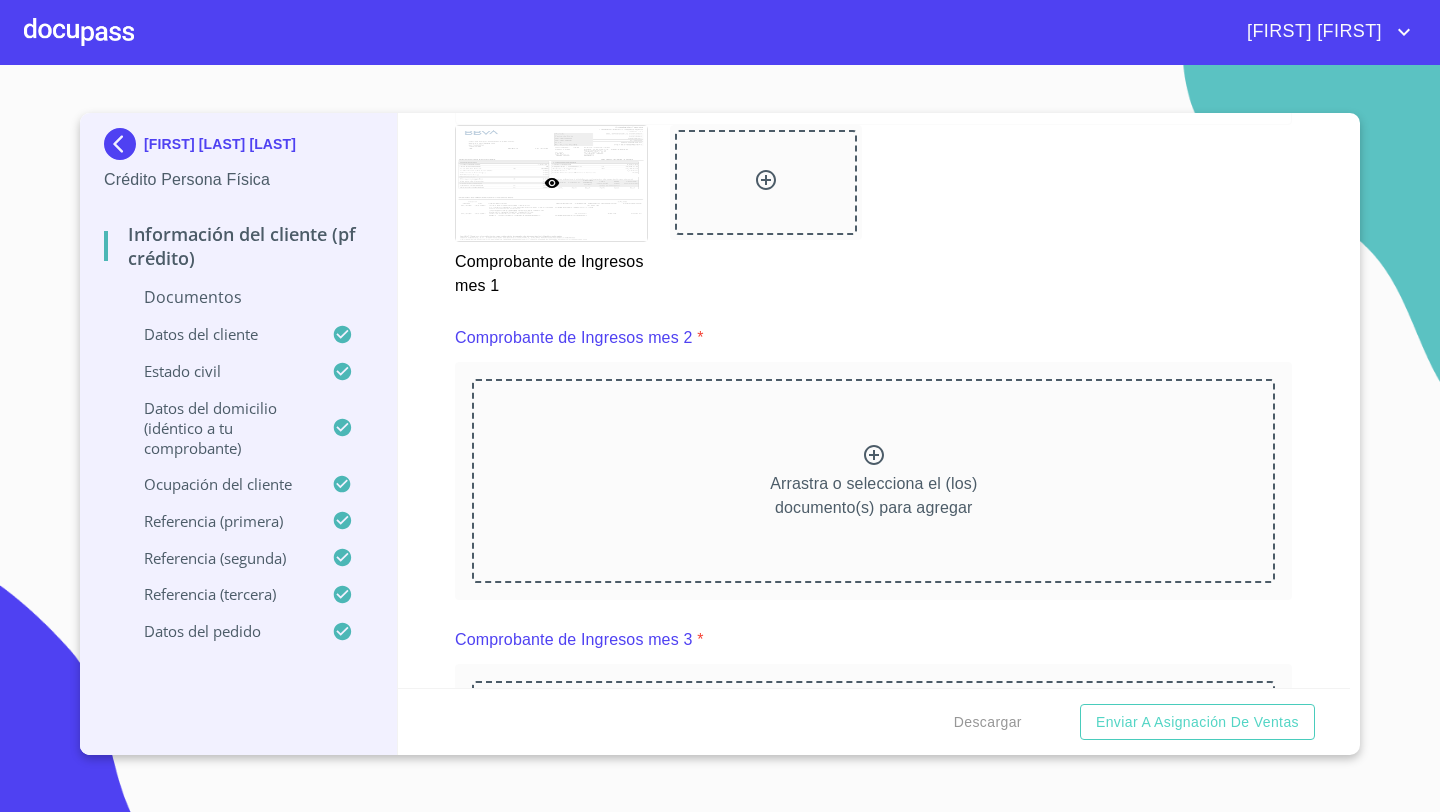 scroll, scrollTop: 2780, scrollLeft: 0, axis: vertical 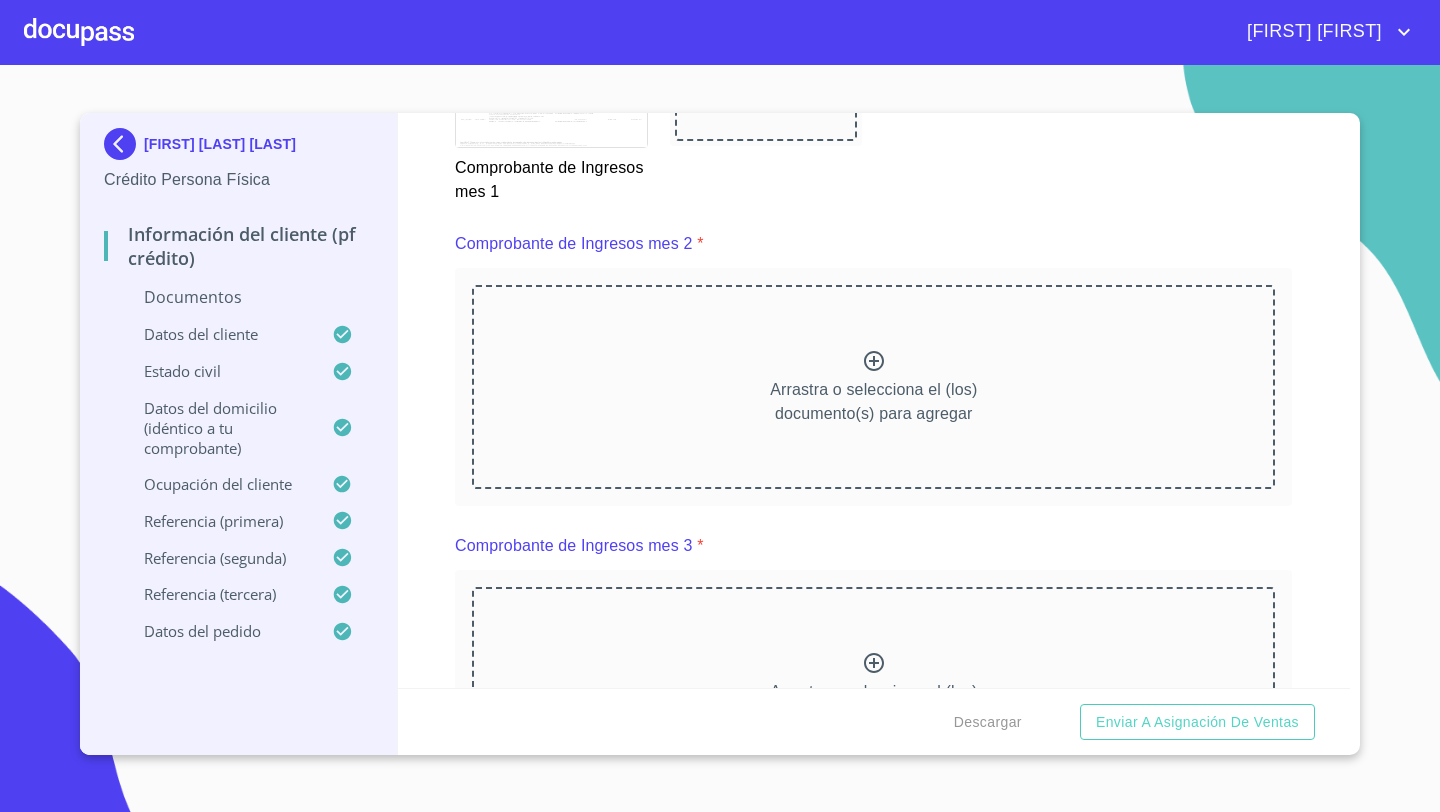 click on "Arrastra o selecciona el (los) documento(s) para agregar" at bounding box center (873, 387) 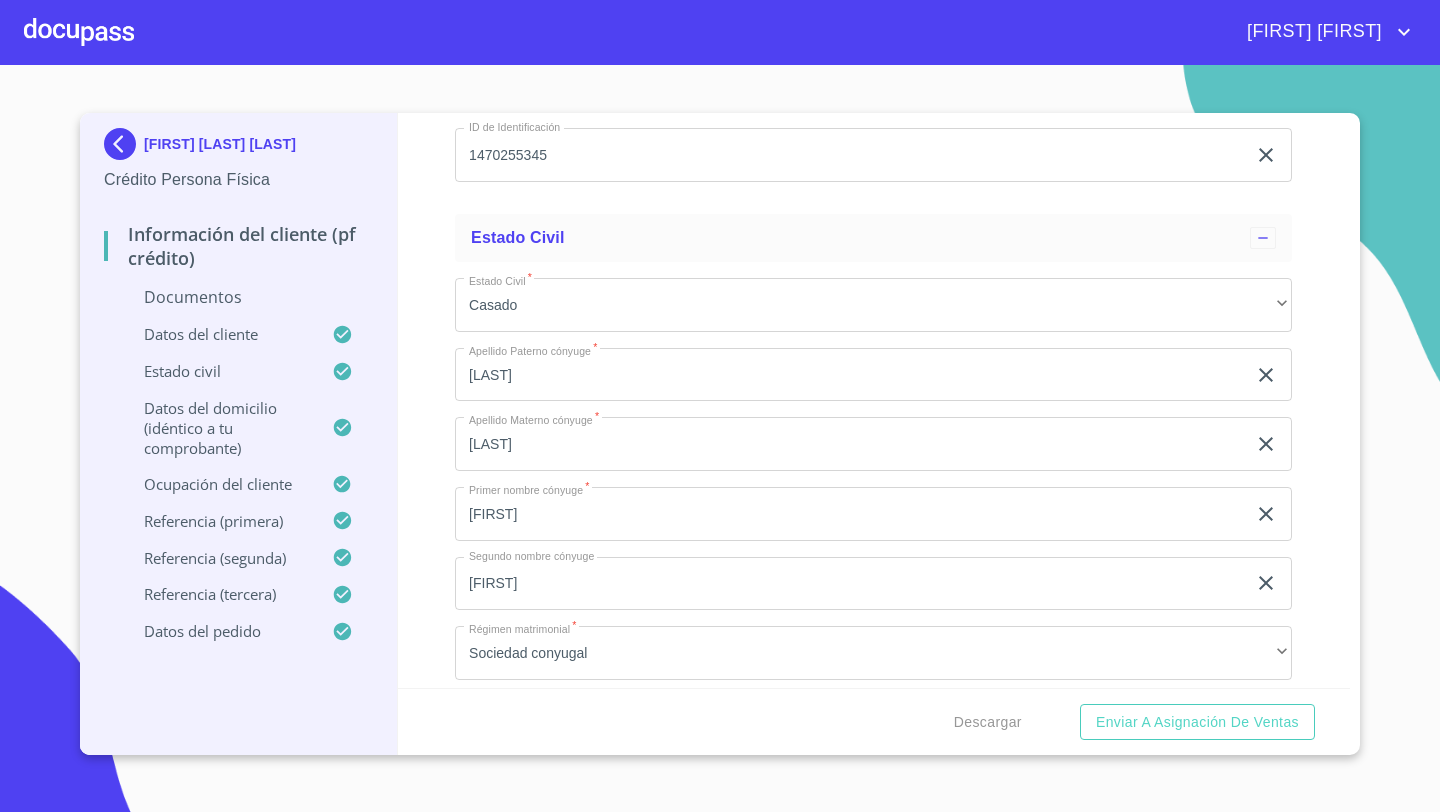 scroll, scrollTop: 6104, scrollLeft: 0, axis: vertical 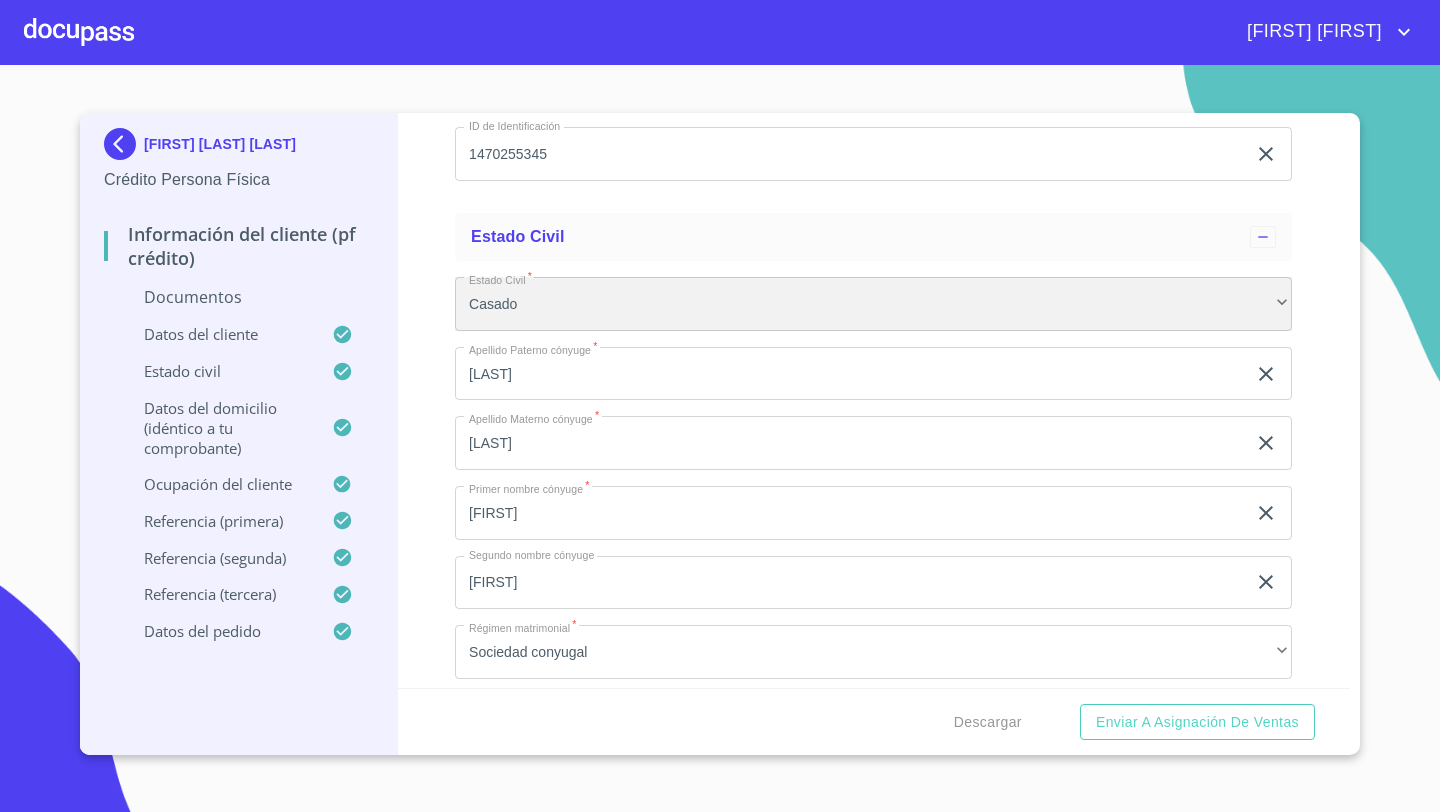 click on "Casado" at bounding box center (873, 304) 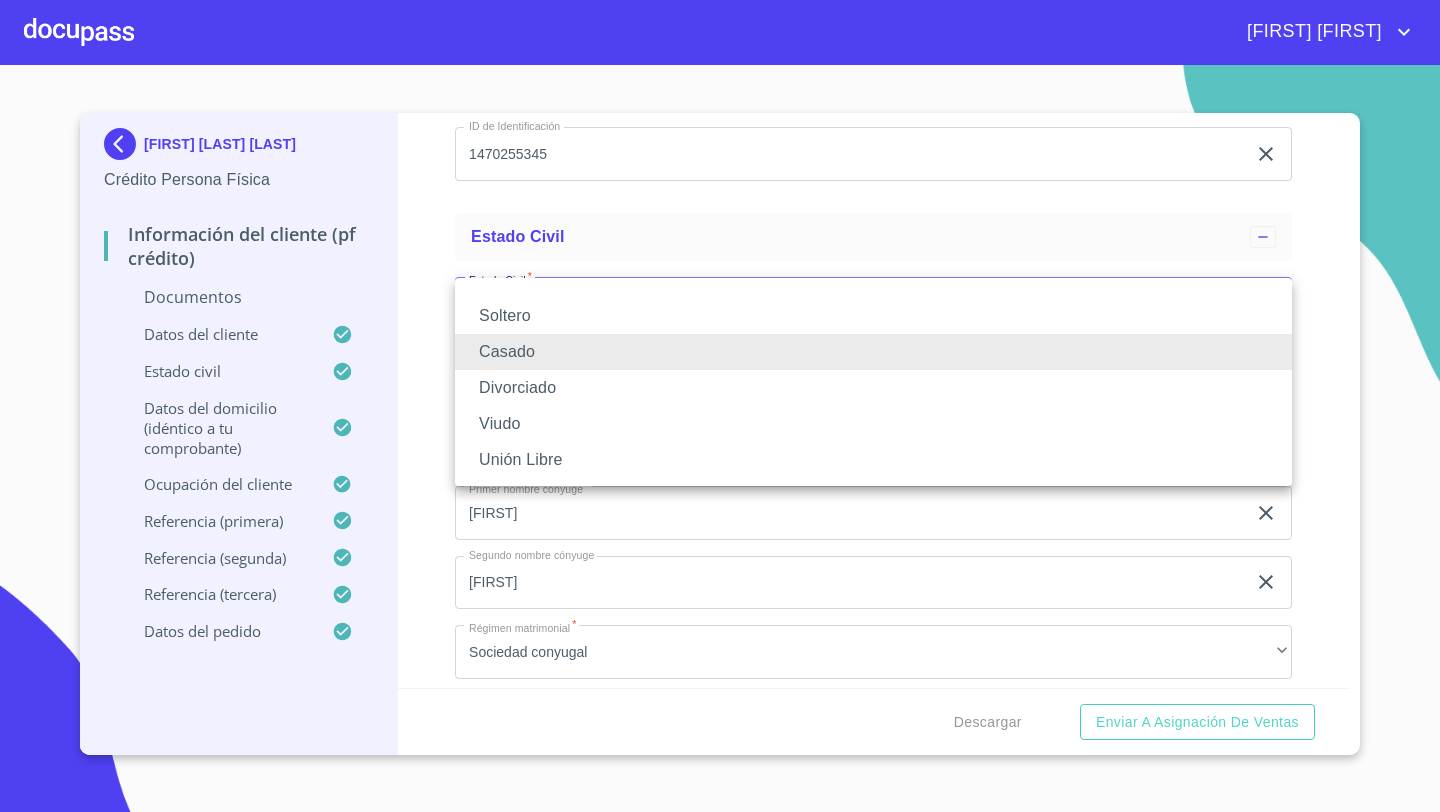 click on "Soltero" at bounding box center (873, 316) 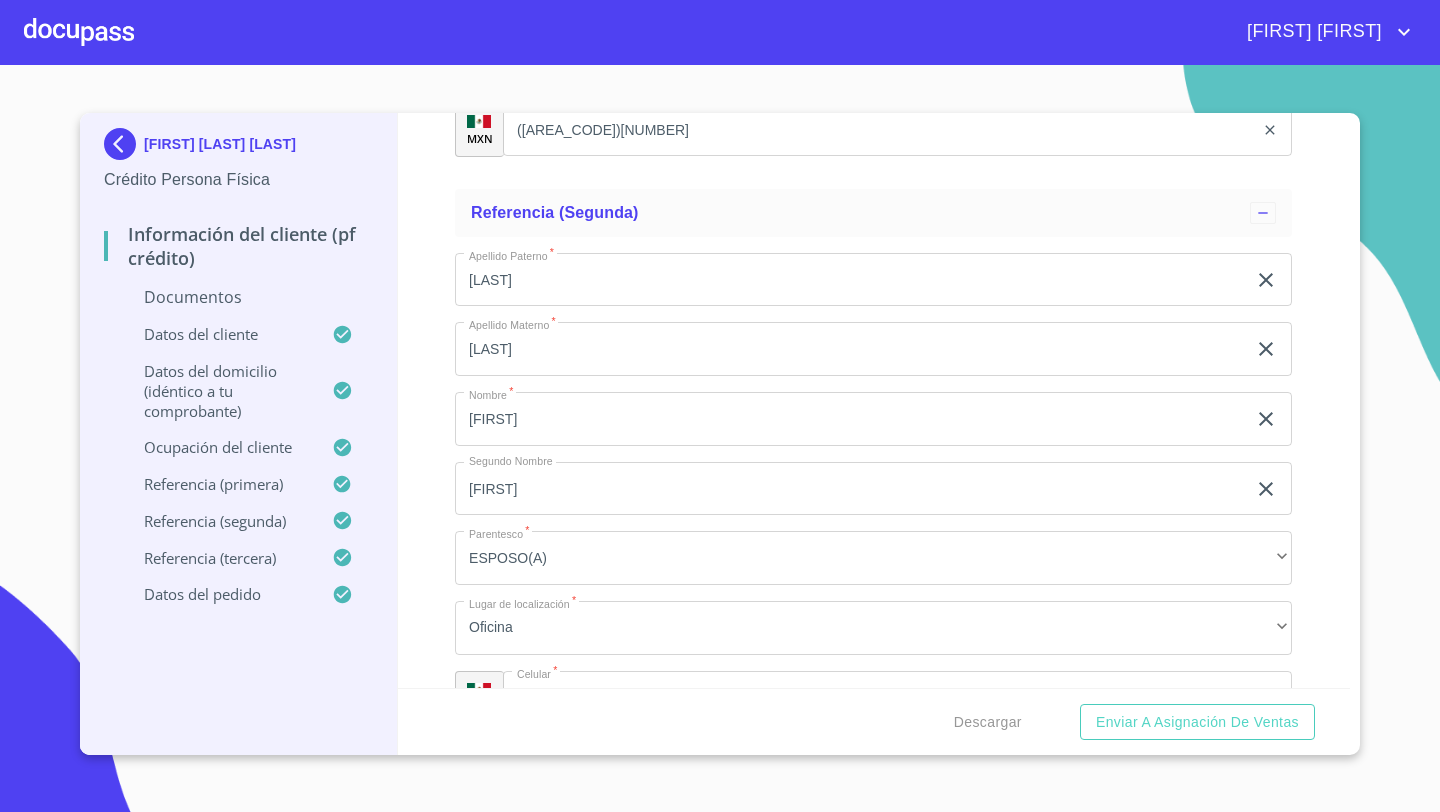 scroll, scrollTop: 9100, scrollLeft: 0, axis: vertical 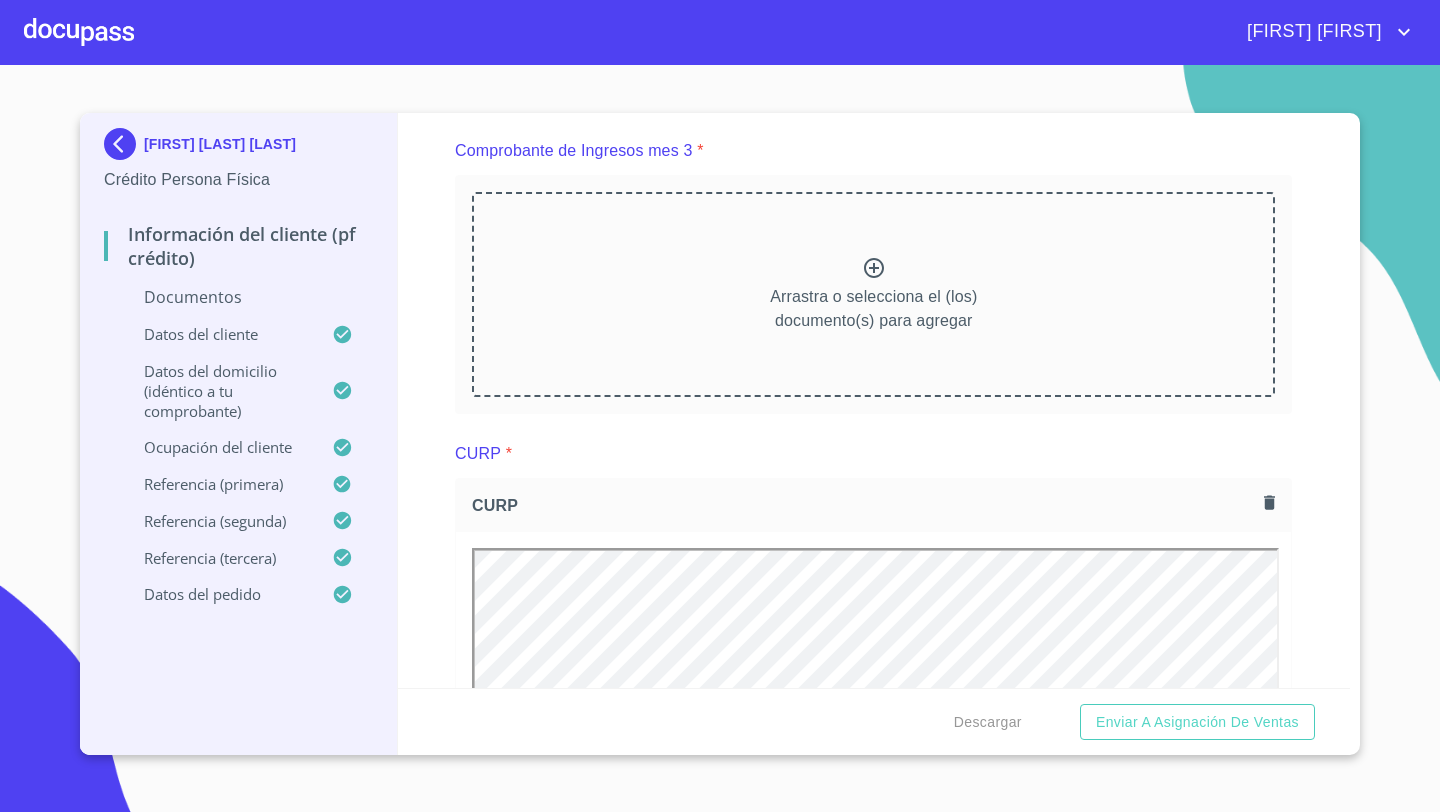 click on "Arrastra o selecciona el (los) documento(s) para agregar" at bounding box center (873, 309) 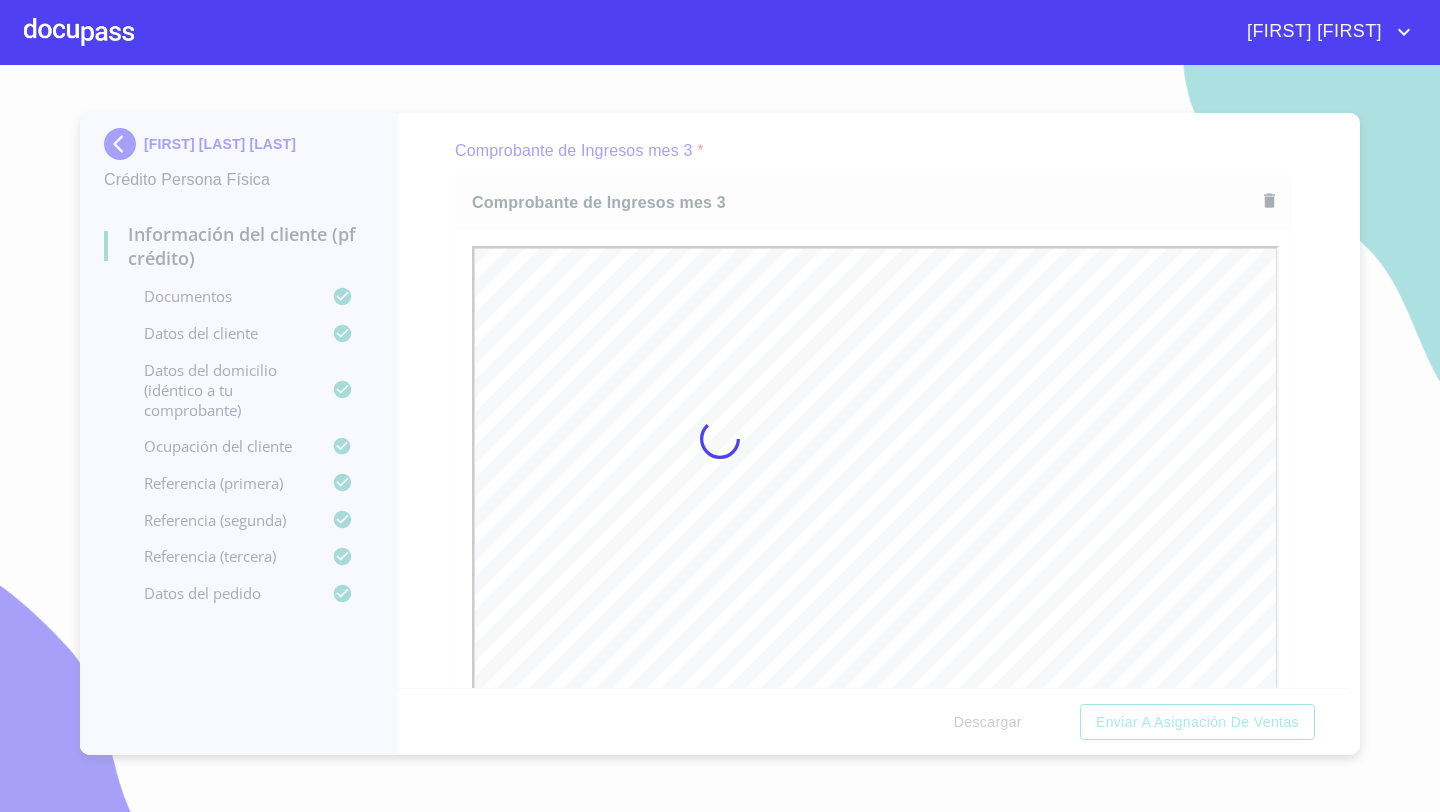scroll, scrollTop: 0, scrollLeft: 0, axis: both 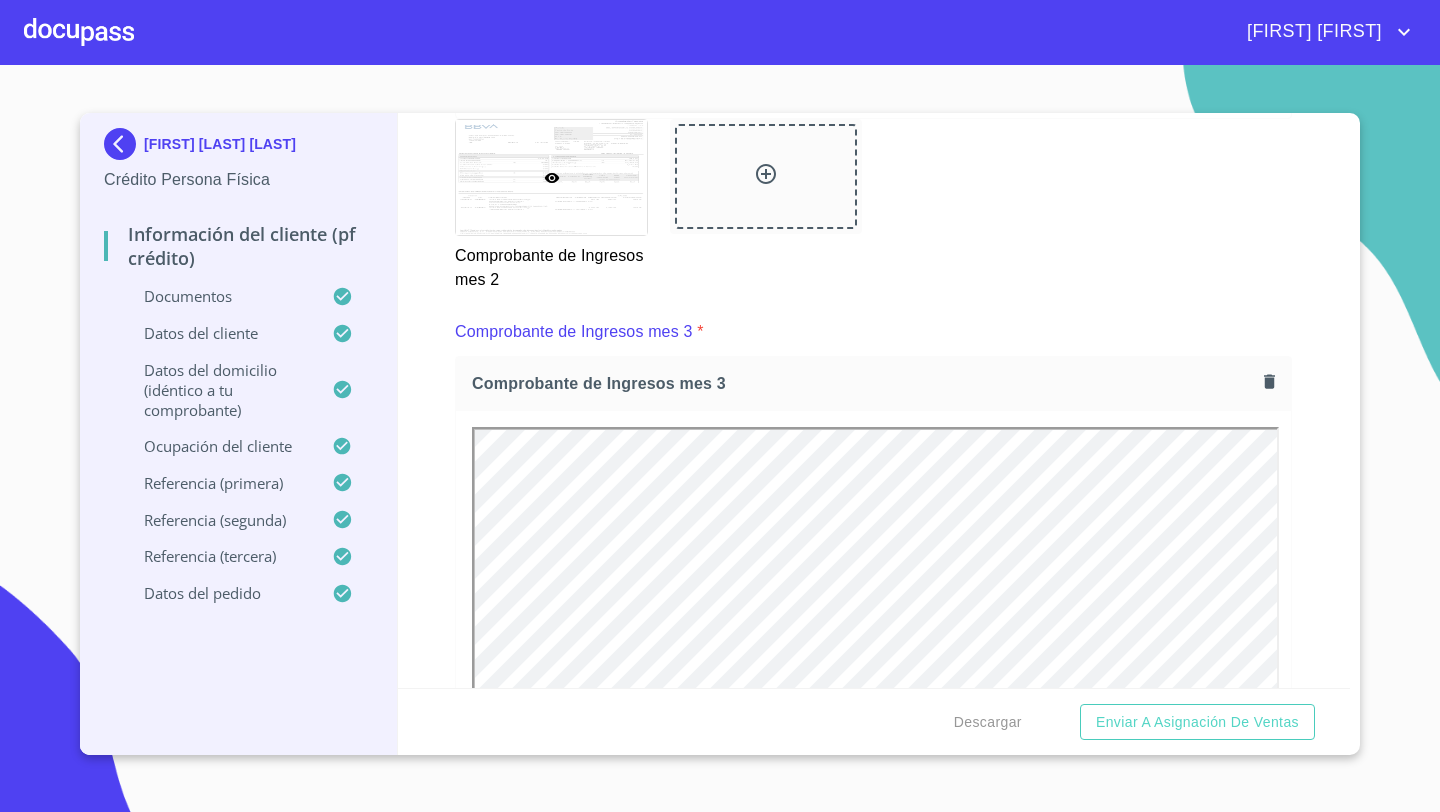 click 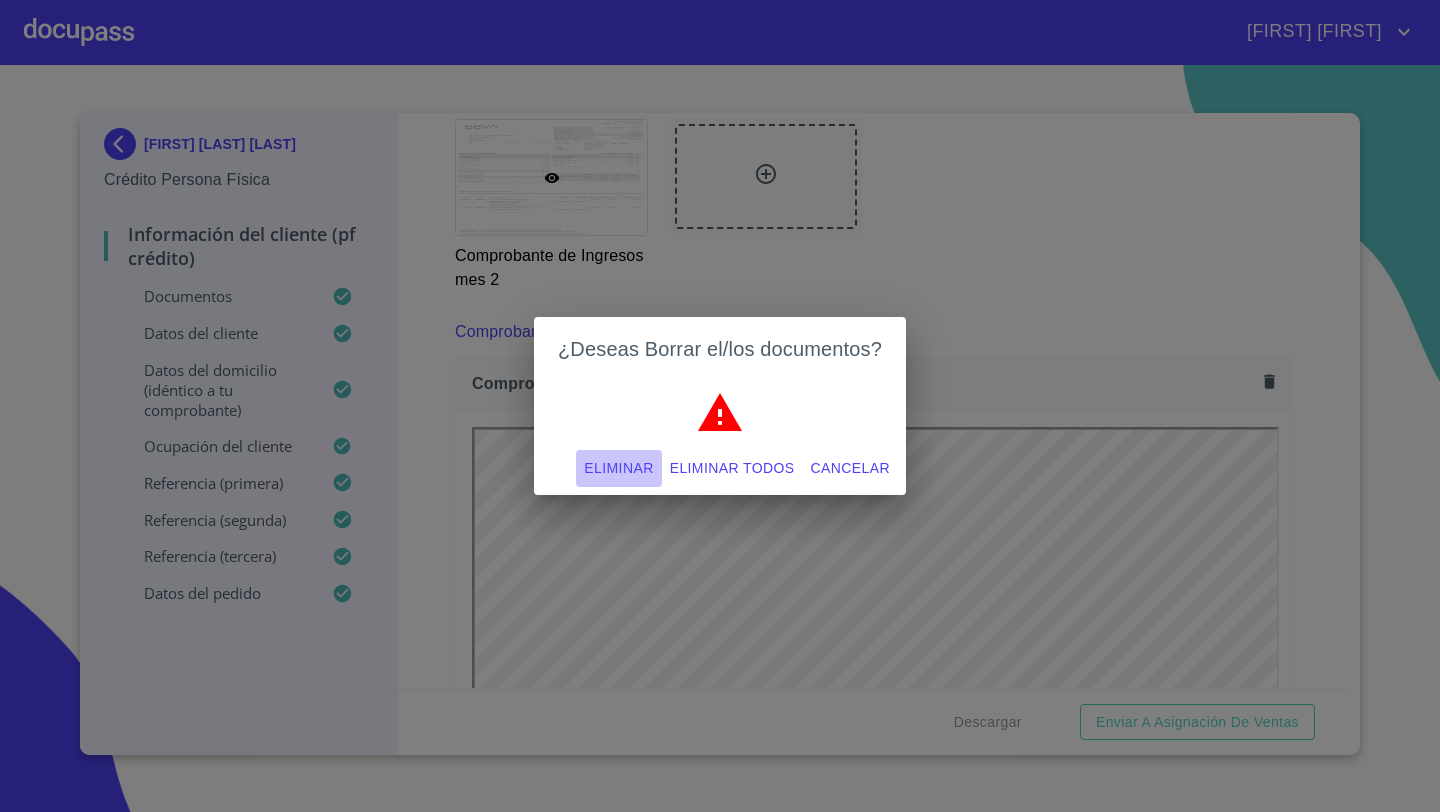 click on "Eliminar" at bounding box center [618, 468] 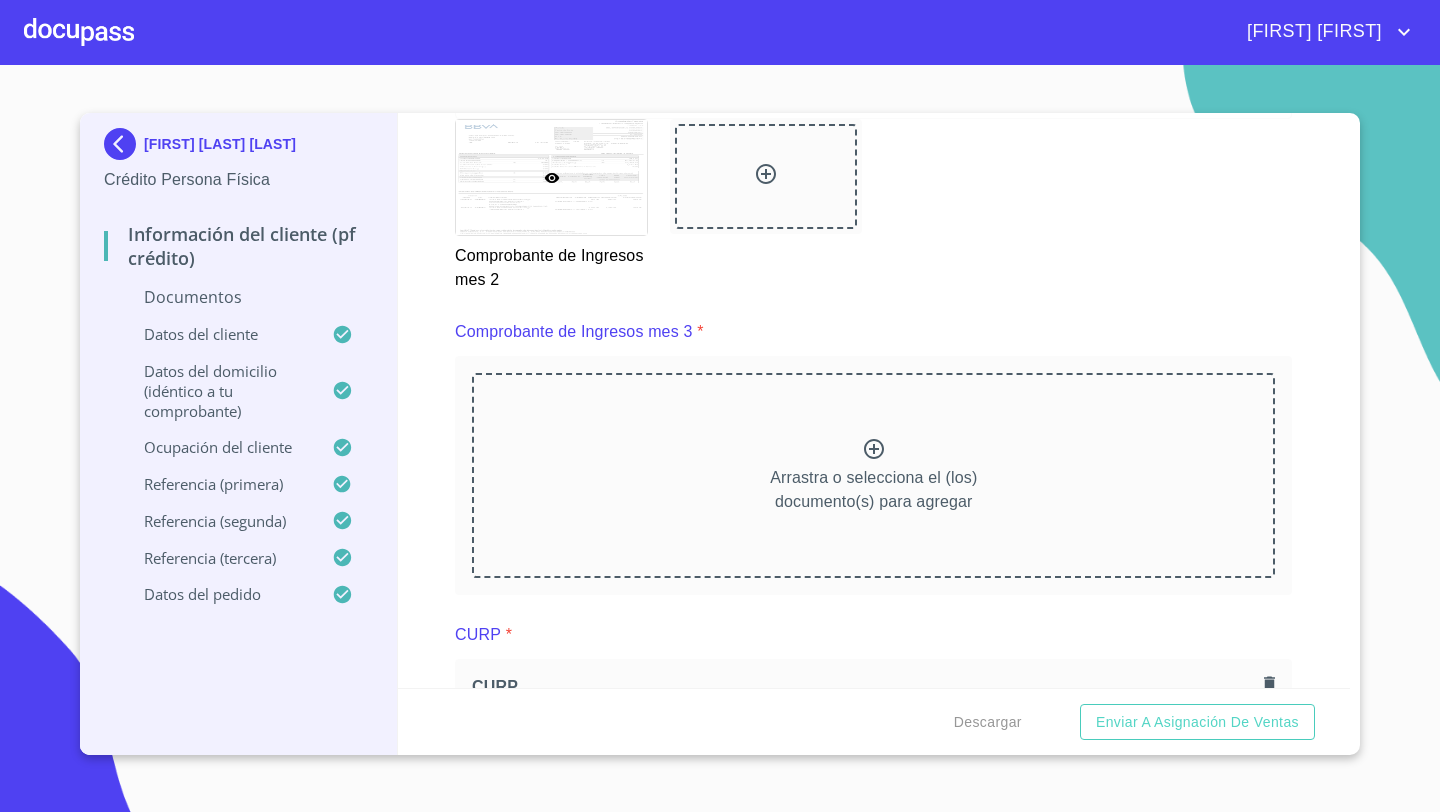 click on "Arrastra o selecciona el (los) documento(s) para agregar" at bounding box center (873, 475) 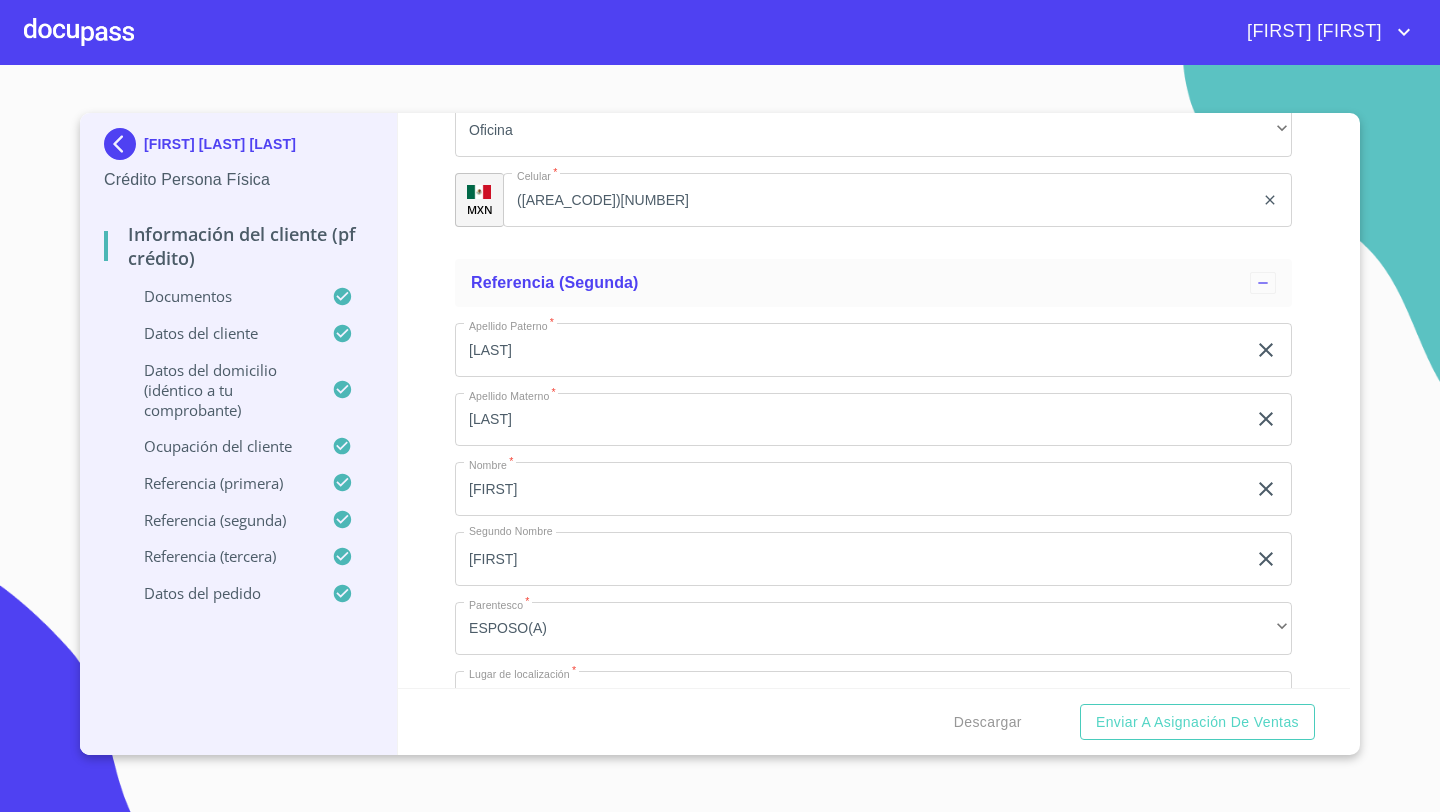 scroll, scrollTop: 9834, scrollLeft: 0, axis: vertical 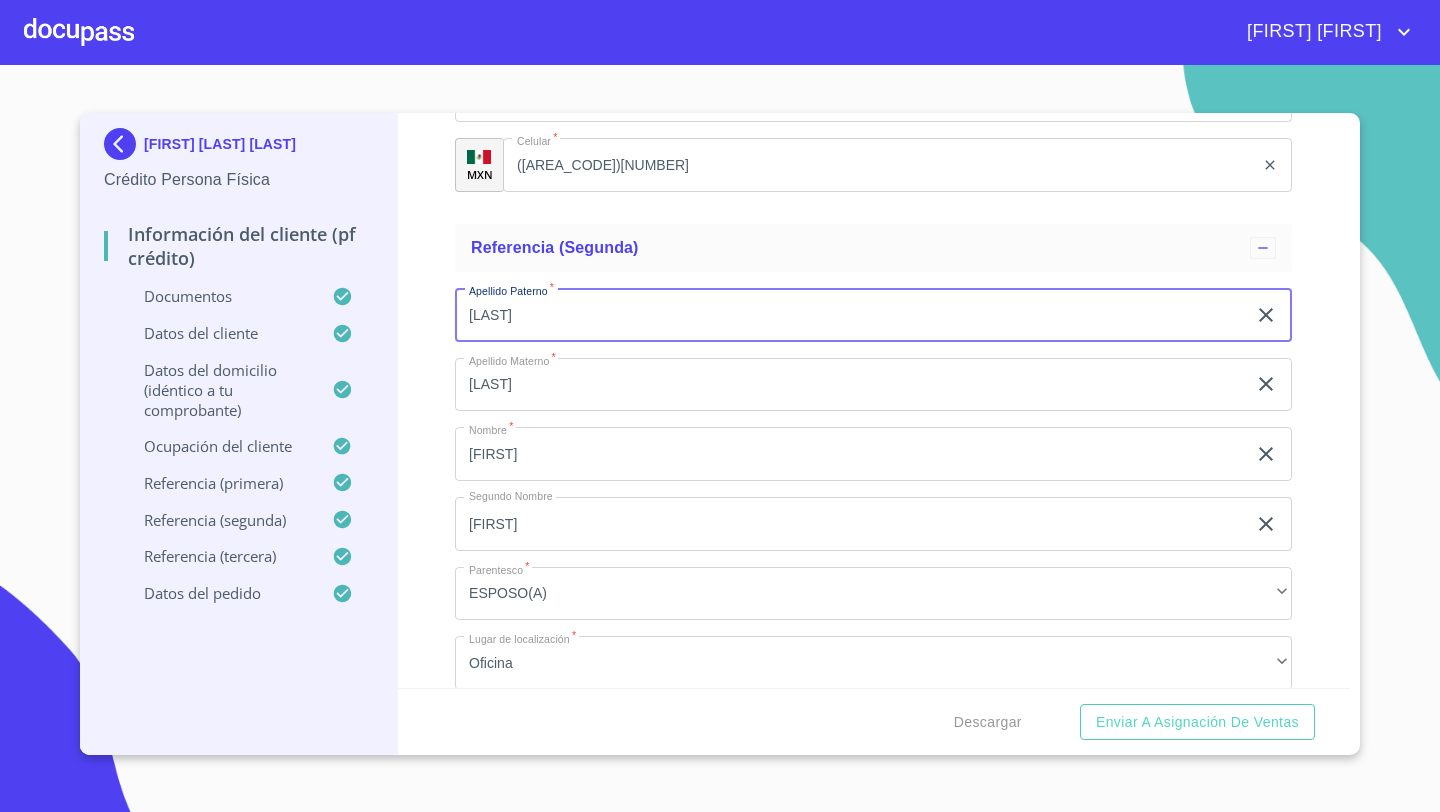 click on "[LAST]" at bounding box center (850, 315) 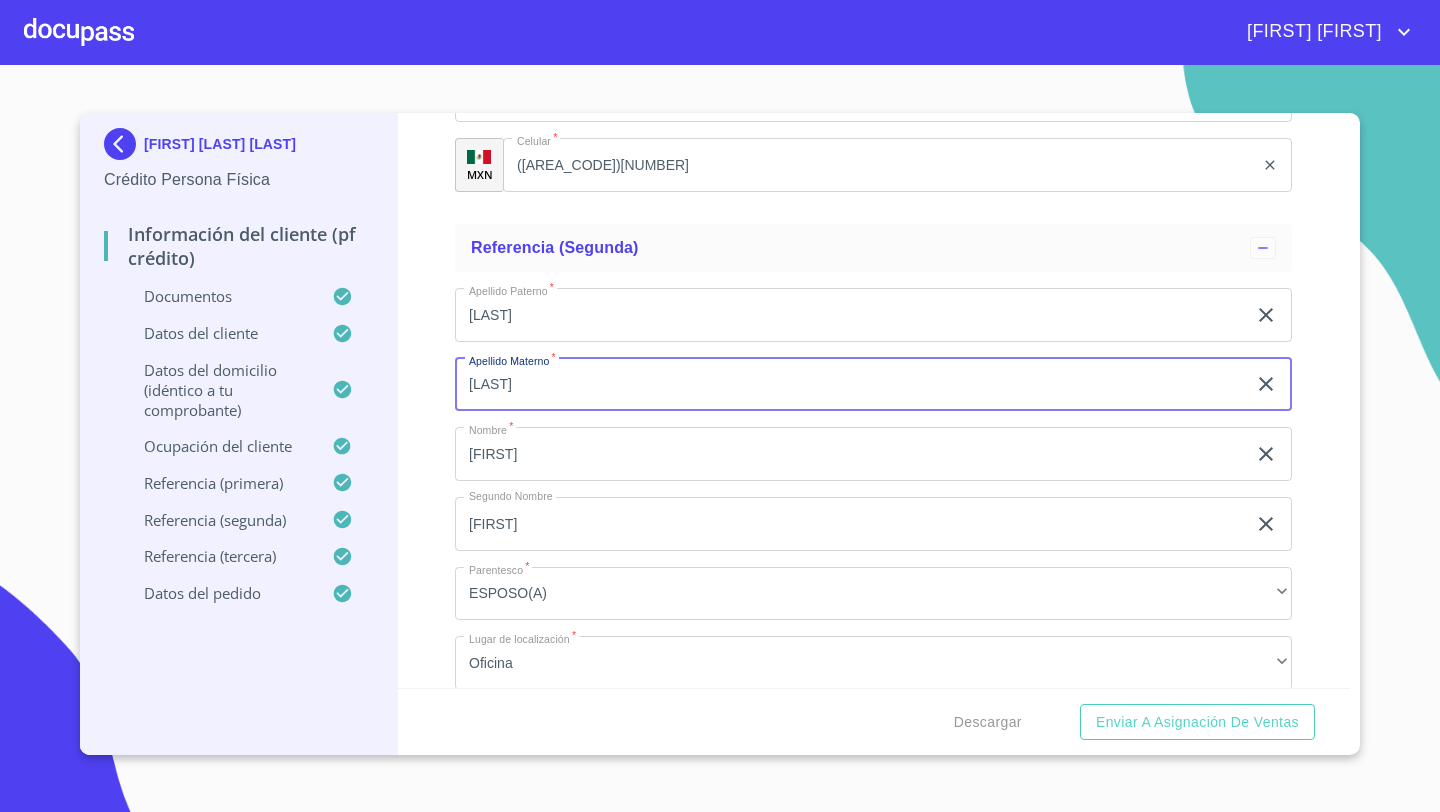 type on "[LAST]" 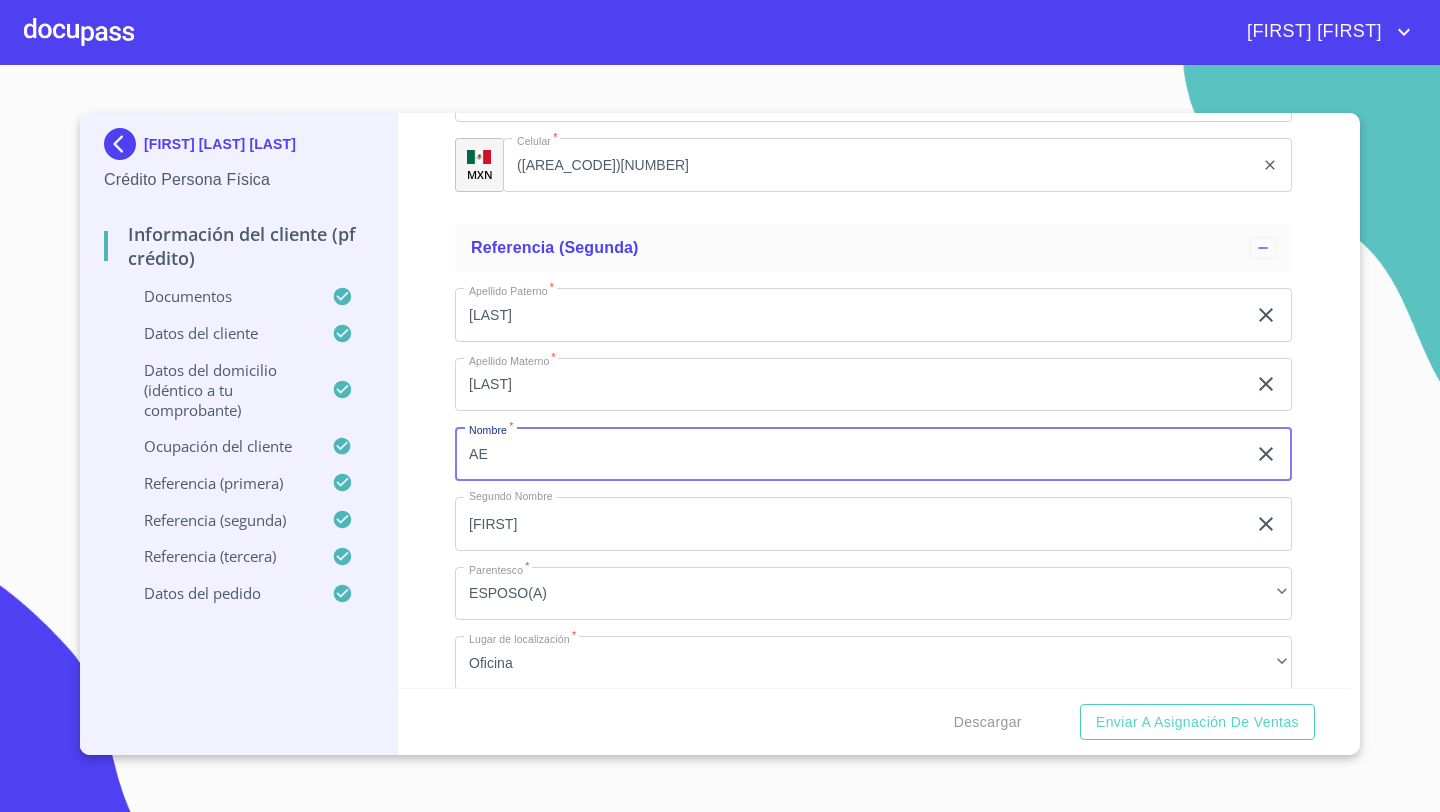 type on "A" 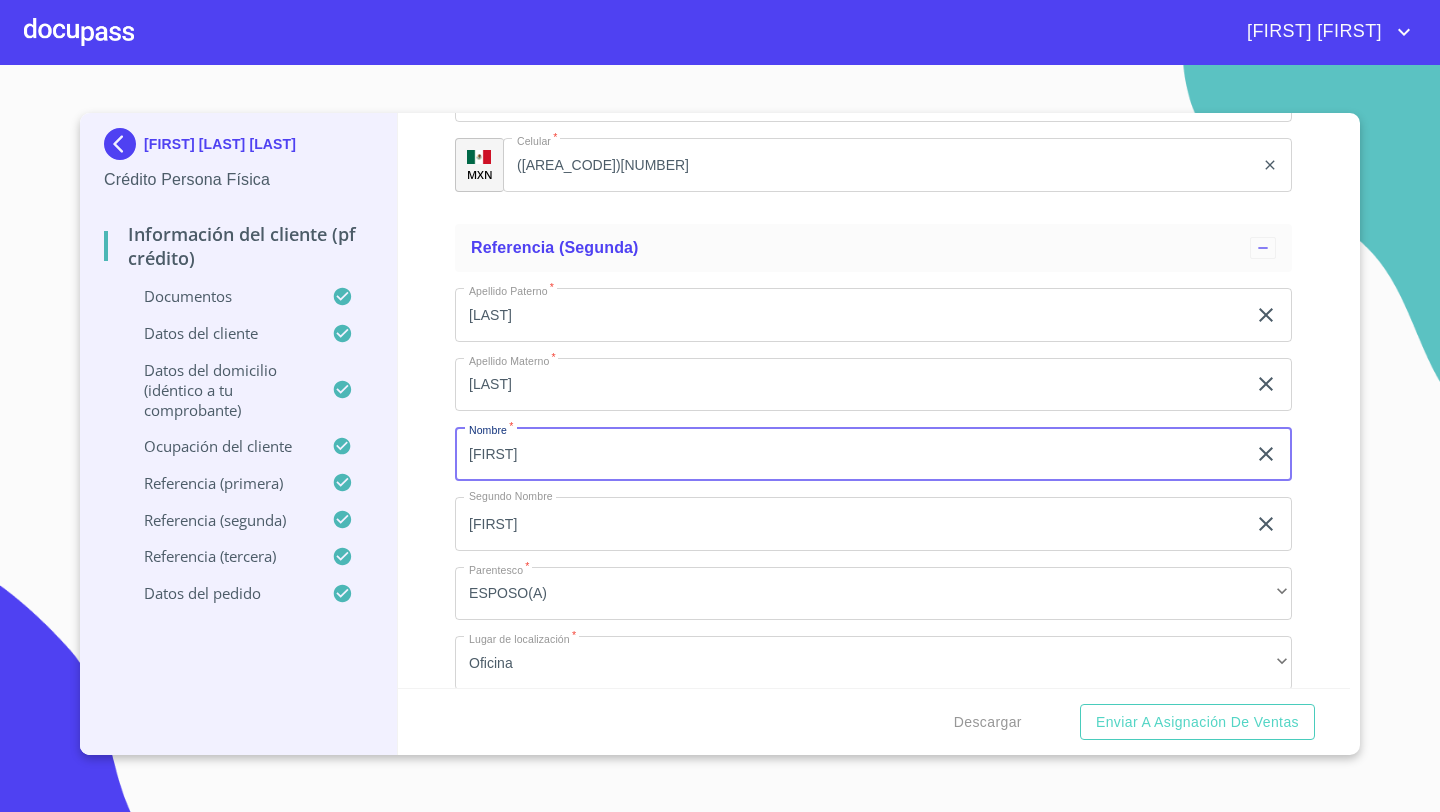 type on "[FIRST]" 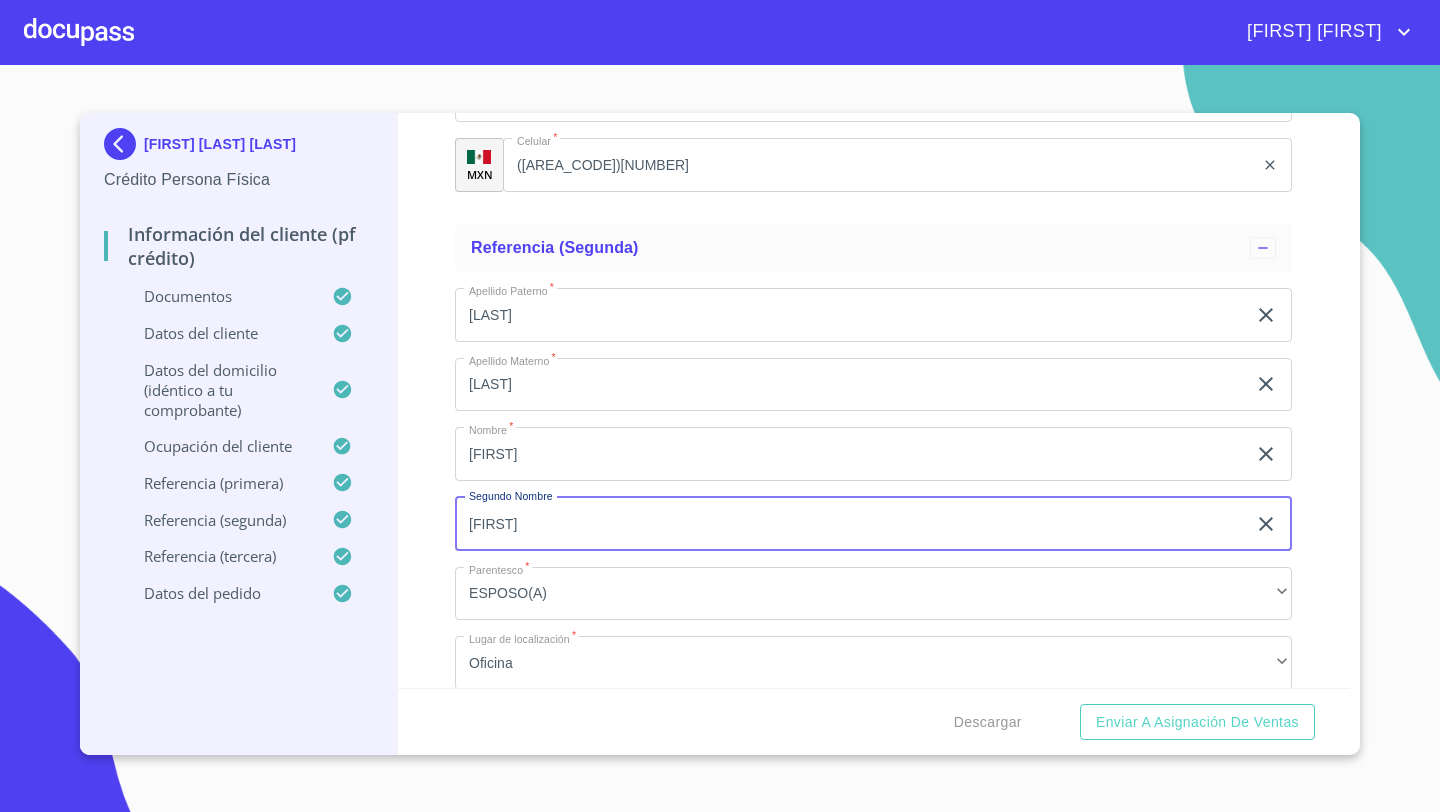 type on "[FIRST]" 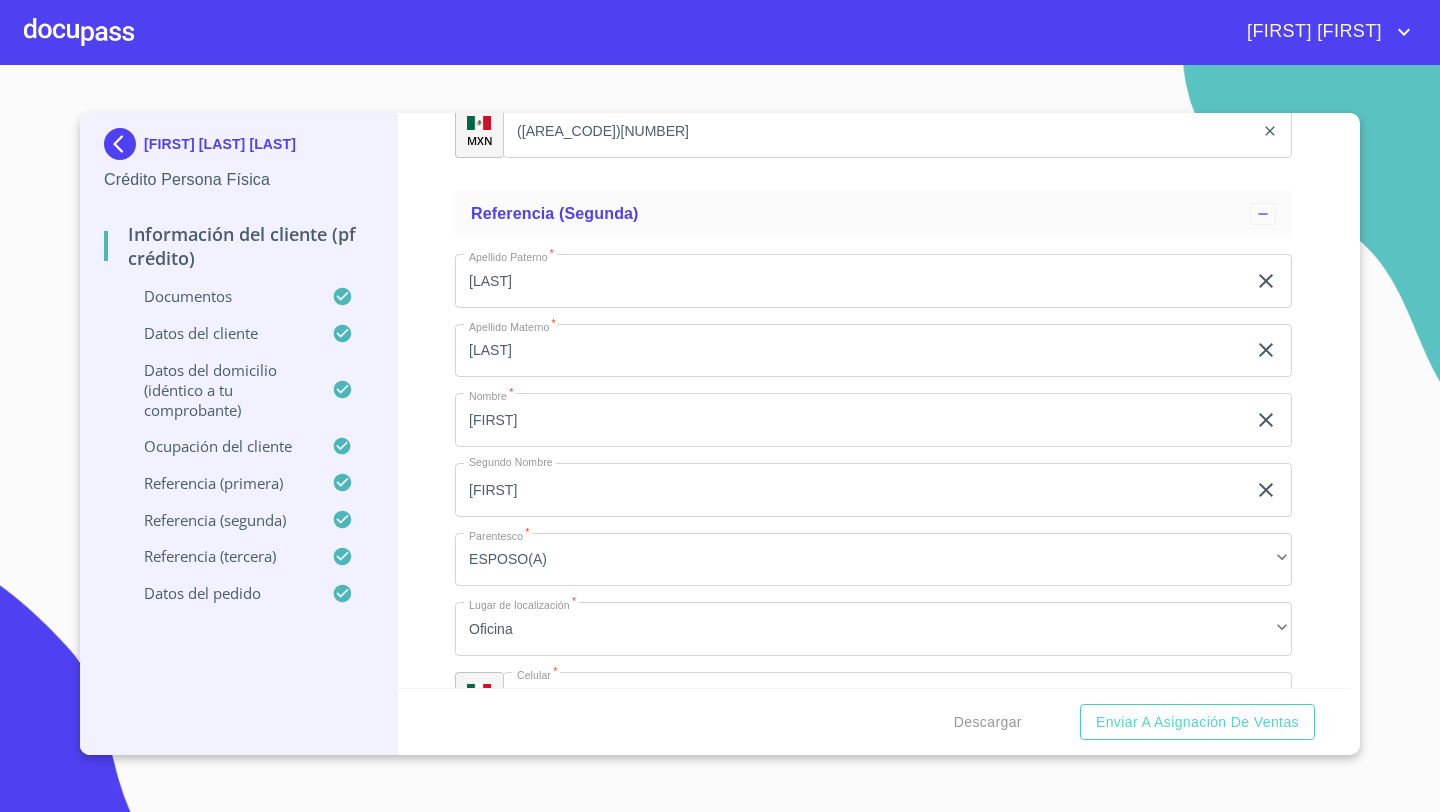 scroll, scrollTop: 9923, scrollLeft: 0, axis: vertical 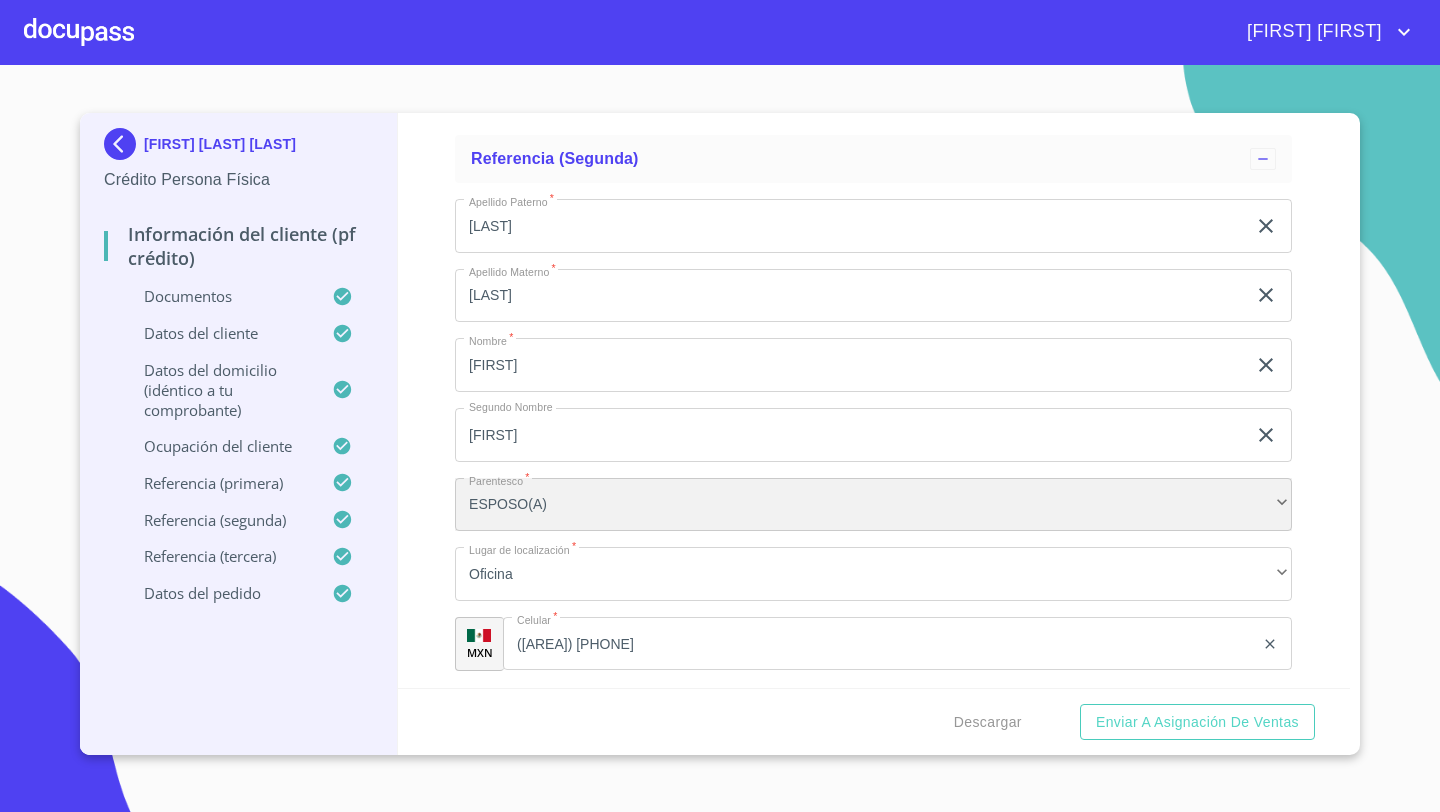 click on "ESPOSO(A)" at bounding box center (873, 505) 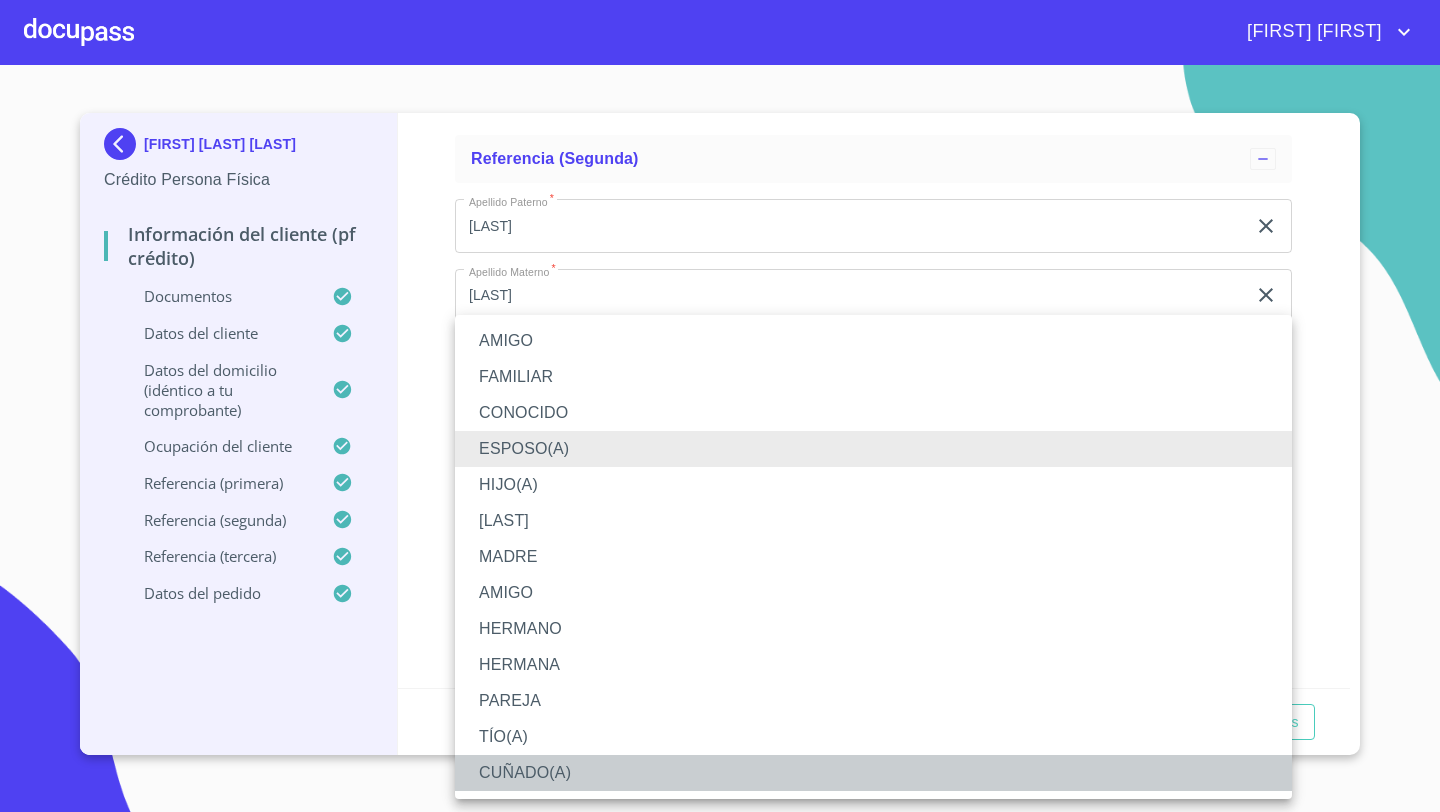 click on "CUÑADO(A)" at bounding box center [873, 773] 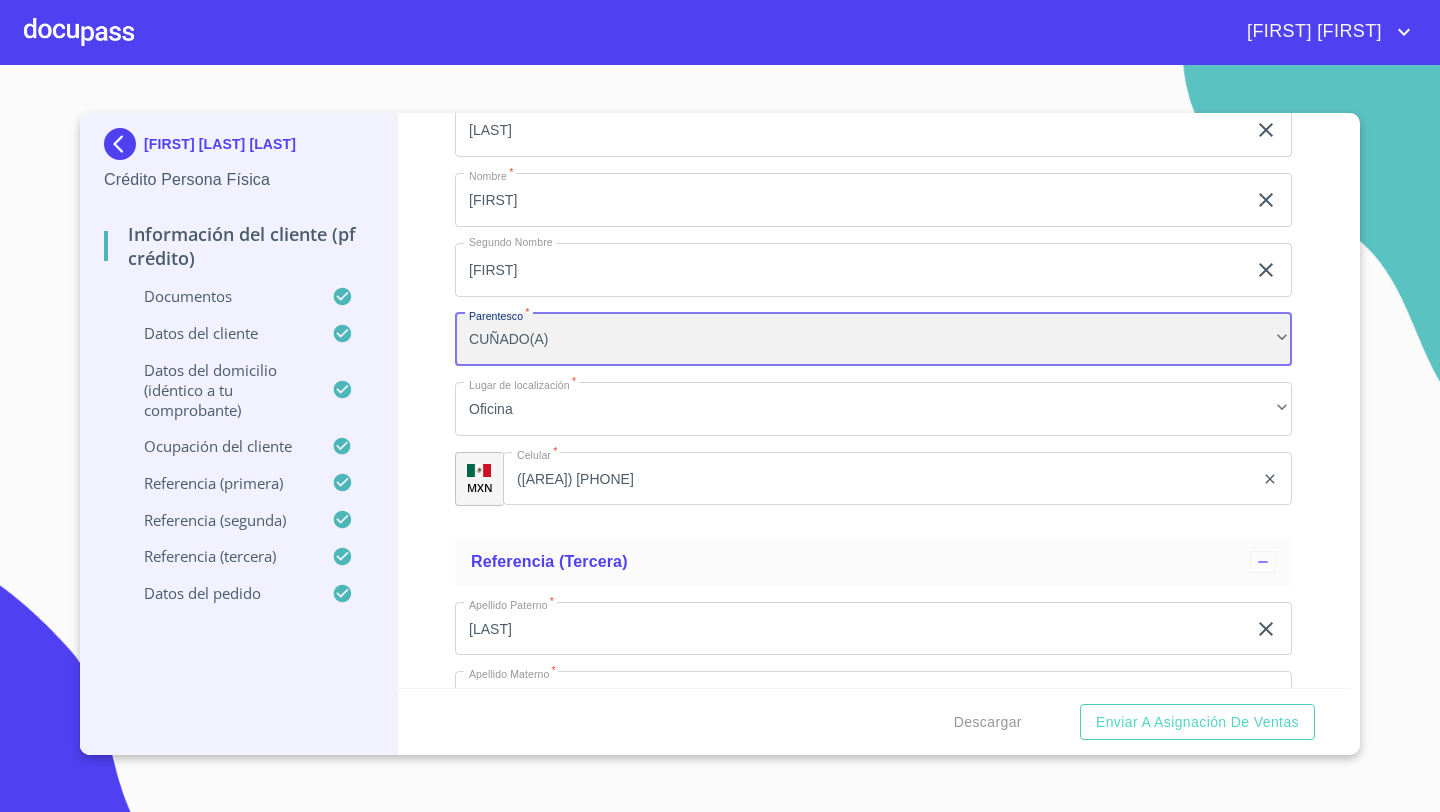 scroll, scrollTop: 10116, scrollLeft: 0, axis: vertical 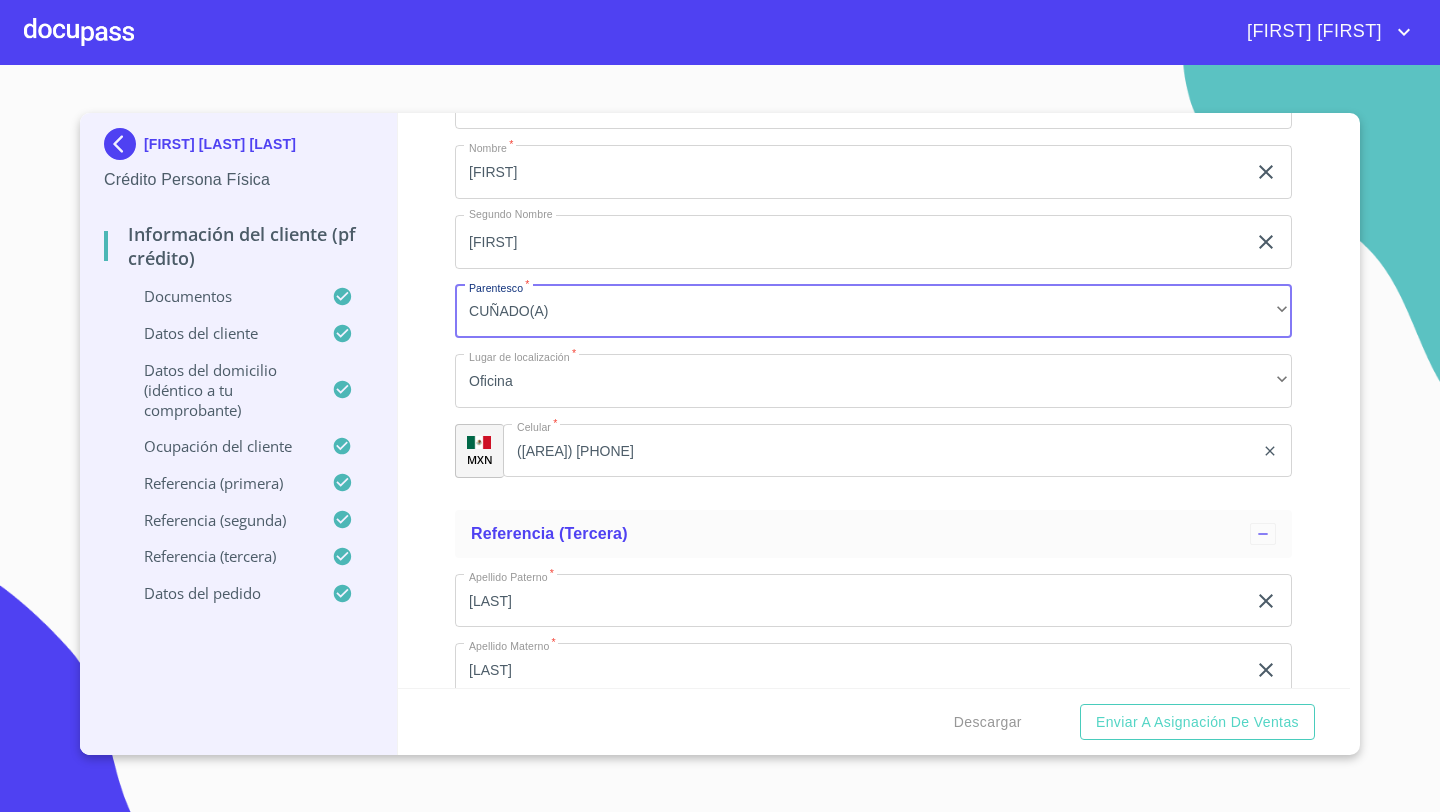 click on "([AREA]) [PHONE]" 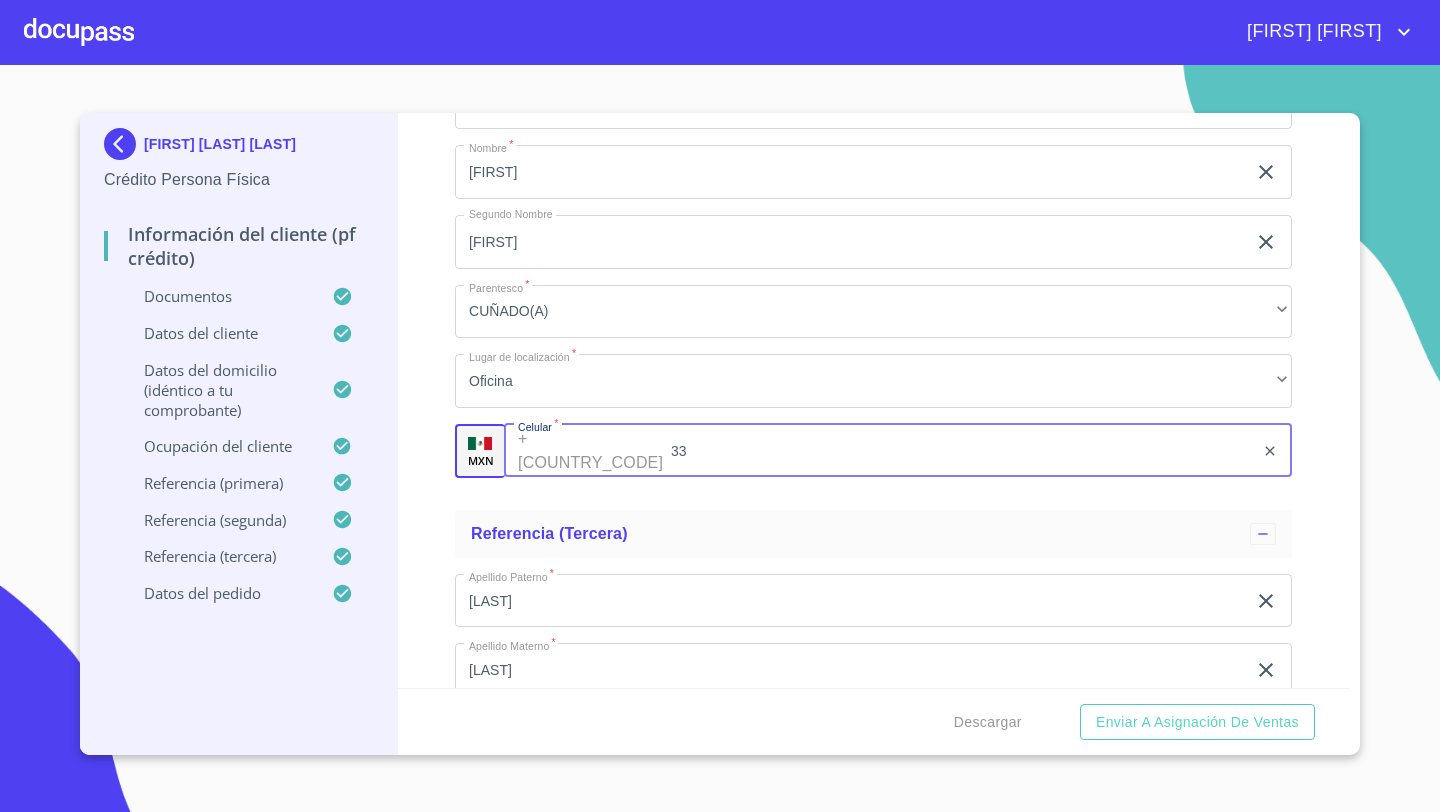 type on "3" 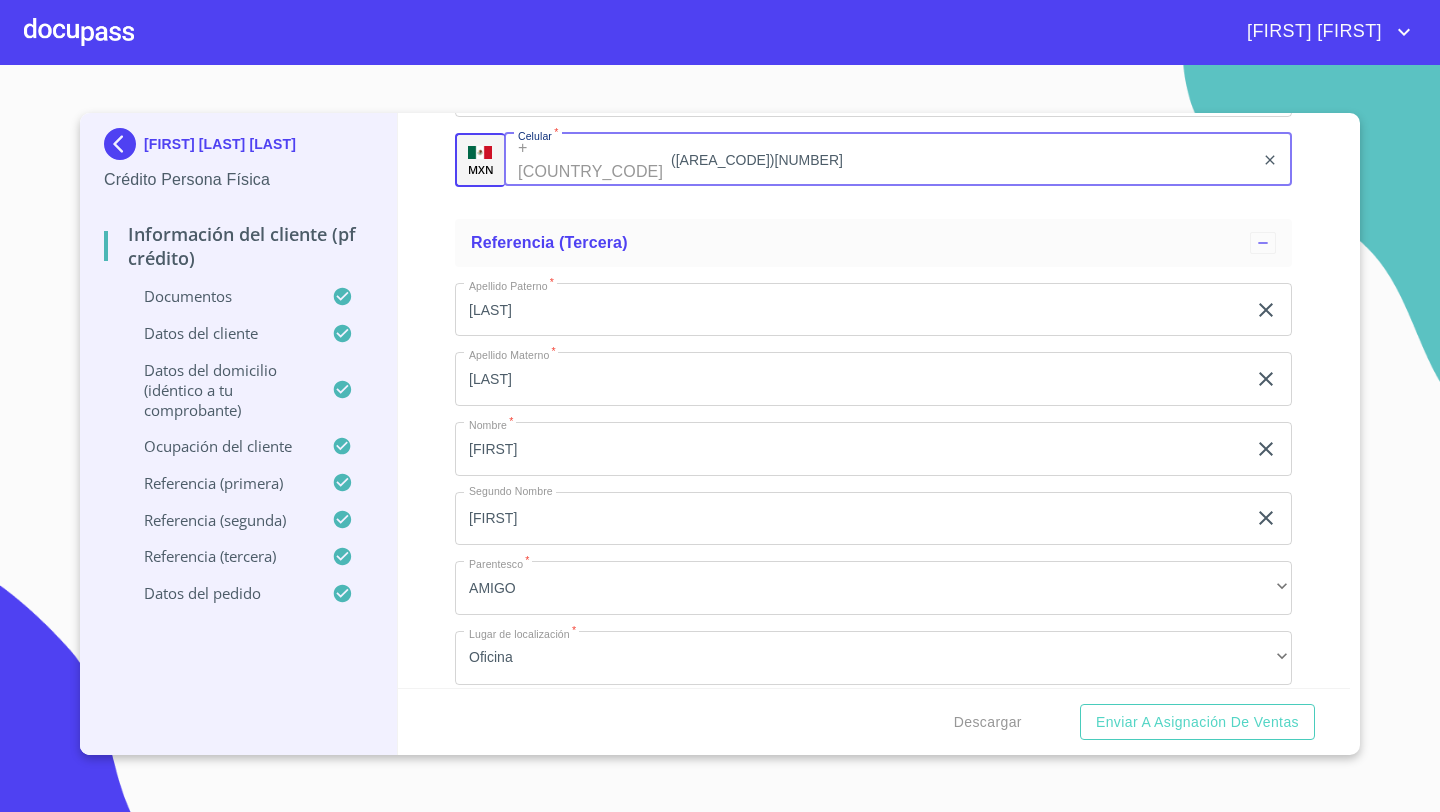 scroll, scrollTop: 10430, scrollLeft: 0, axis: vertical 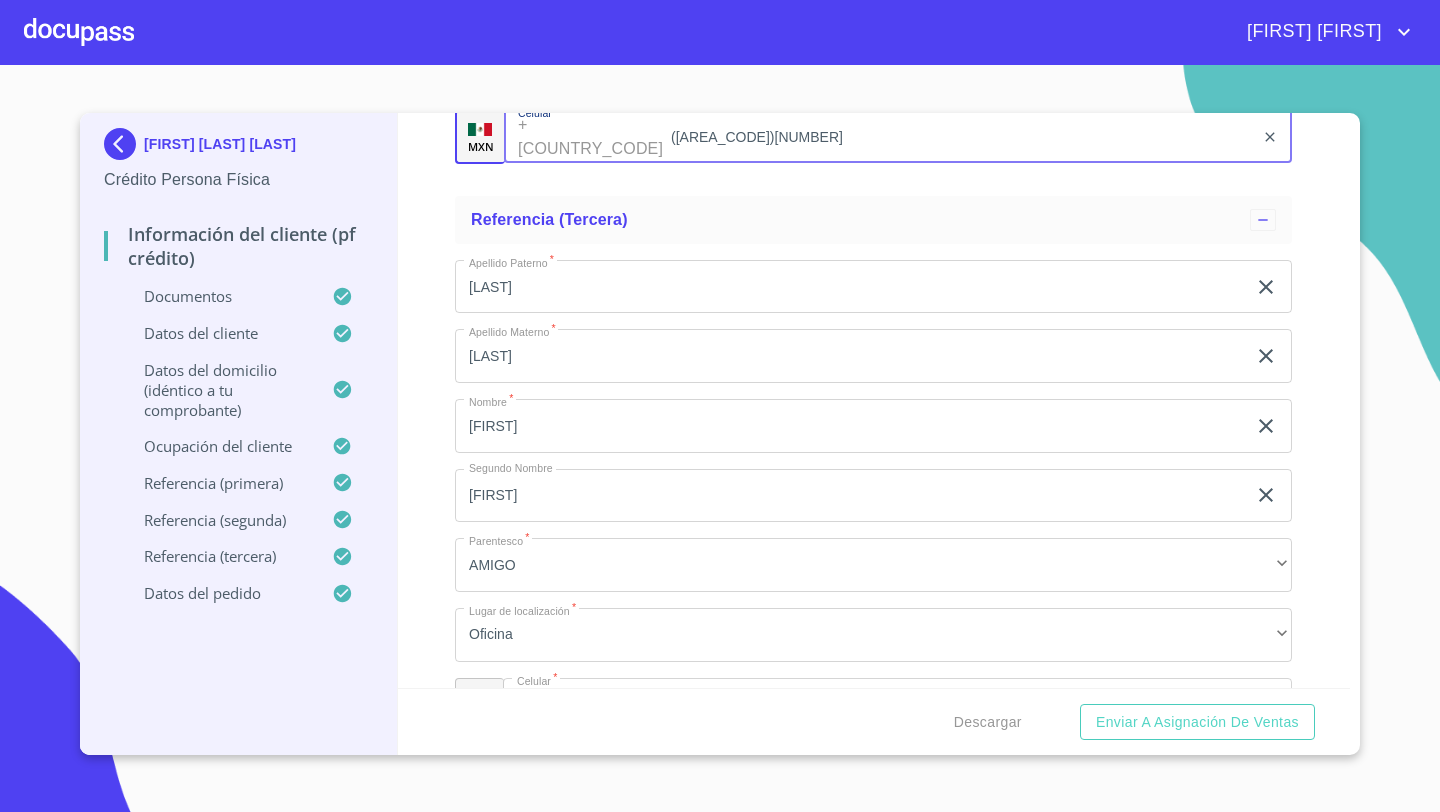 type on "([AREA_CODE])[NUMBER]" 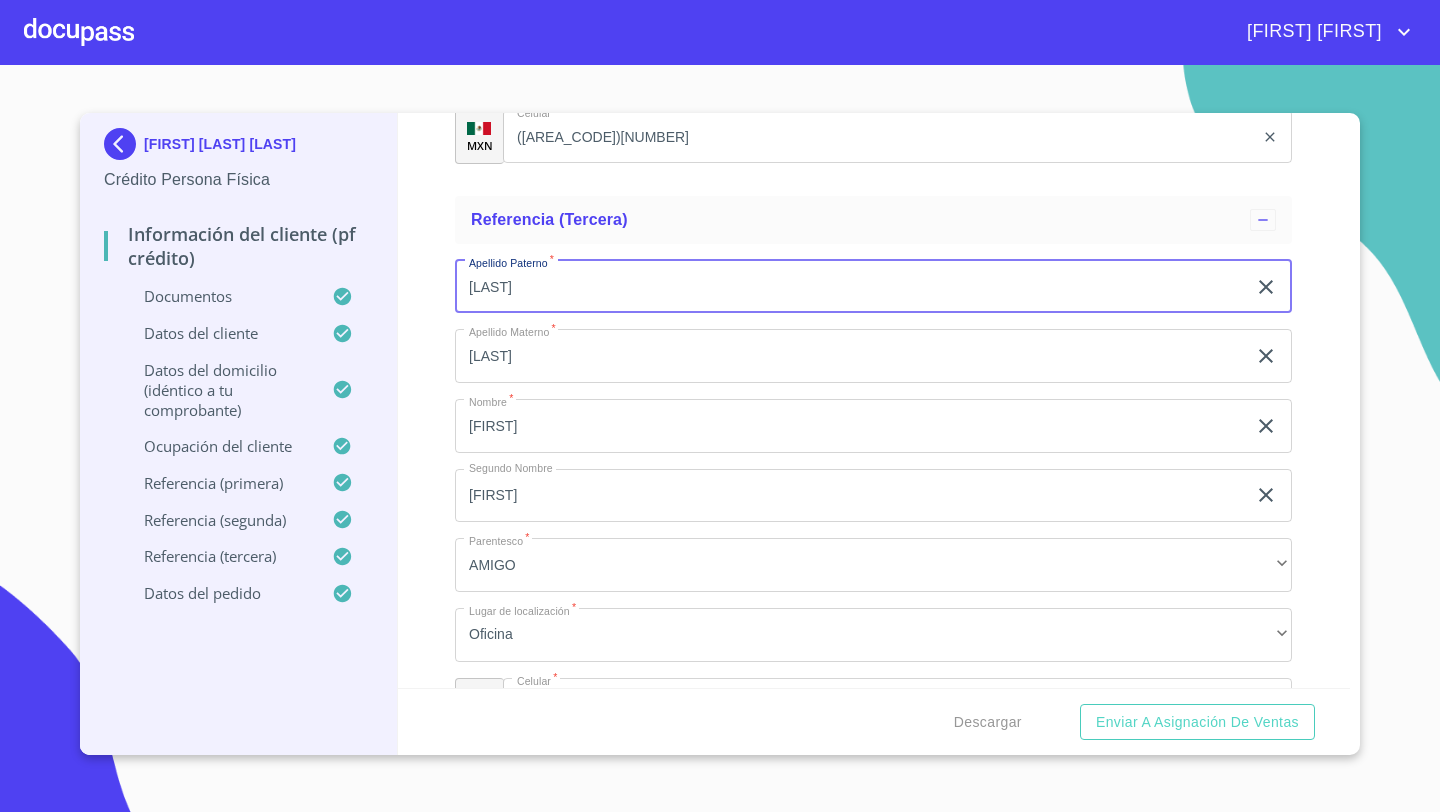 click on "[LAST]" at bounding box center [850, 287] 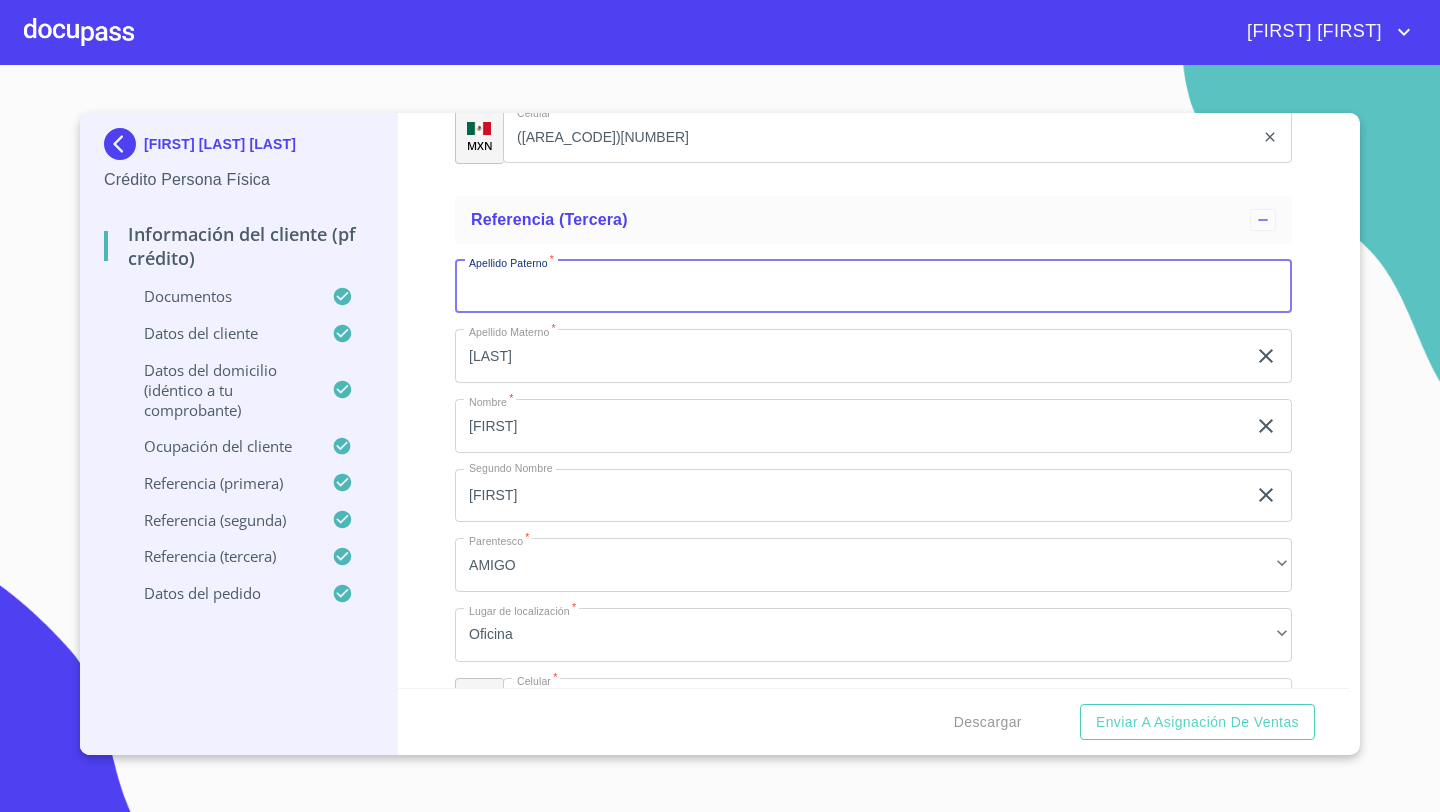 type 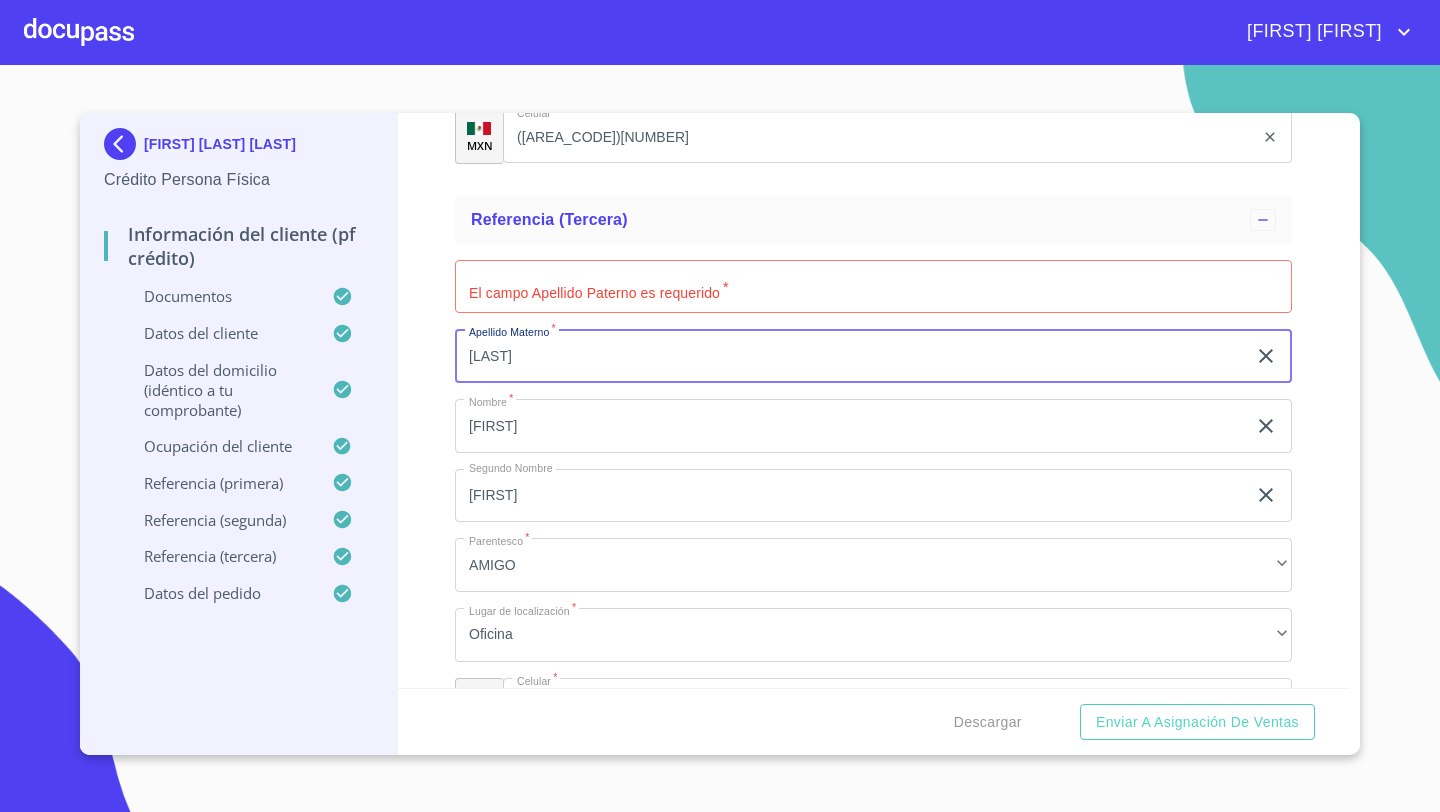 click on "[LAST]" at bounding box center (850, 356) 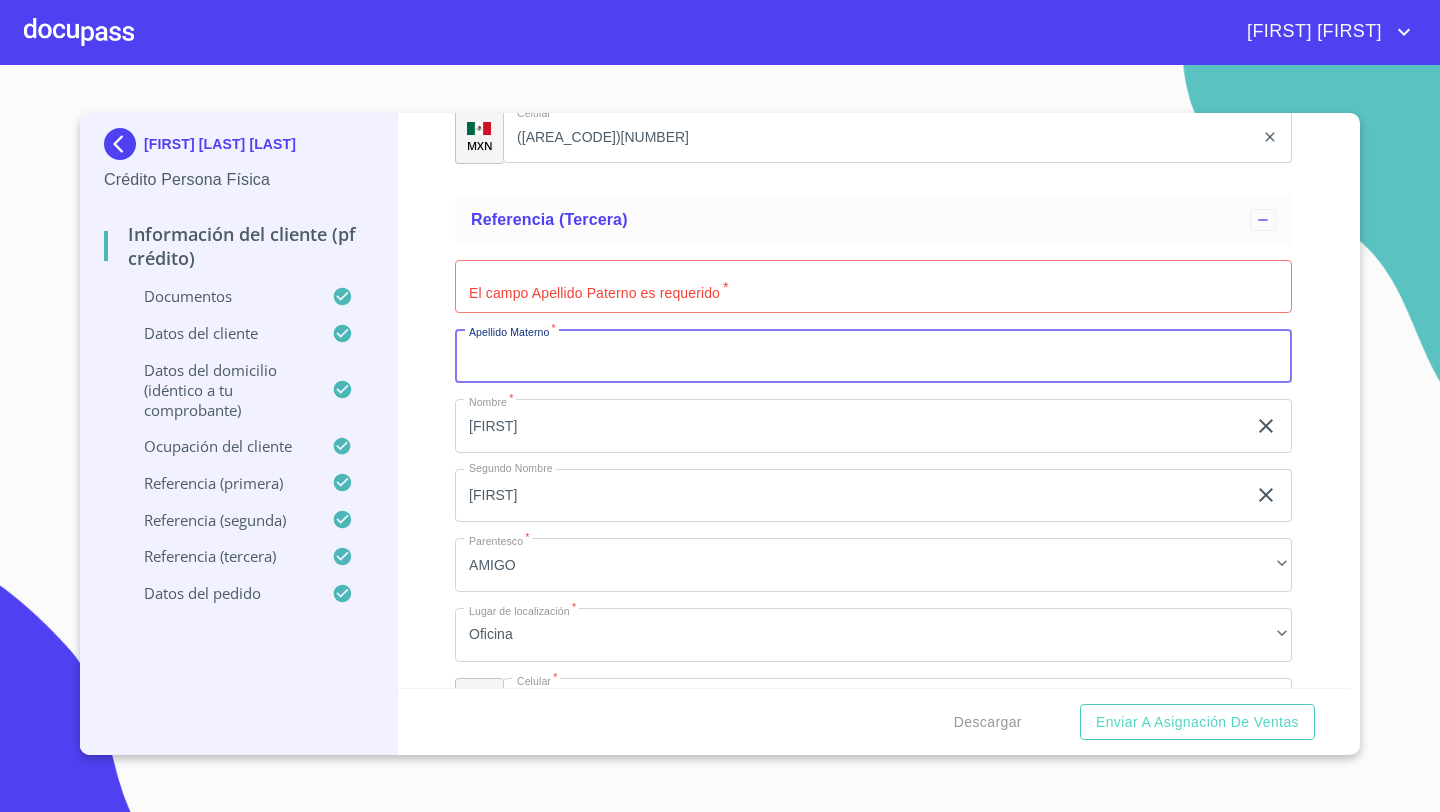 type 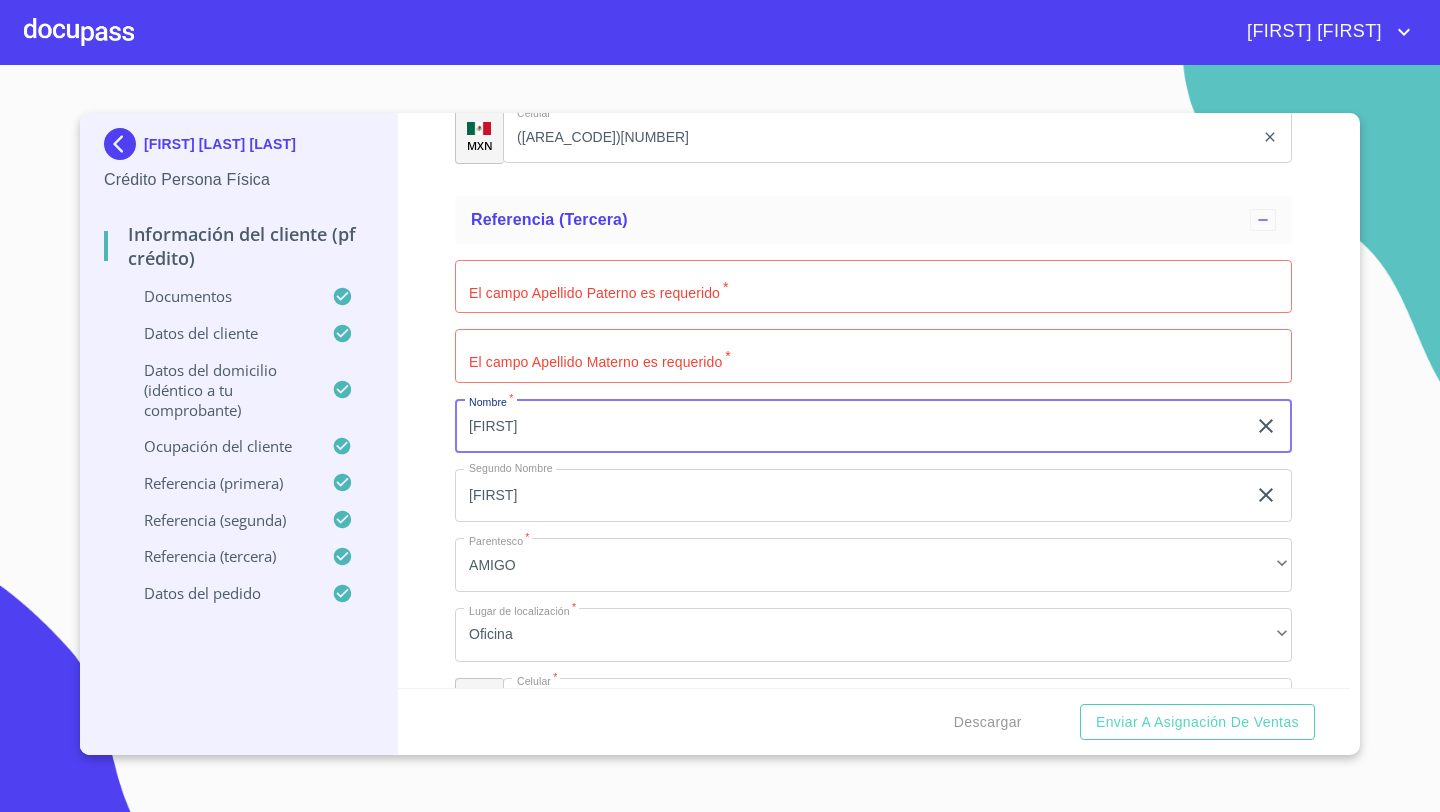 click on "[FIRST]" at bounding box center [850, 426] 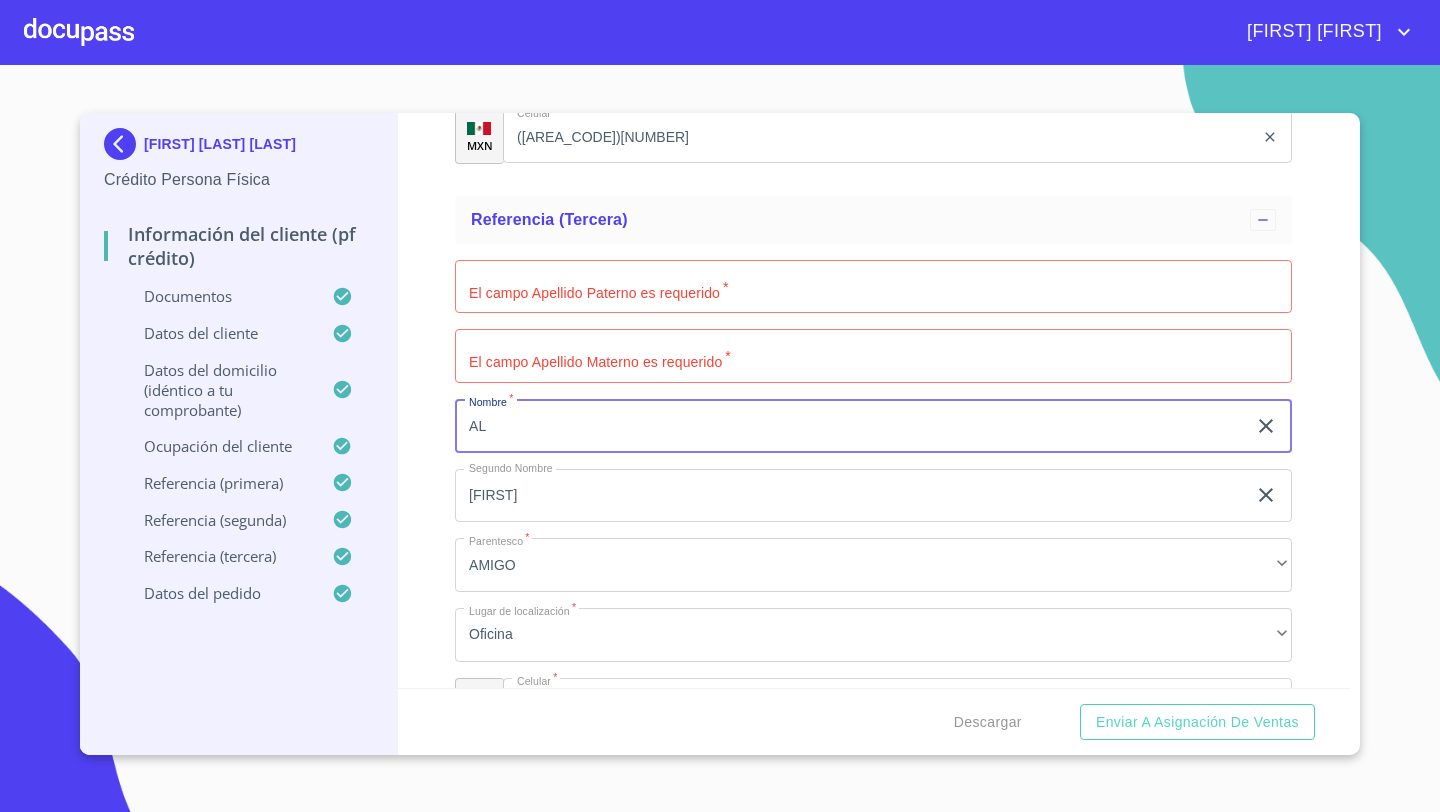 type on "A" 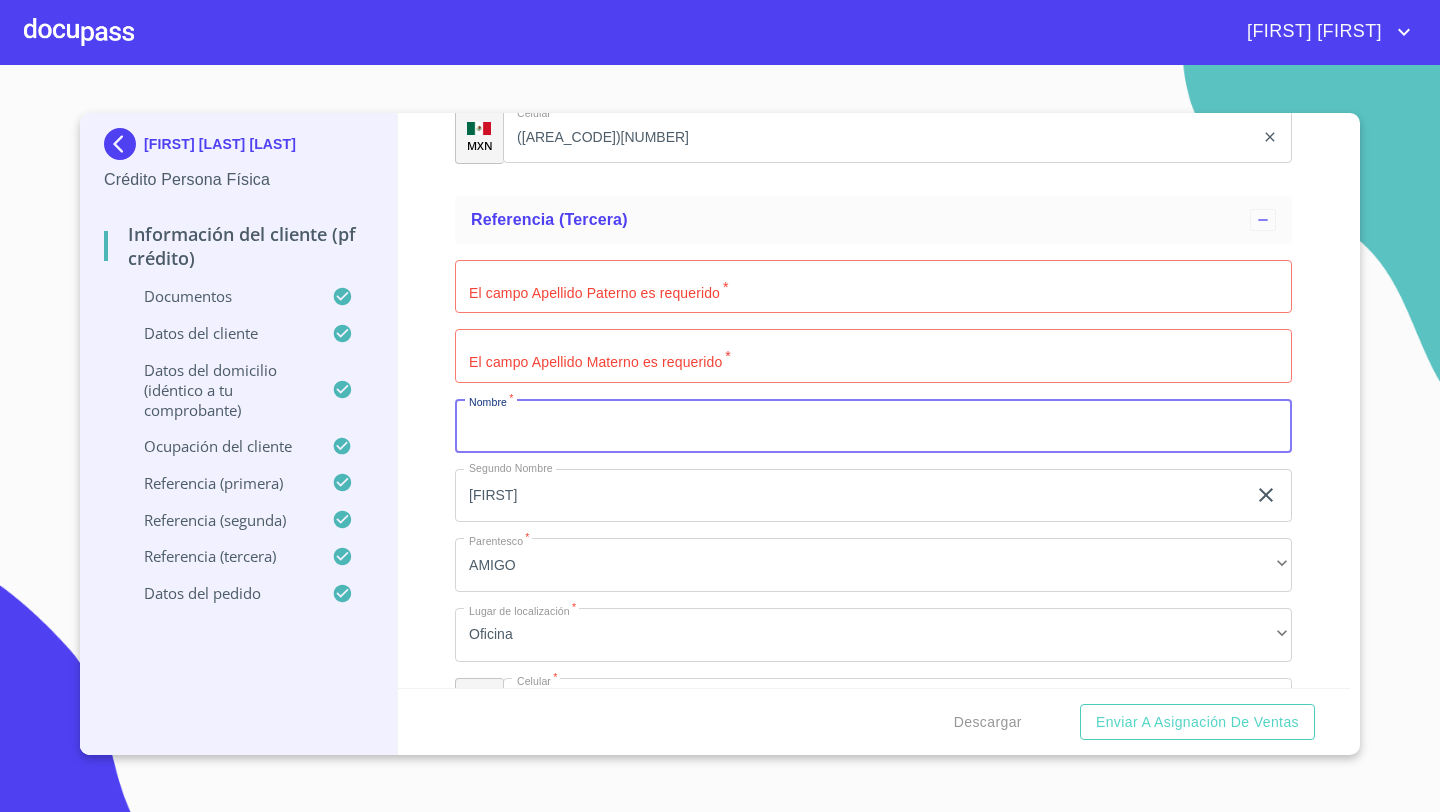 type 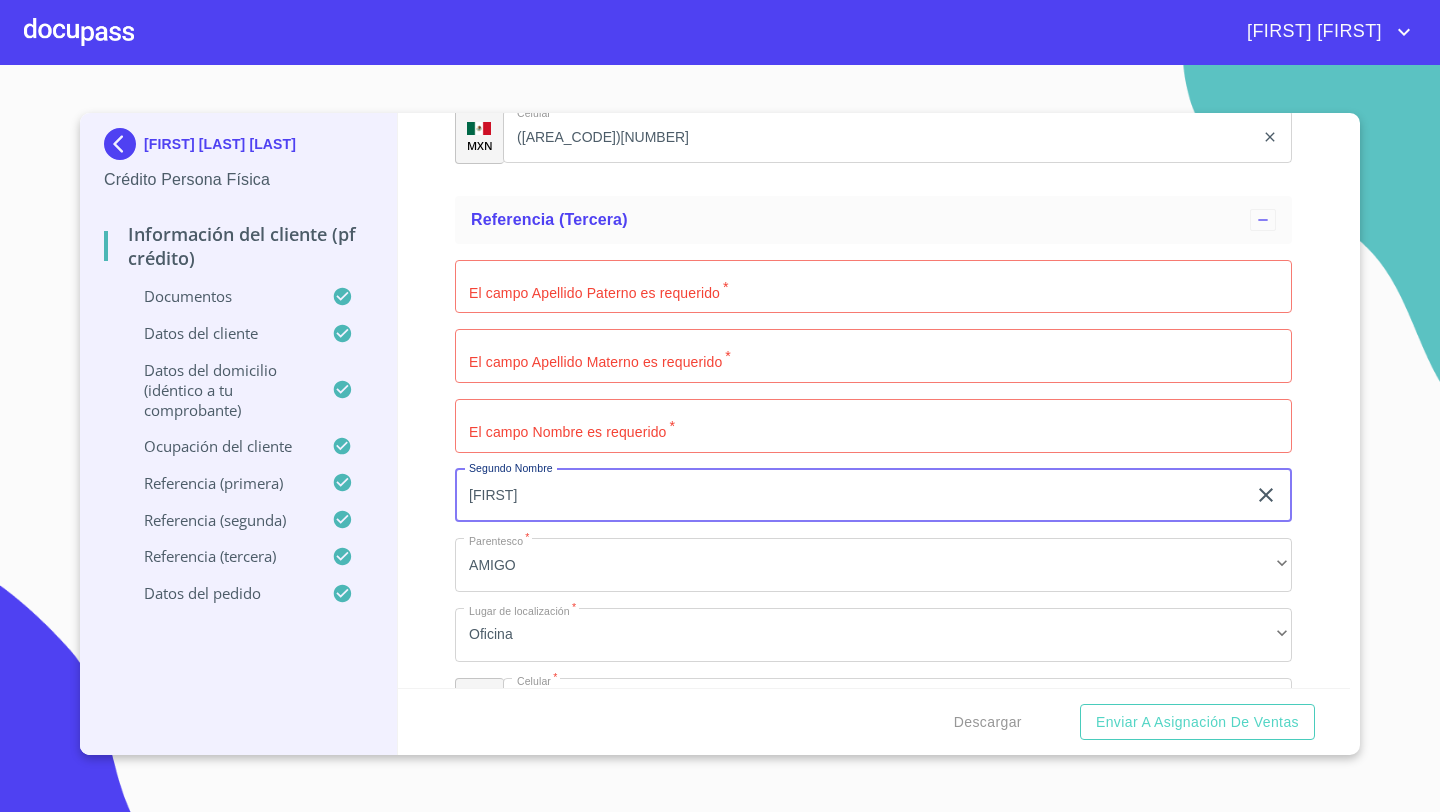 click on "[FIRST]" at bounding box center [850, 496] 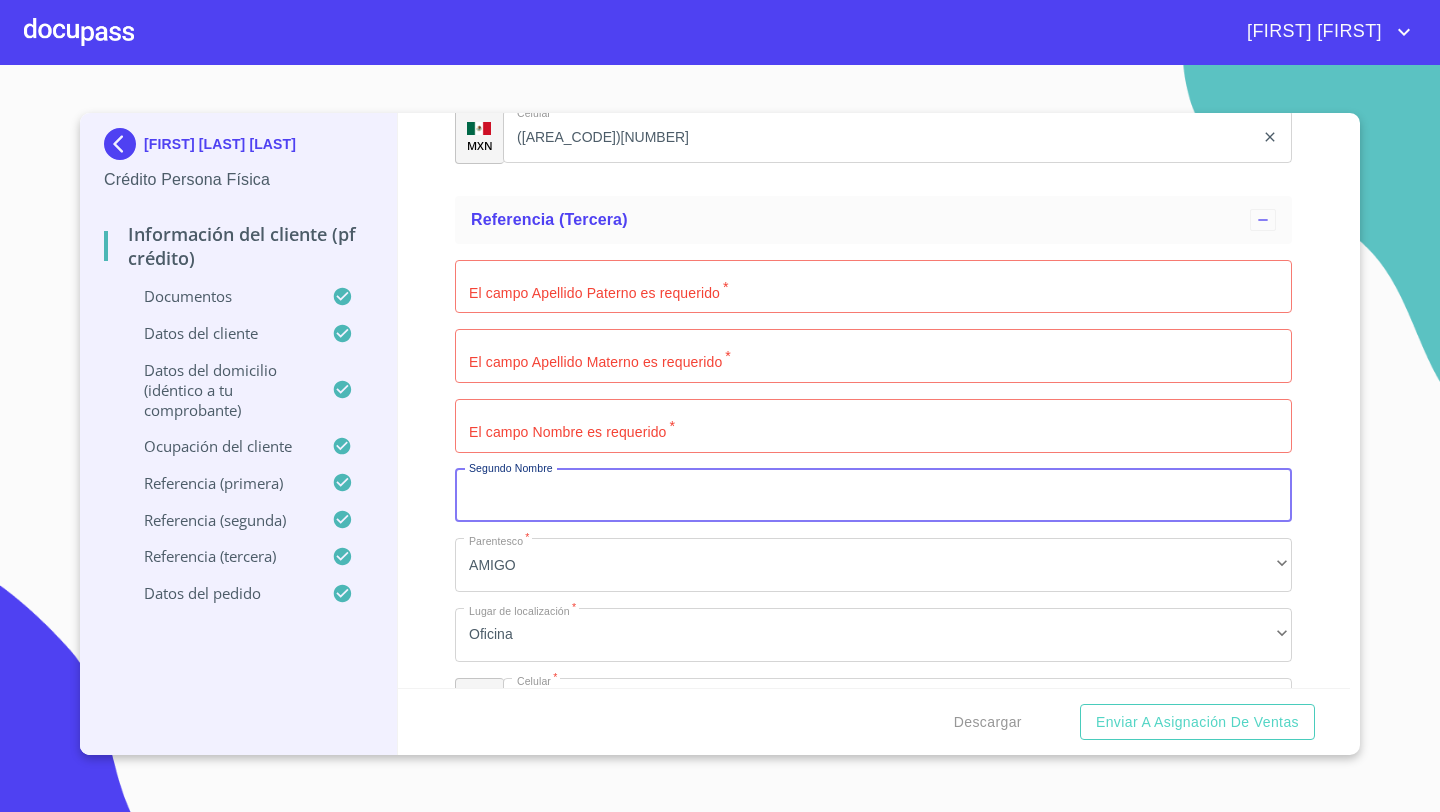 type 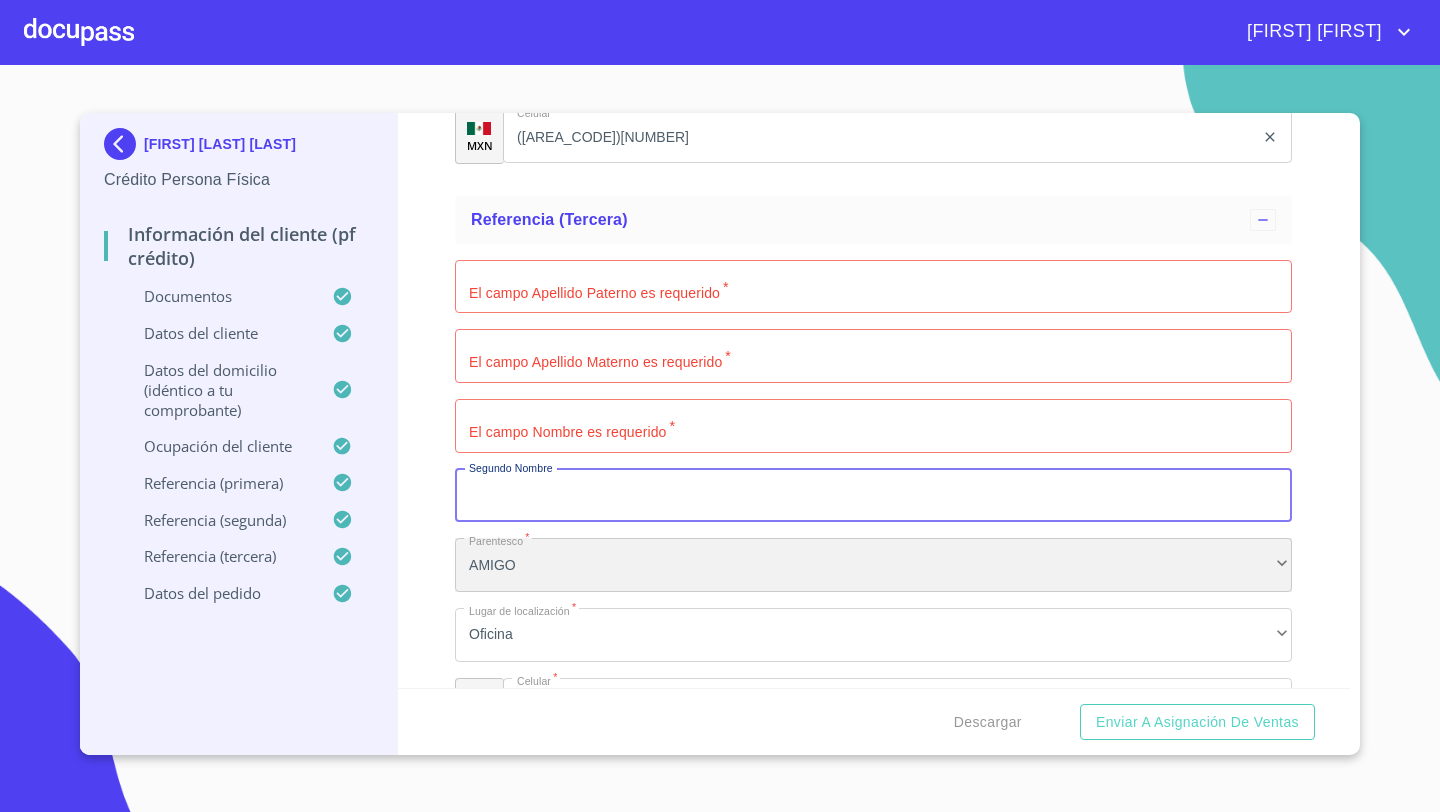 click on "AMIGO" at bounding box center (873, 565) 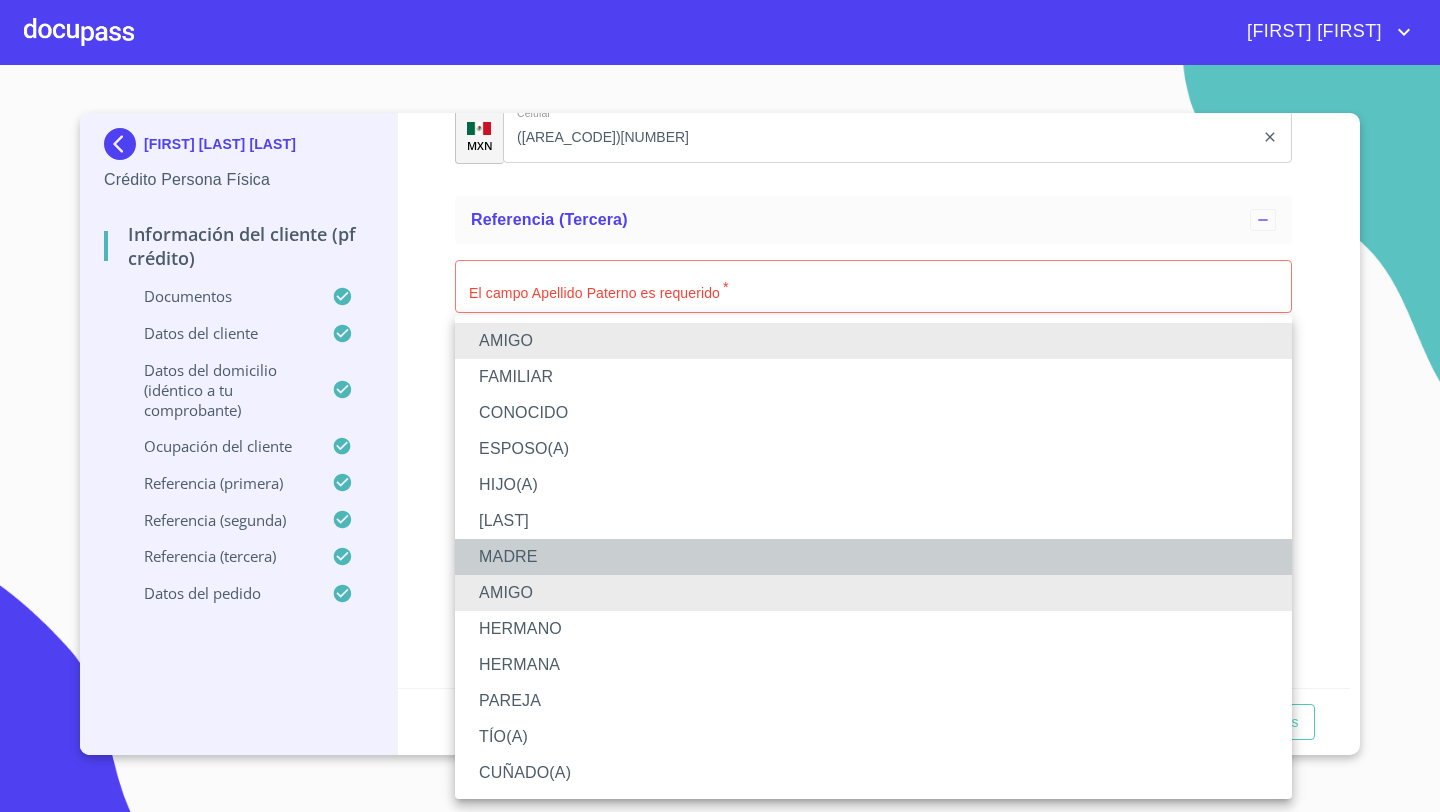 click on "MADRE" at bounding box center (873, 557) 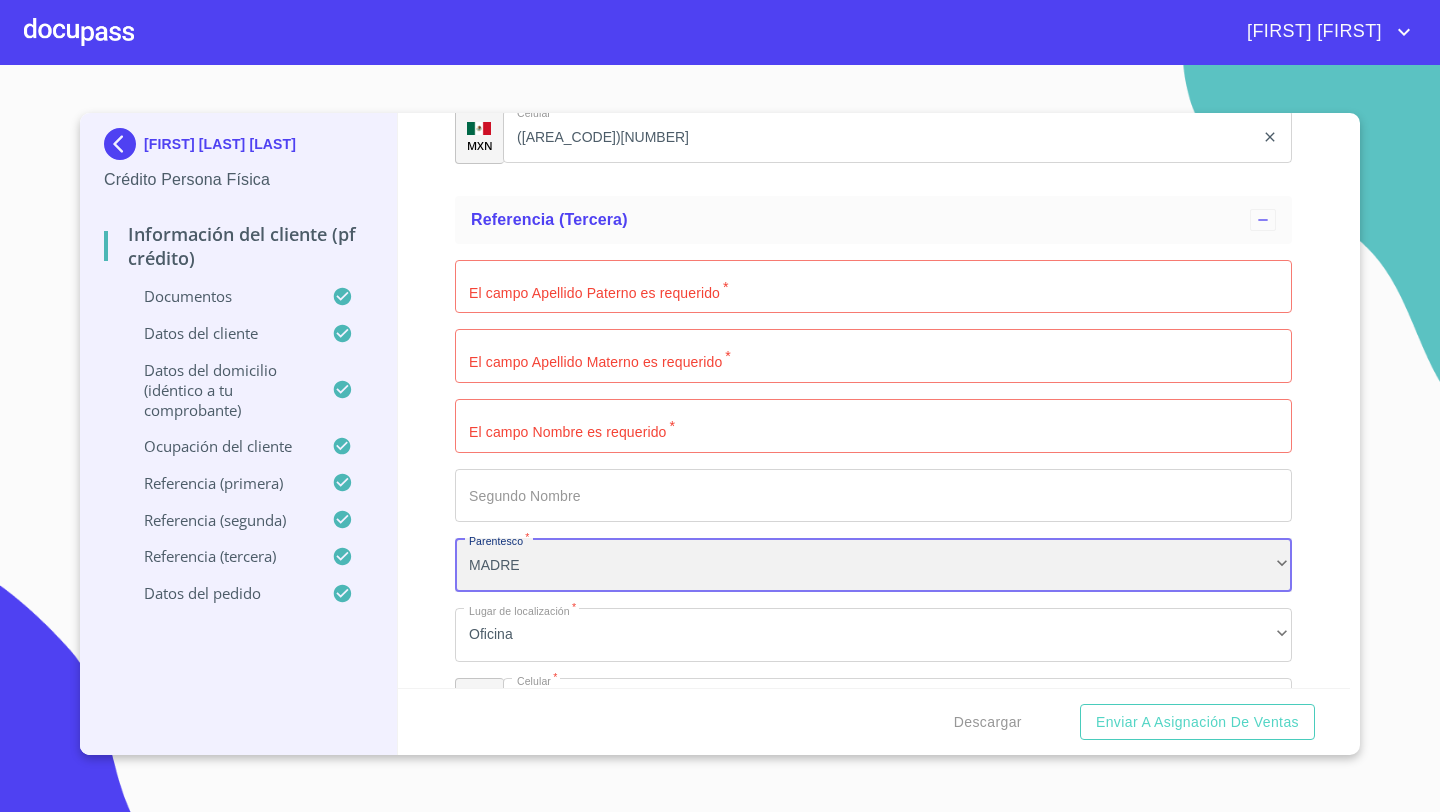 click on "MADRE" at bounding box center [873, 565] 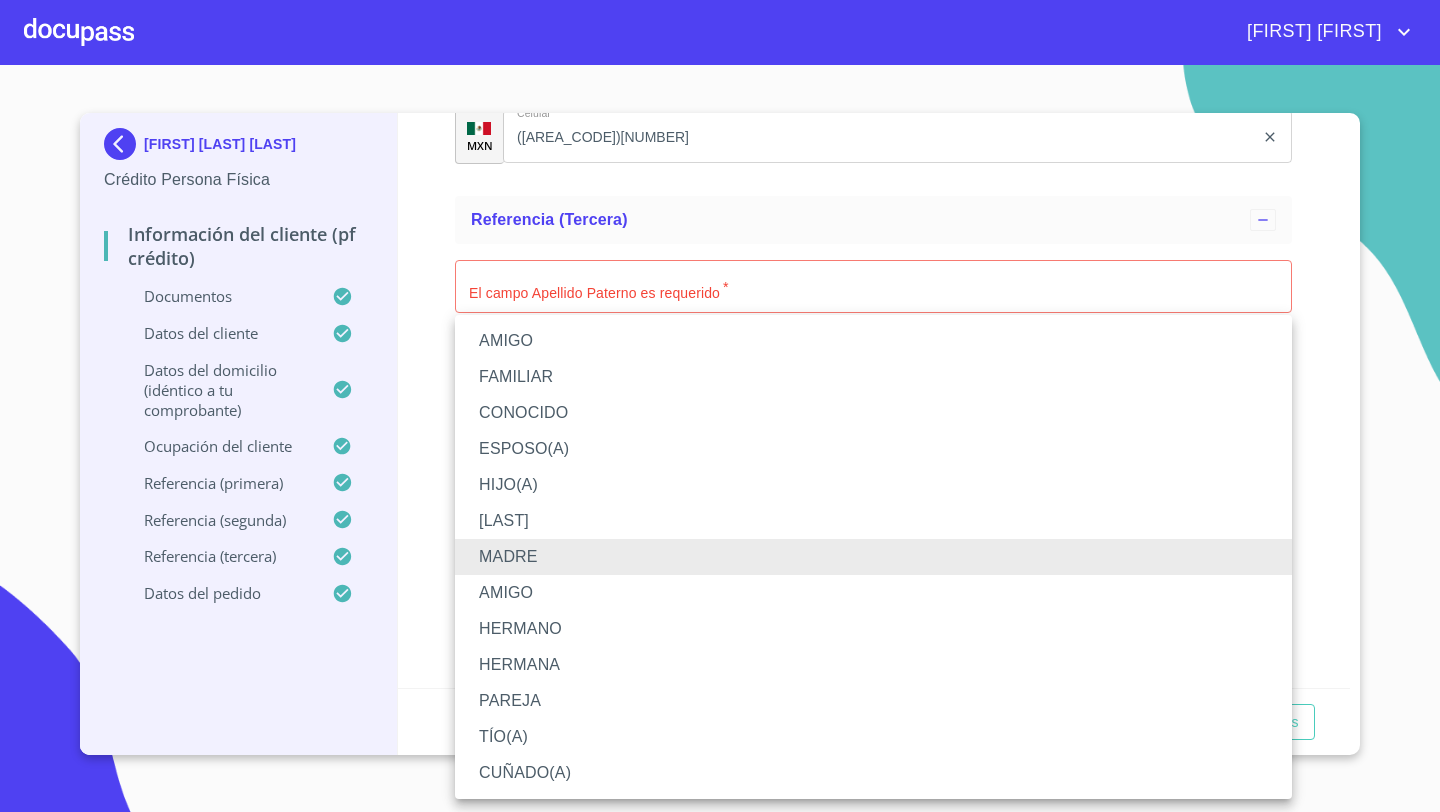 click on "MADRE" at bounding box center (873, 557) 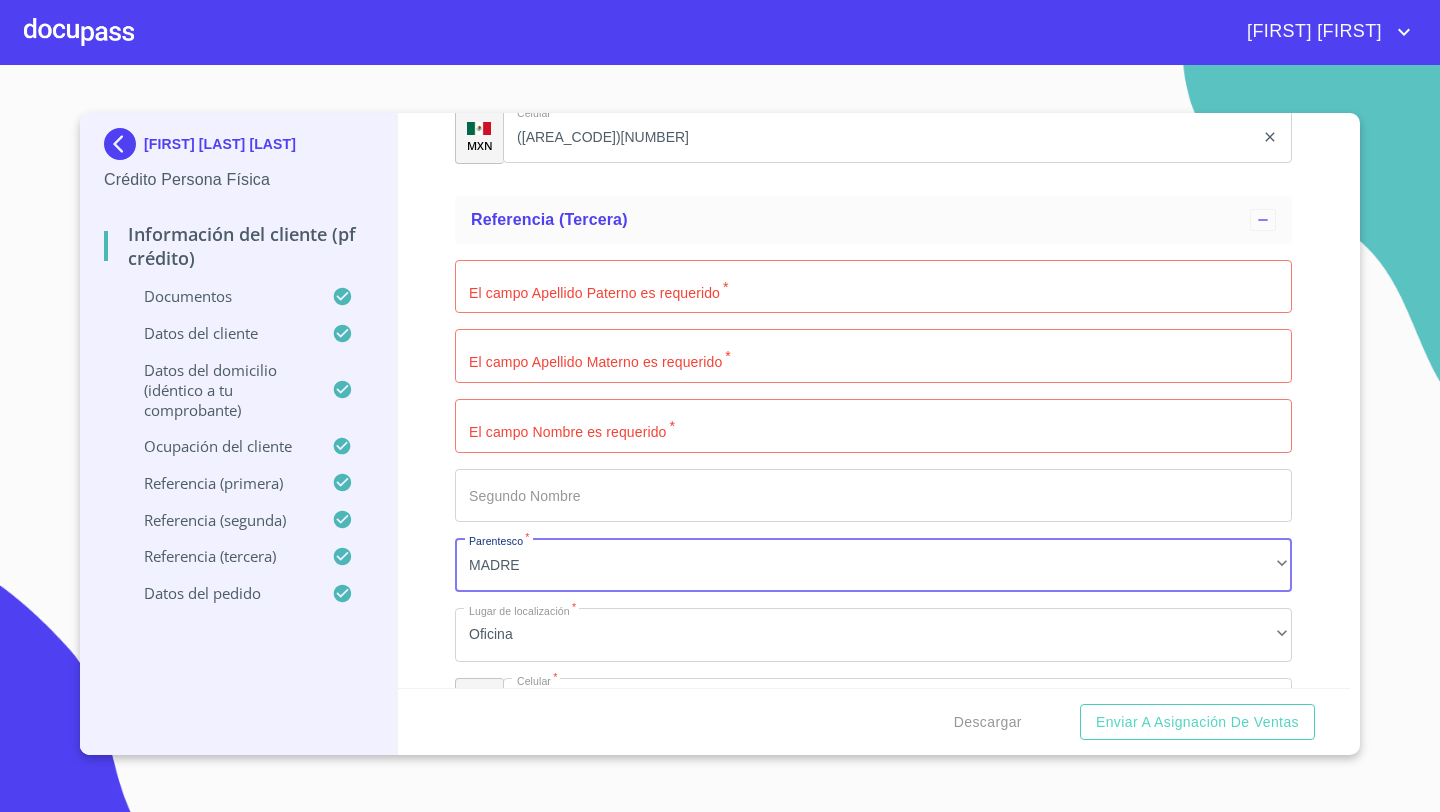 click on "Documento de identificación   *" at bounding box center [873, 287] 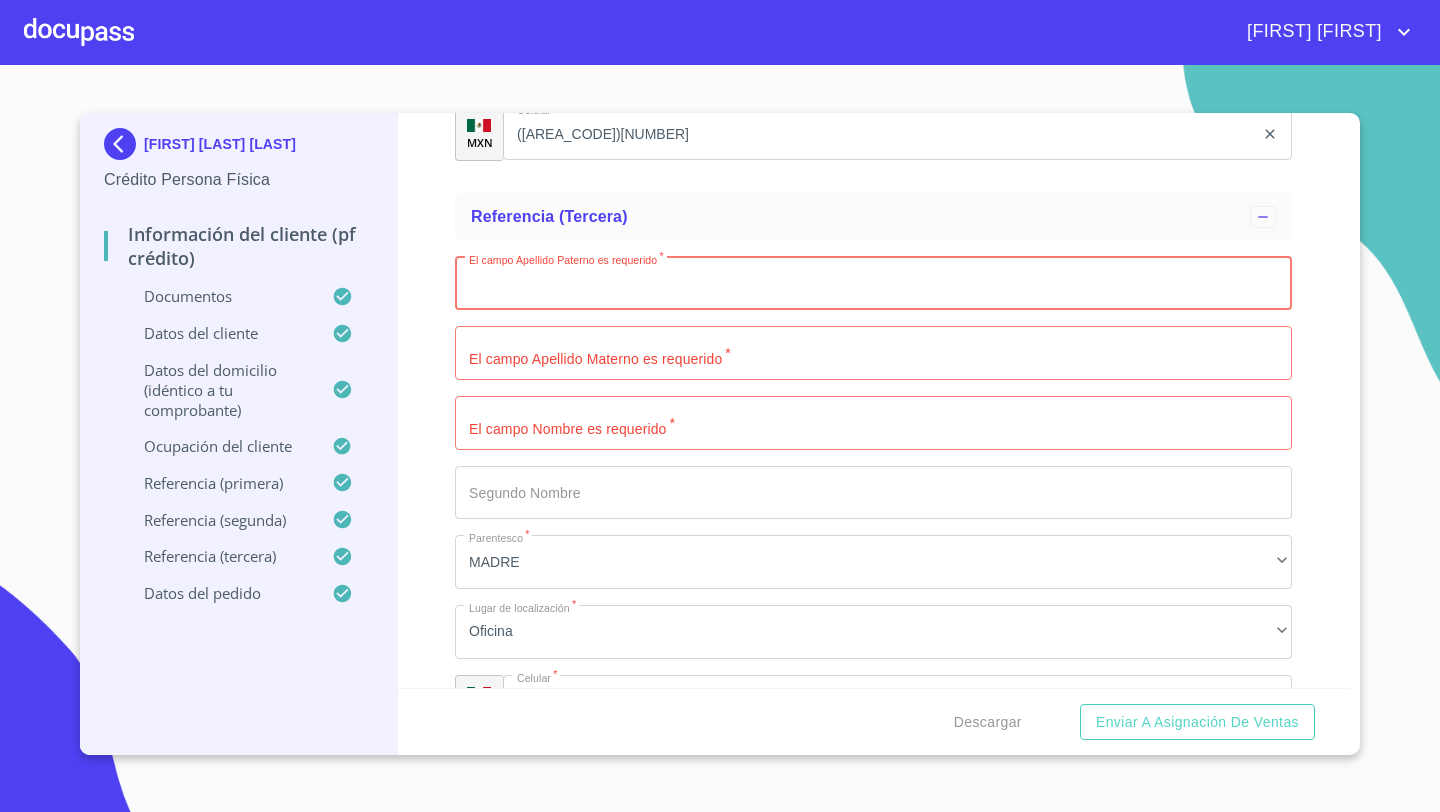 scroll, scrollTop: 10440, scrollLeft: 0, axis: vertical 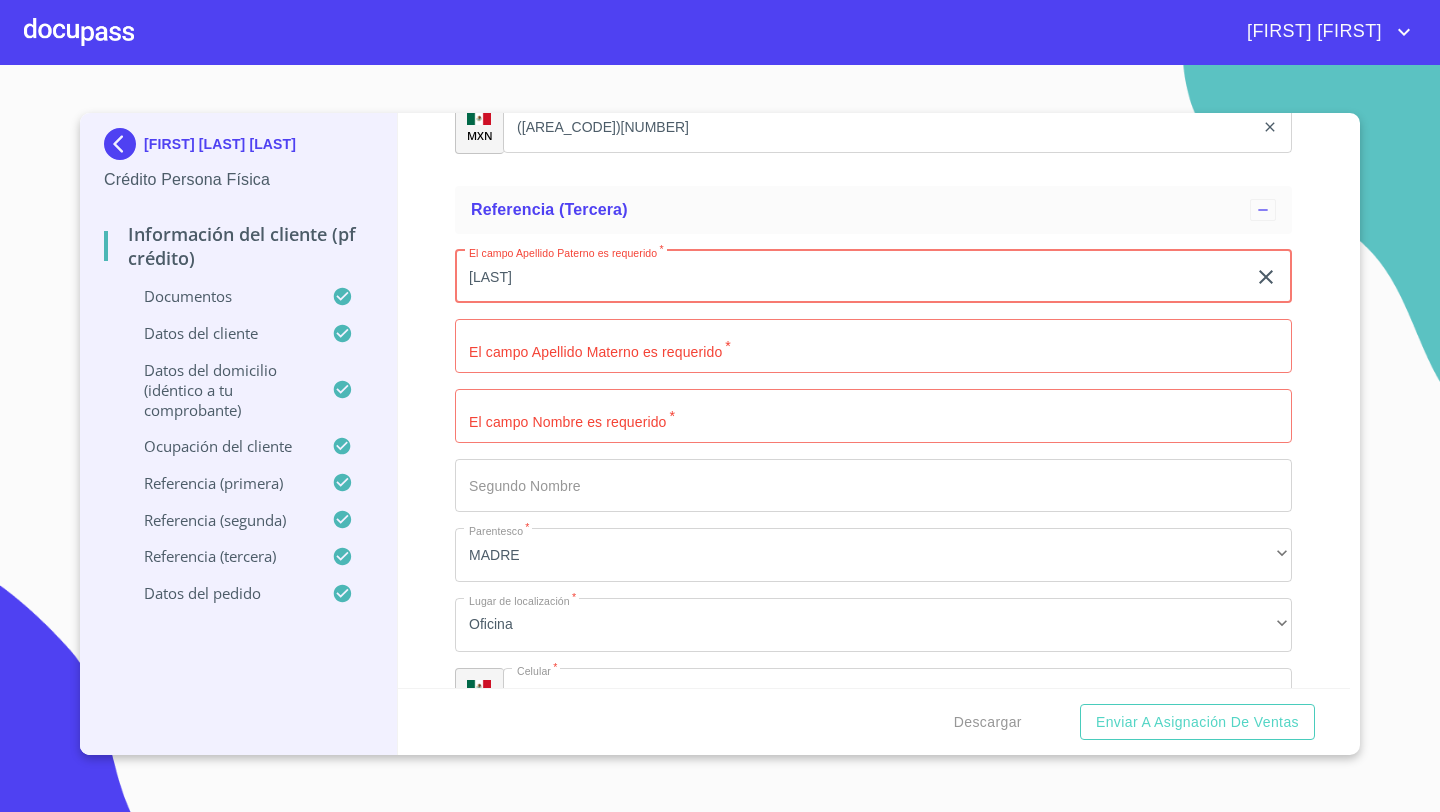 type on "[LAST]" 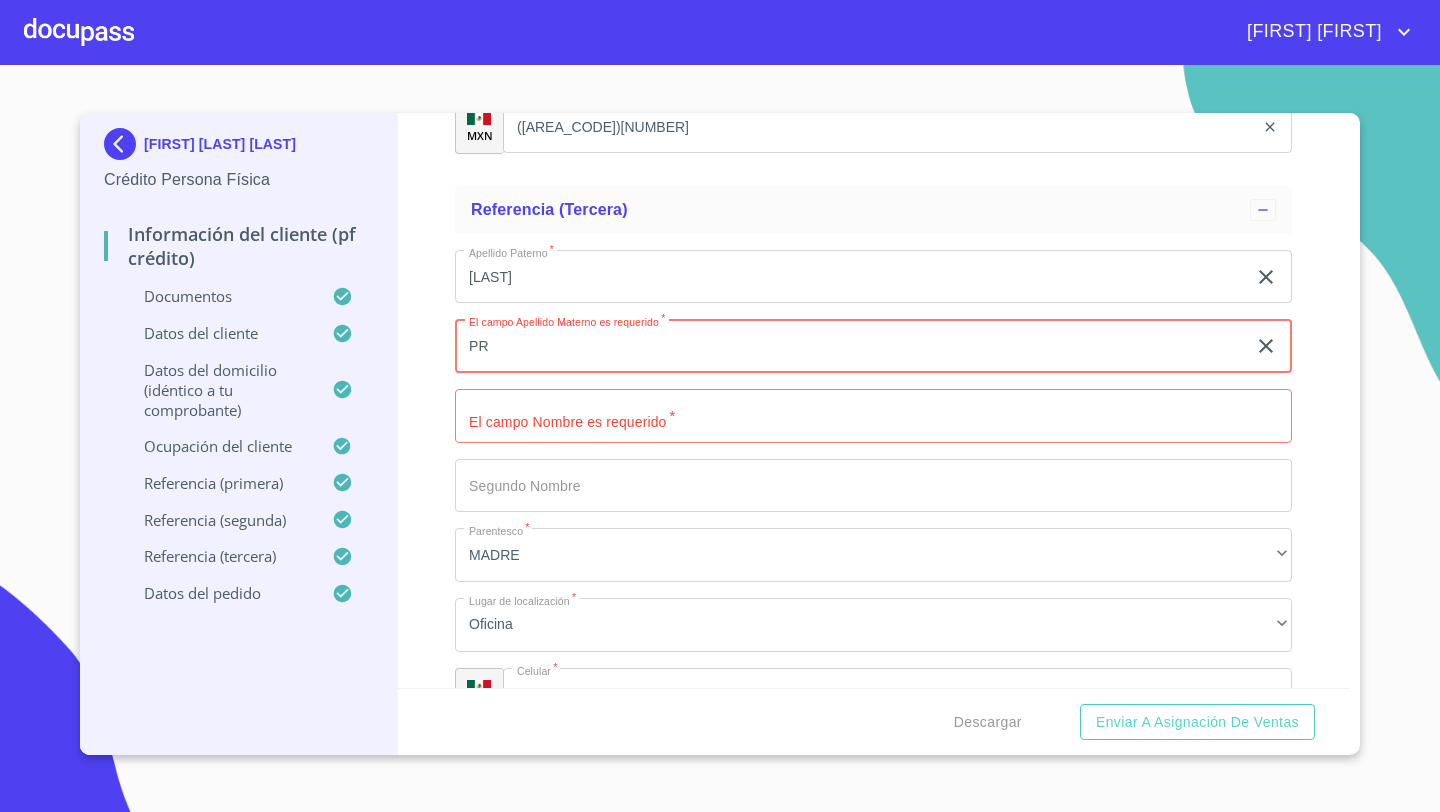 type on "P" 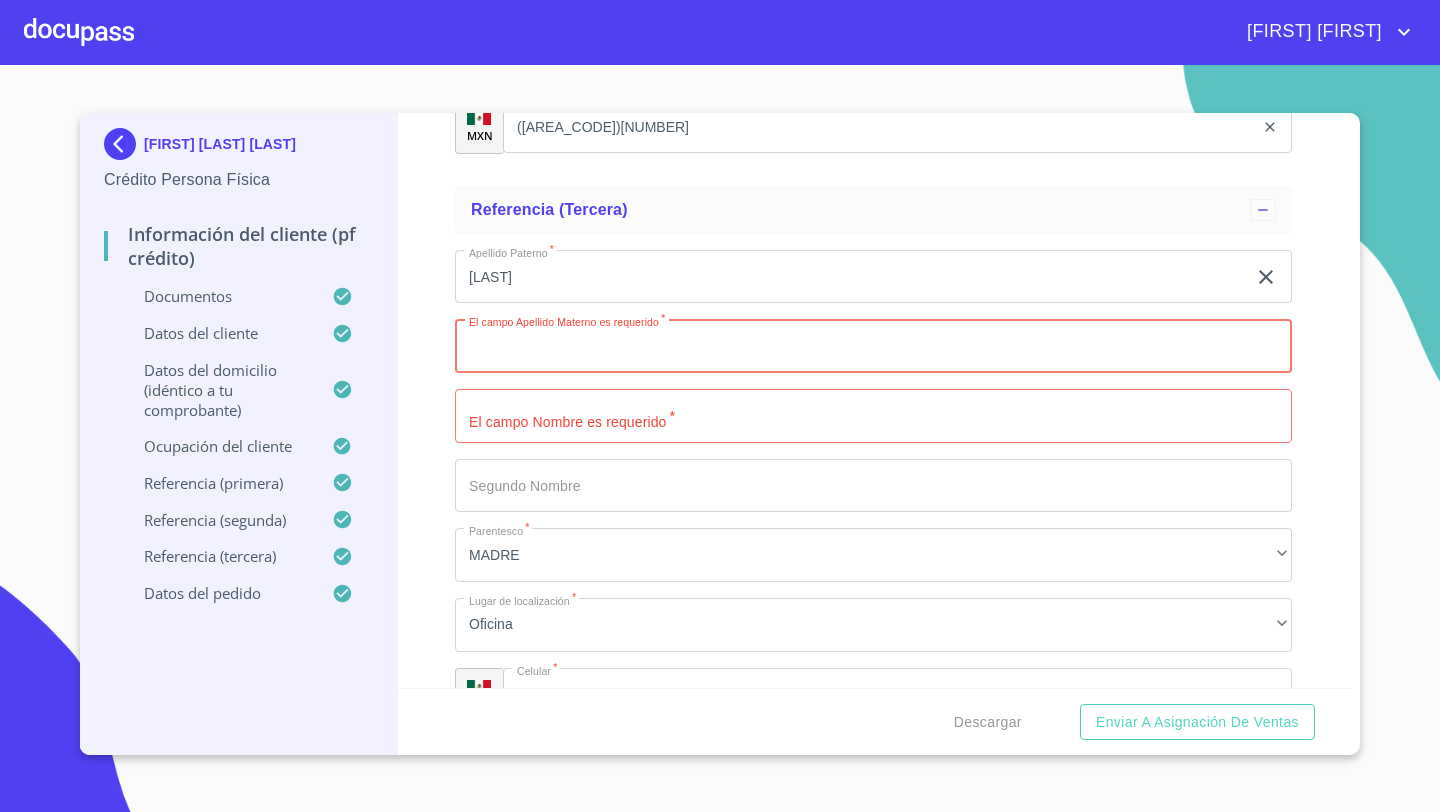 type on "E" 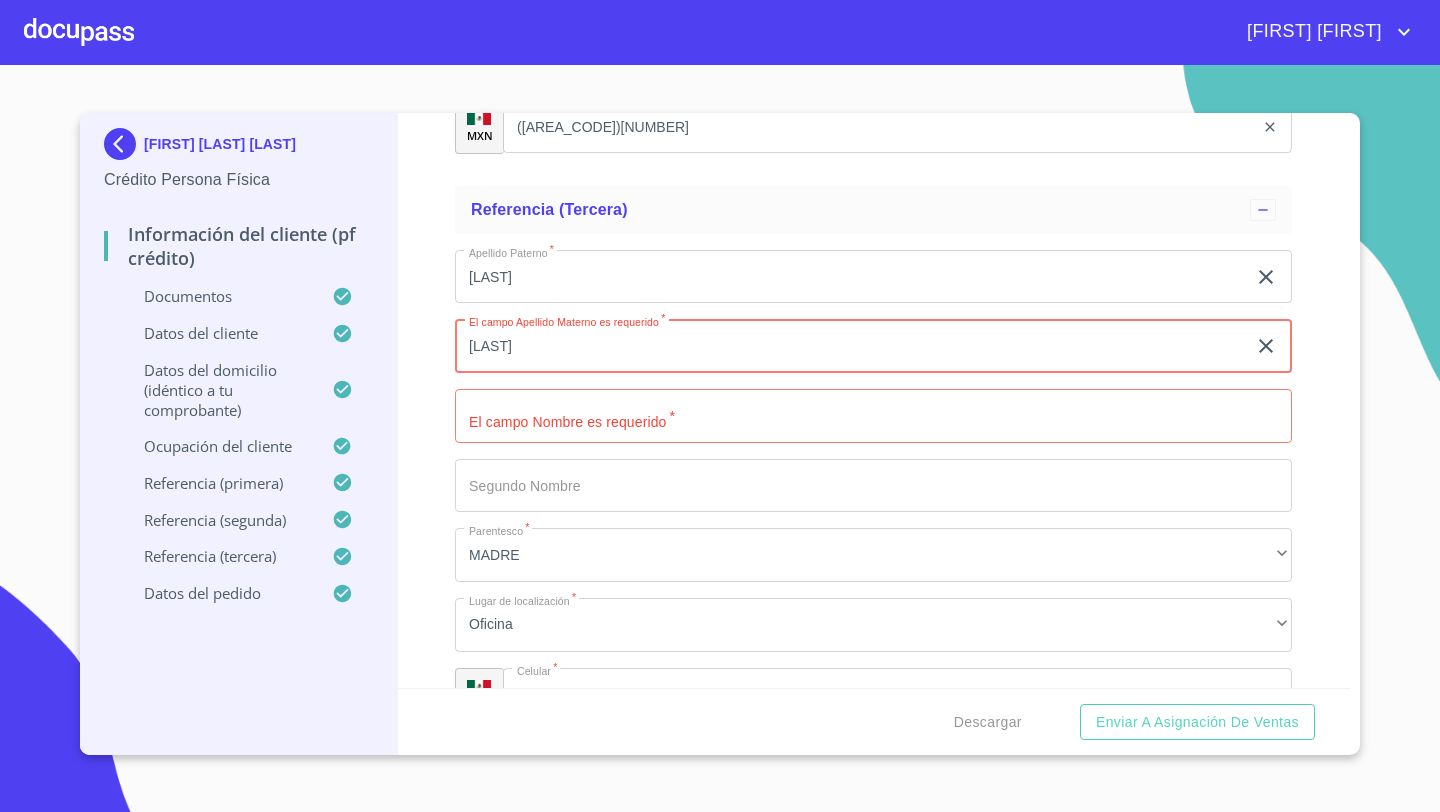 type on "[LAST]" 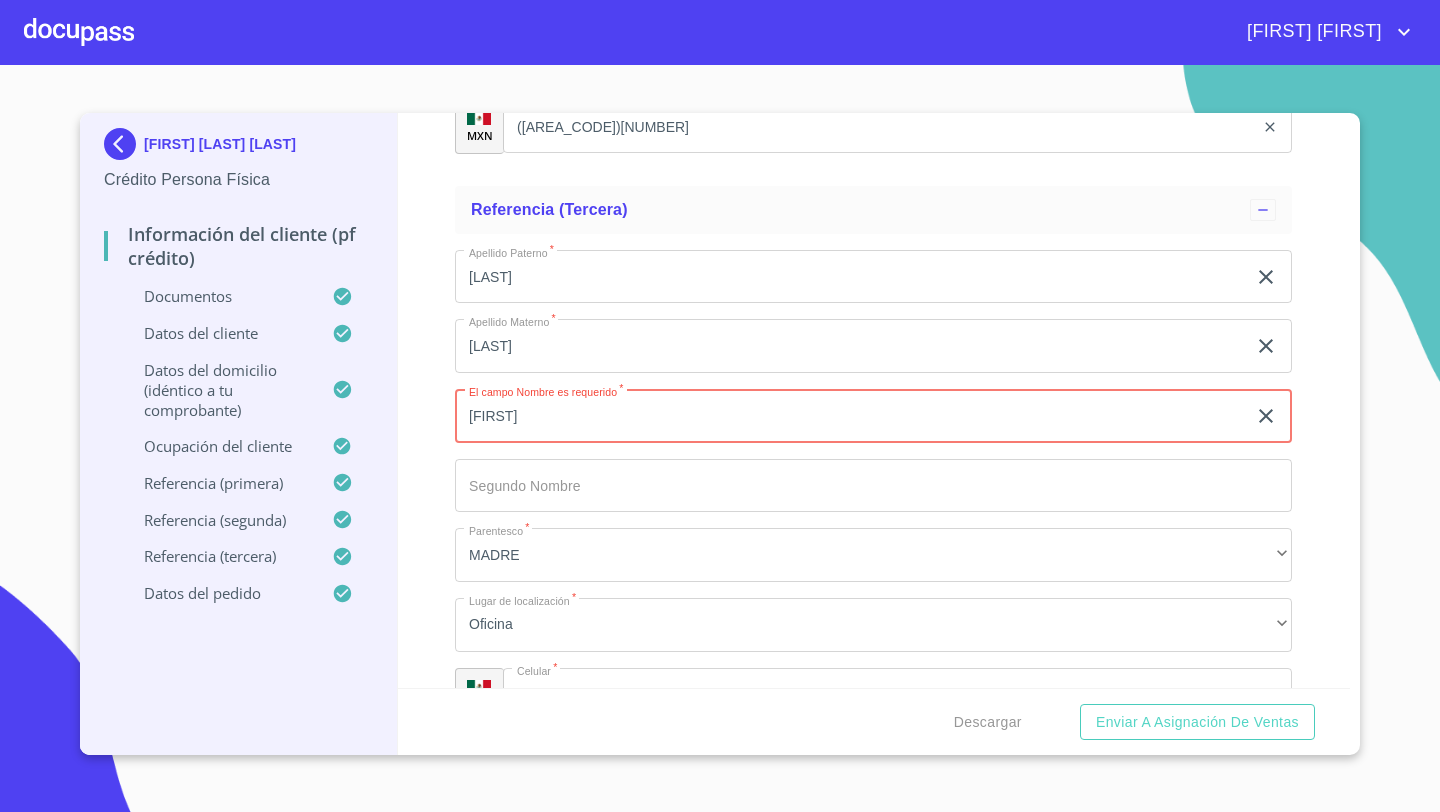 type on "[FIRST]" 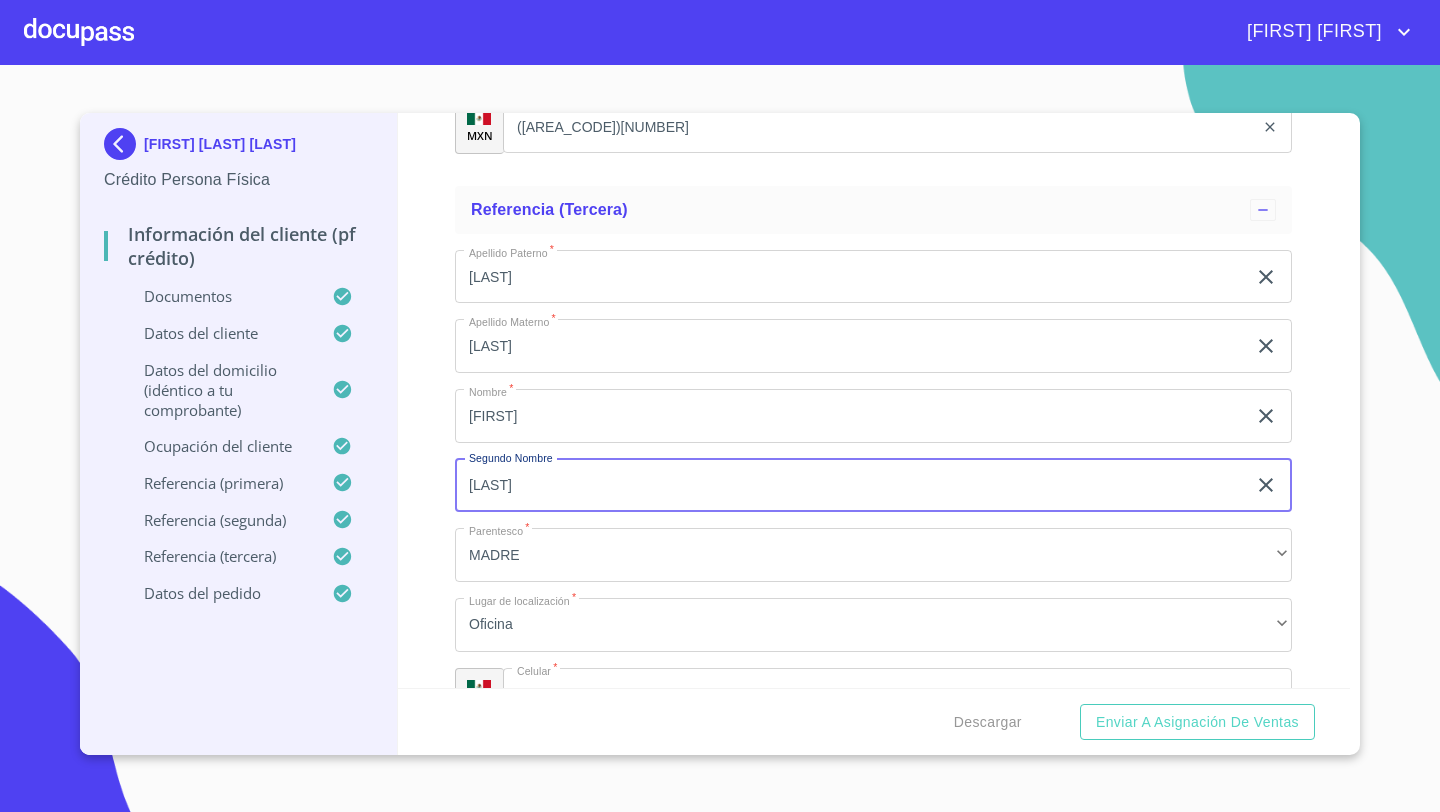 type on "[LAST]" 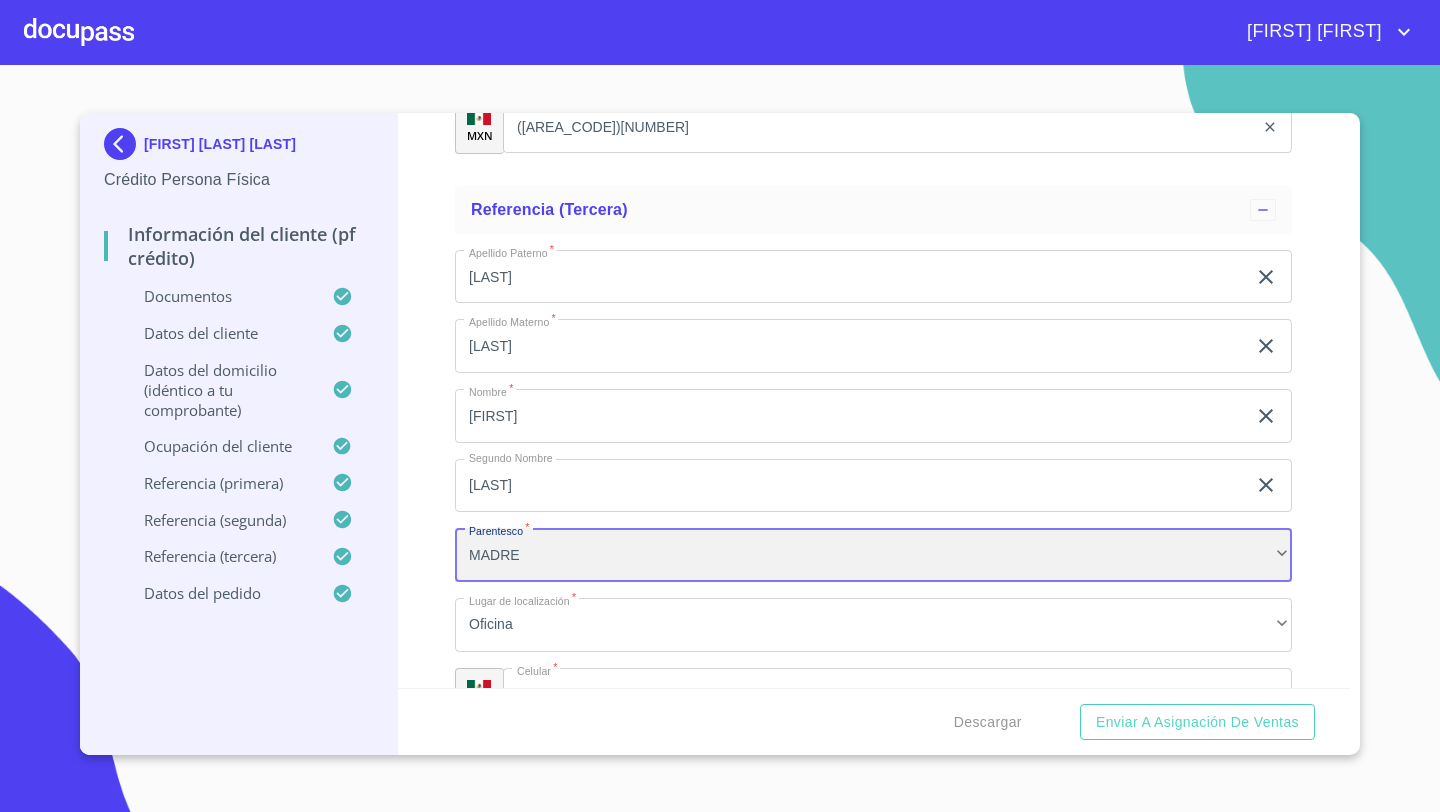 click on "MADRE" at bounding box center (873, 555) 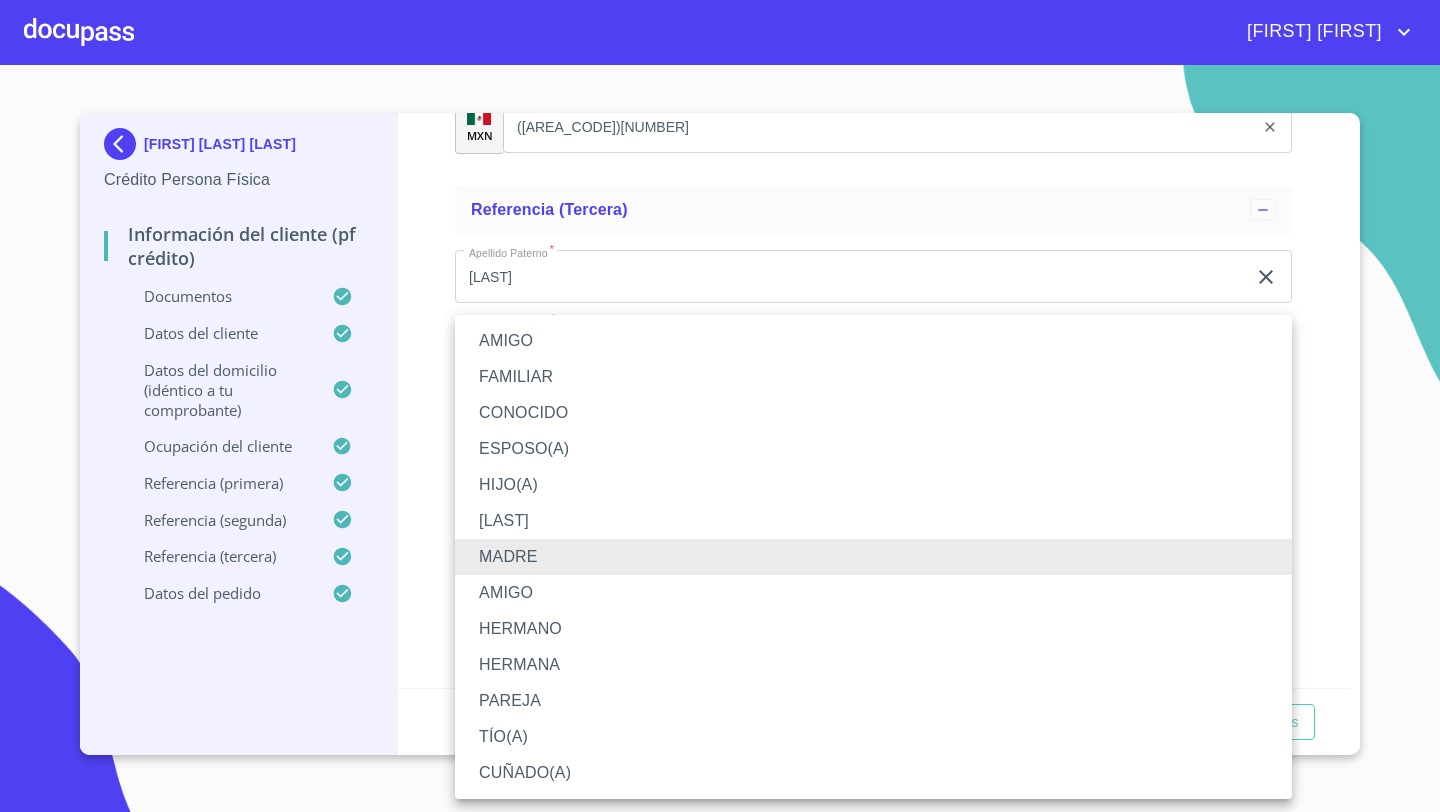 click on "AMIGO" at bounding box center (873, 341) 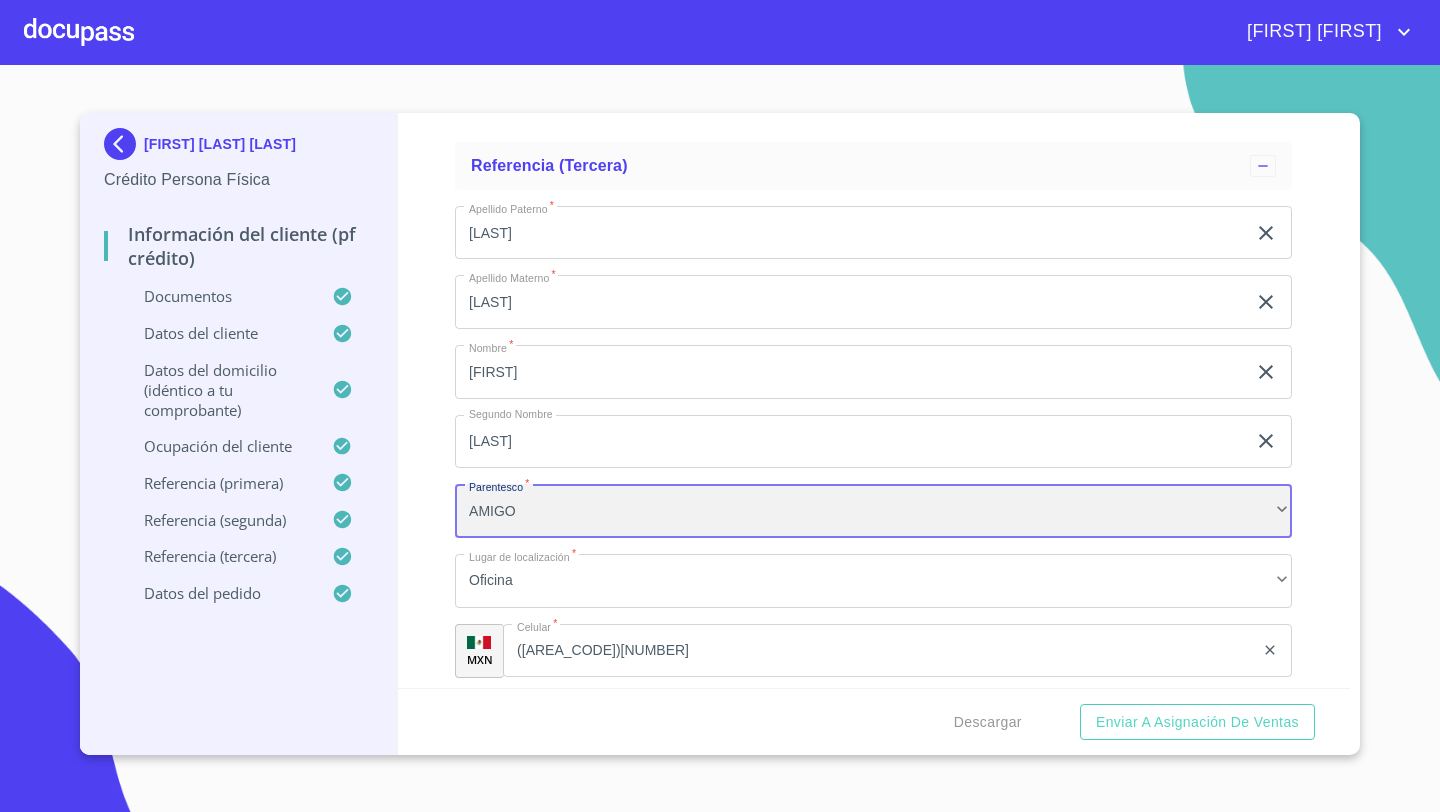 scroll, scrollTop: 10546, scrollLeft: 0, axis: vertical 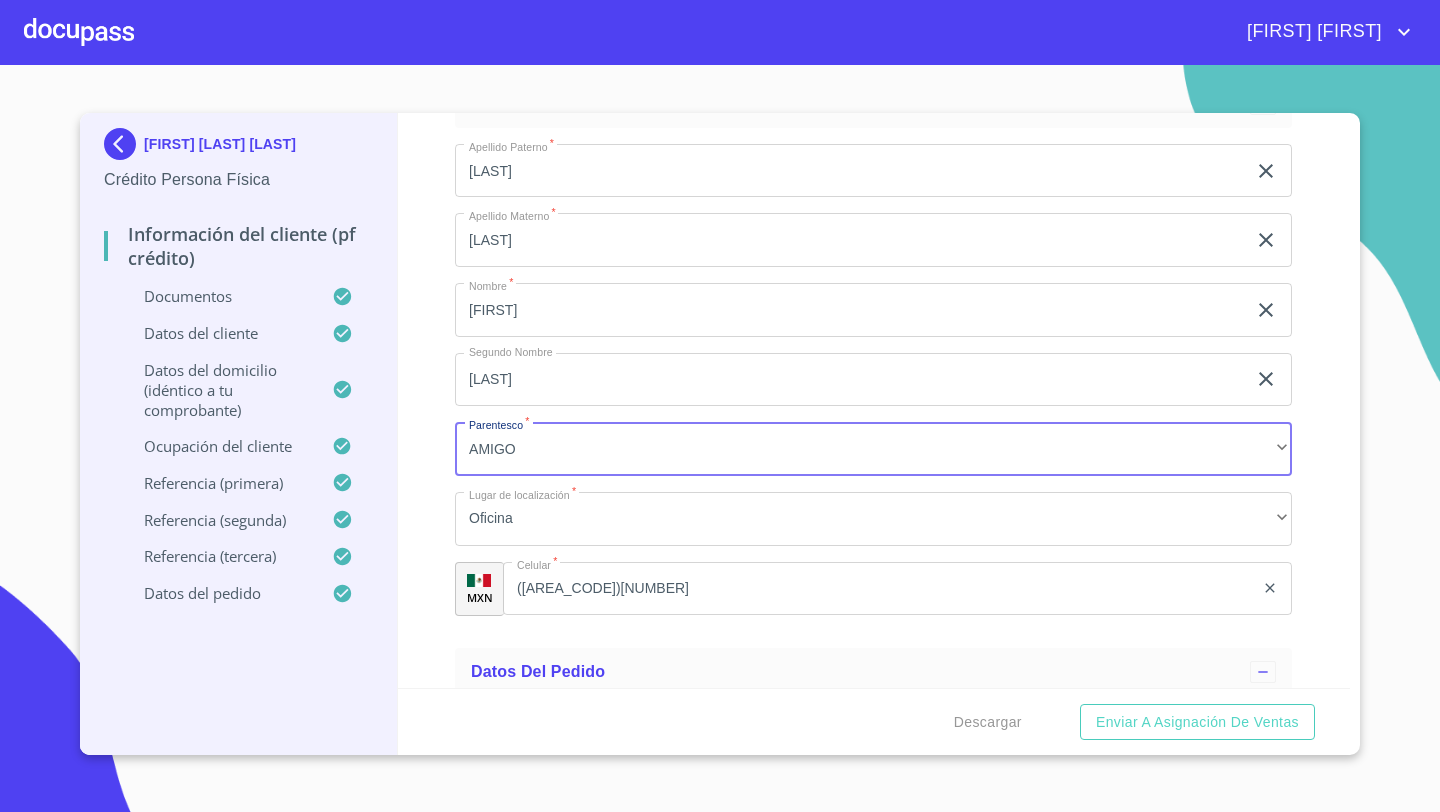 click on "([AREA_CODE])[NUMBER]" 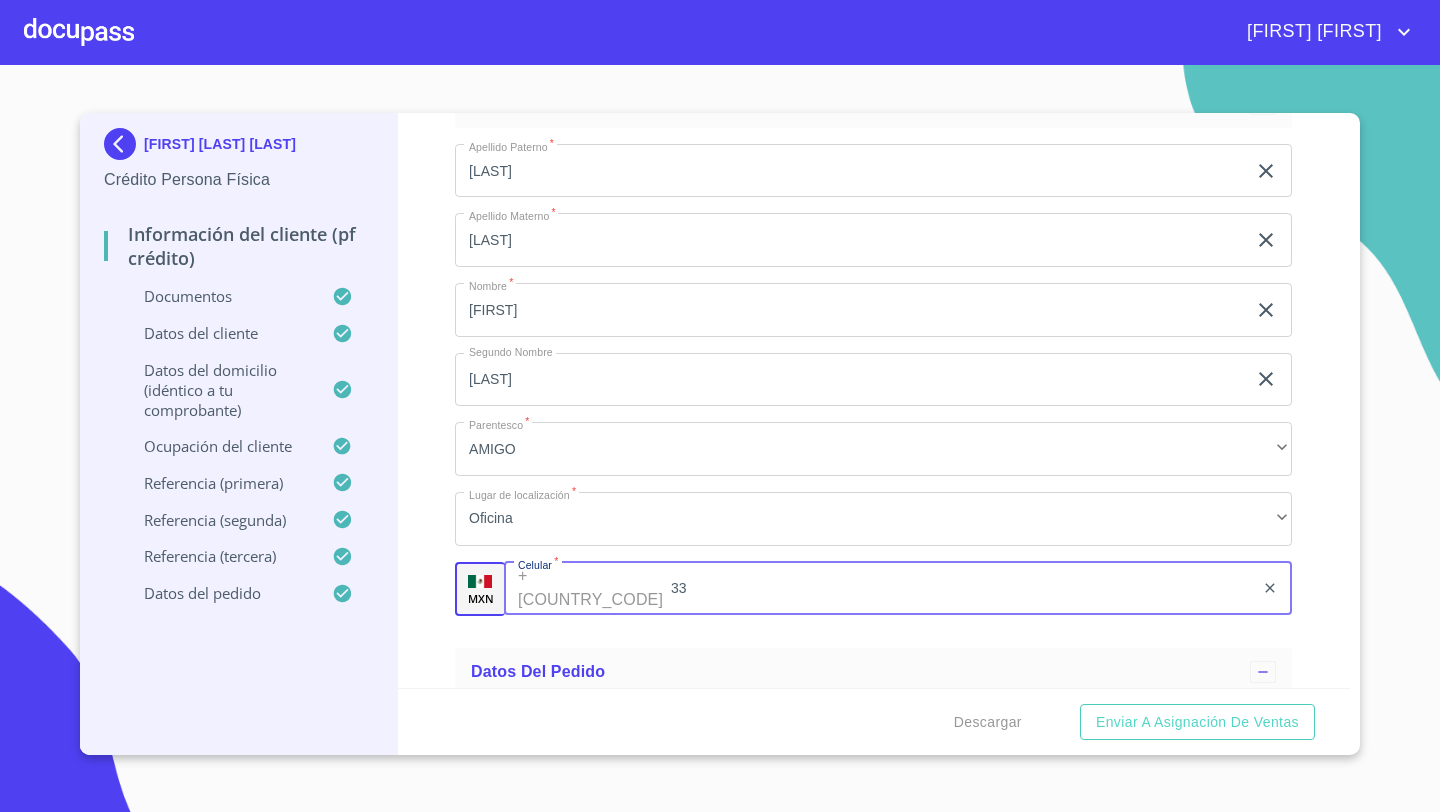 type on "3" 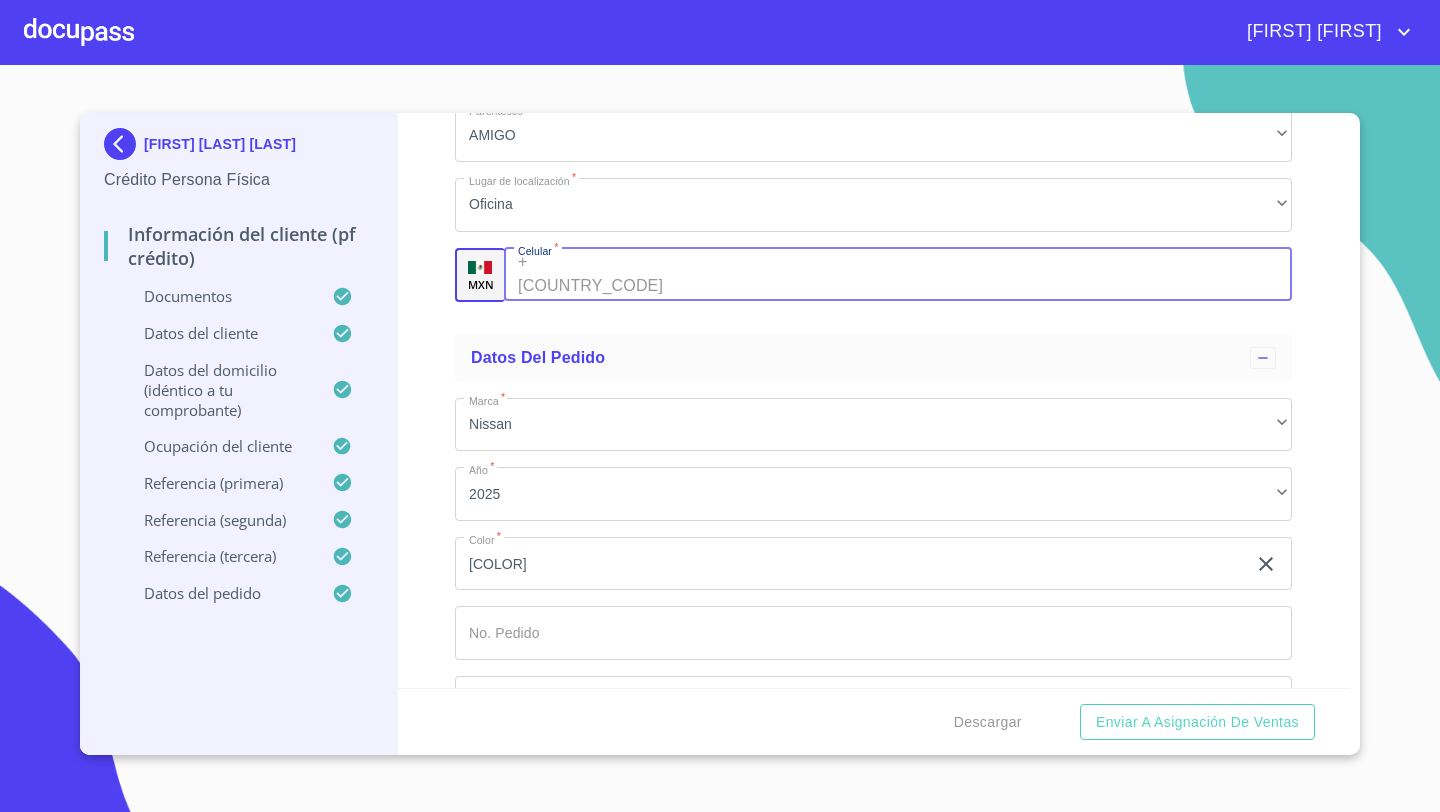 scroll, scrollTop: 10923, scrollLeft: 0, axis: vertical 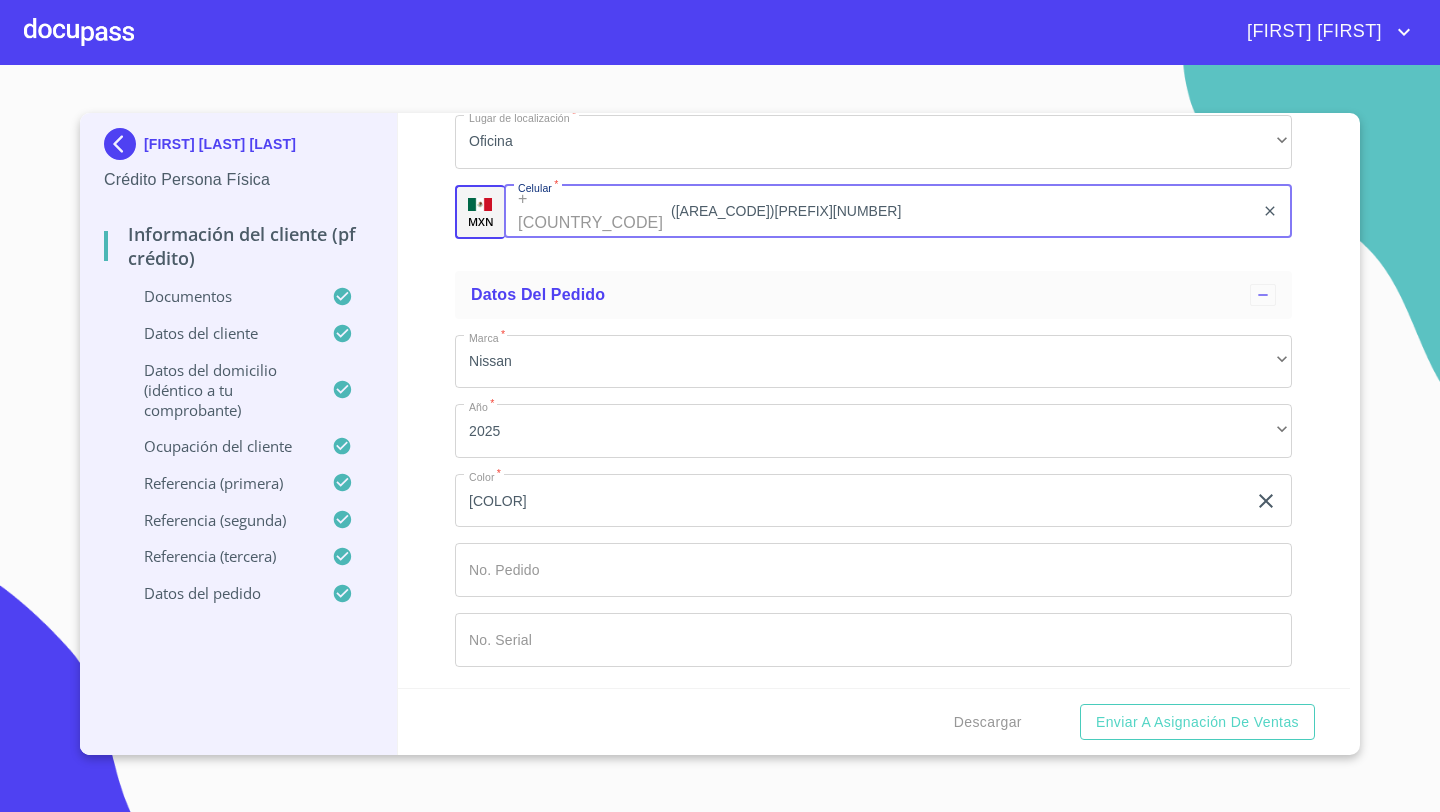 type on "([AREA_CODE])[PREFIX][NUMBER]" 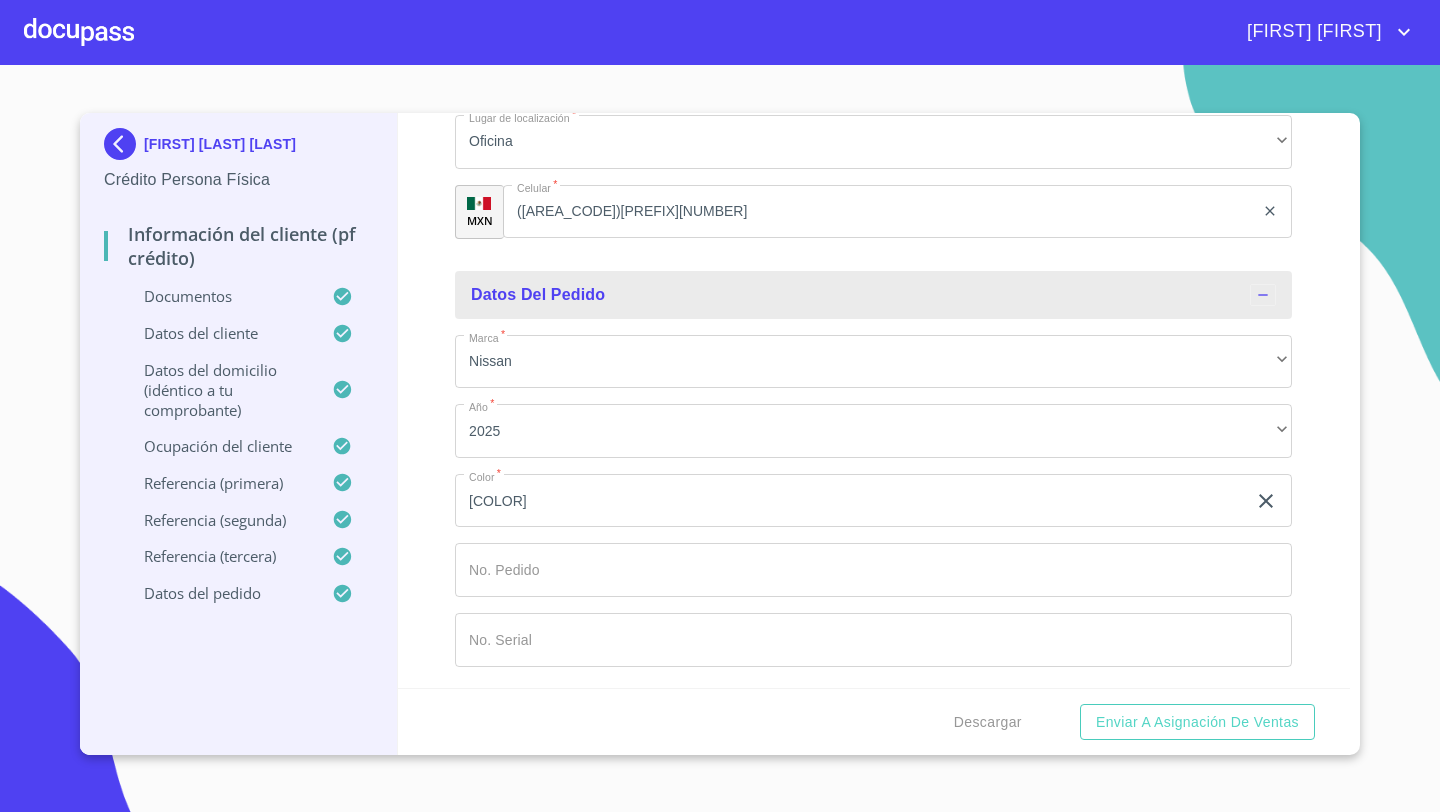 click on "Datos del domicilio (idéntico a tu comprobante)
Apellido Paterno
* [LAST]
Apellido Materno
* [LAST]
Primer nombre
* [FIRST]
Segundo Nombre [FIRST]
Fecha de nacimiento * [DD] de [MMM] de [YYYY]
Nacionalidad
* Mexicana
País de nacimiento
* MEXICO
Estado de nacimiento
* Jalisco
CURP
* [CURP]
RFC
* [RFC]" at bounding box center (874, 400) 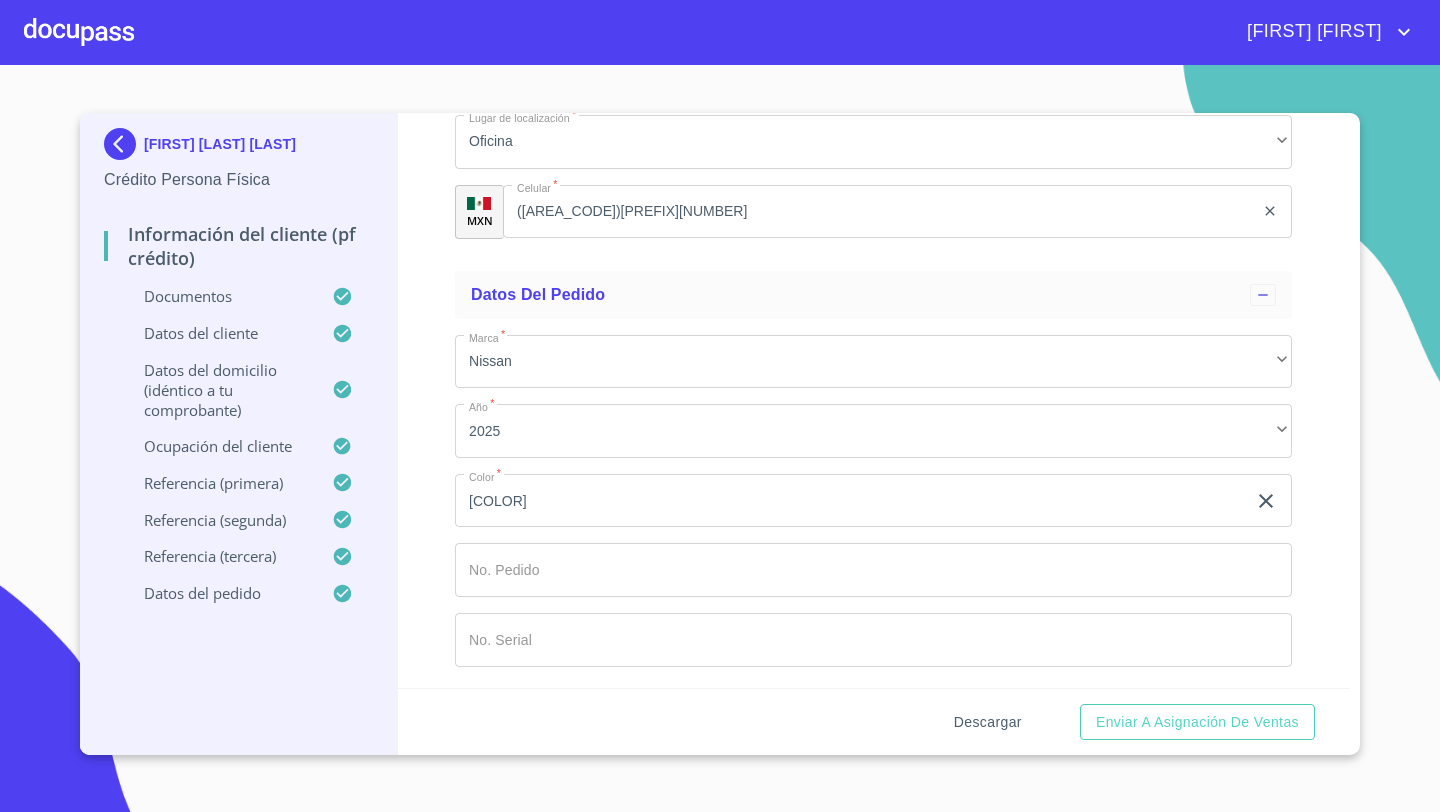 click on "Descargar" at bounding box center [988, 722] 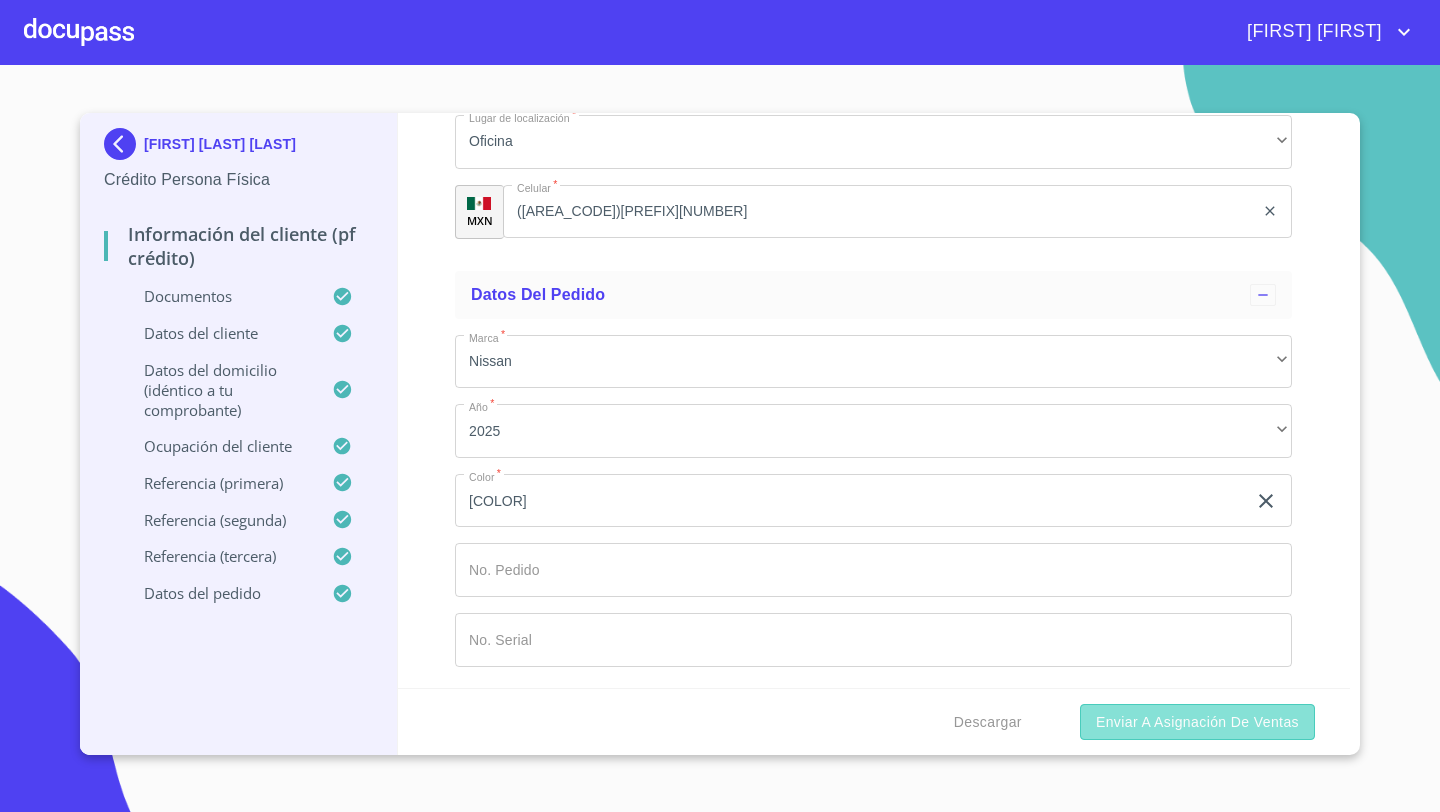 click on "Enviar a Asignación de Ventas" at bounding box center [1197, 722] 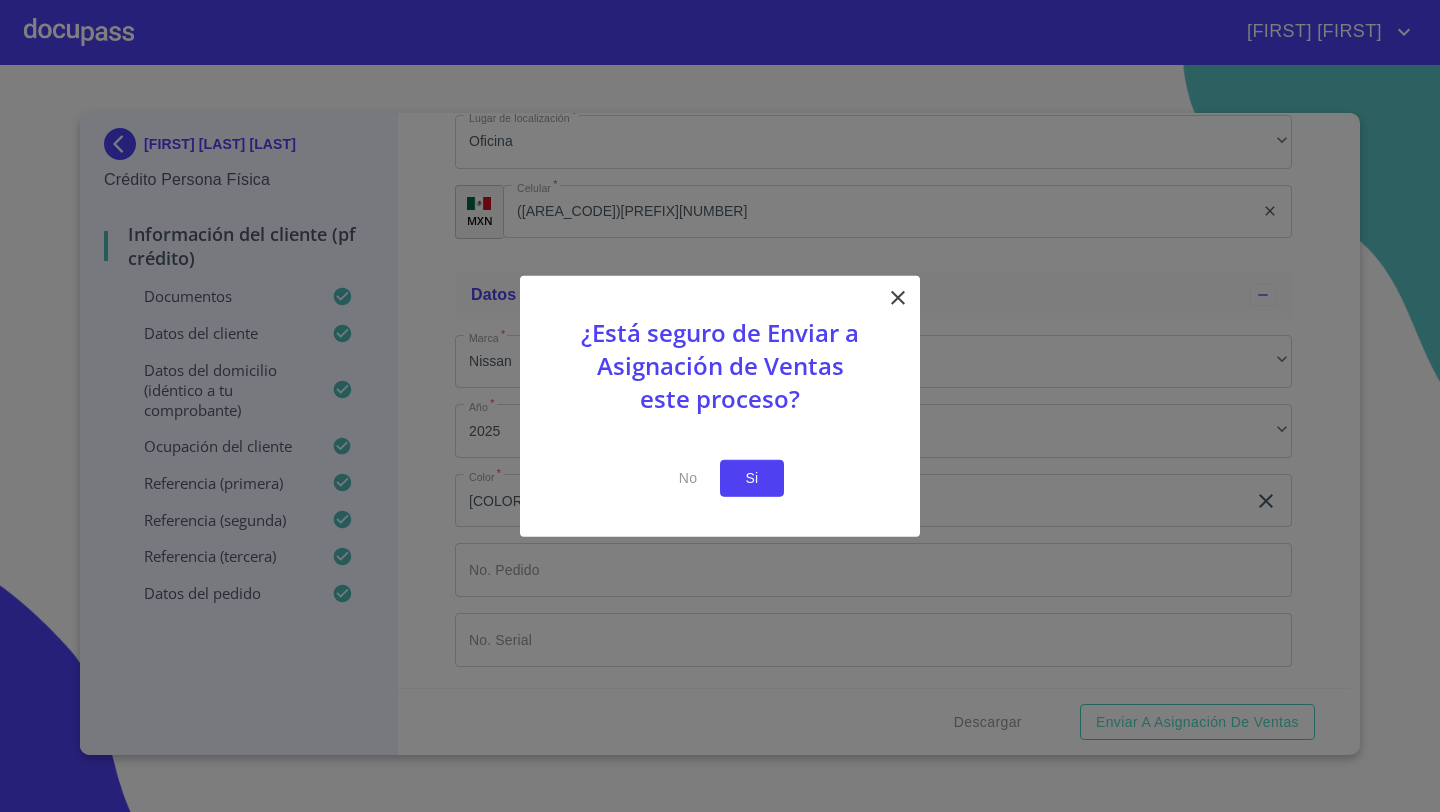 click on "Si" at bounding box center [752, 478] 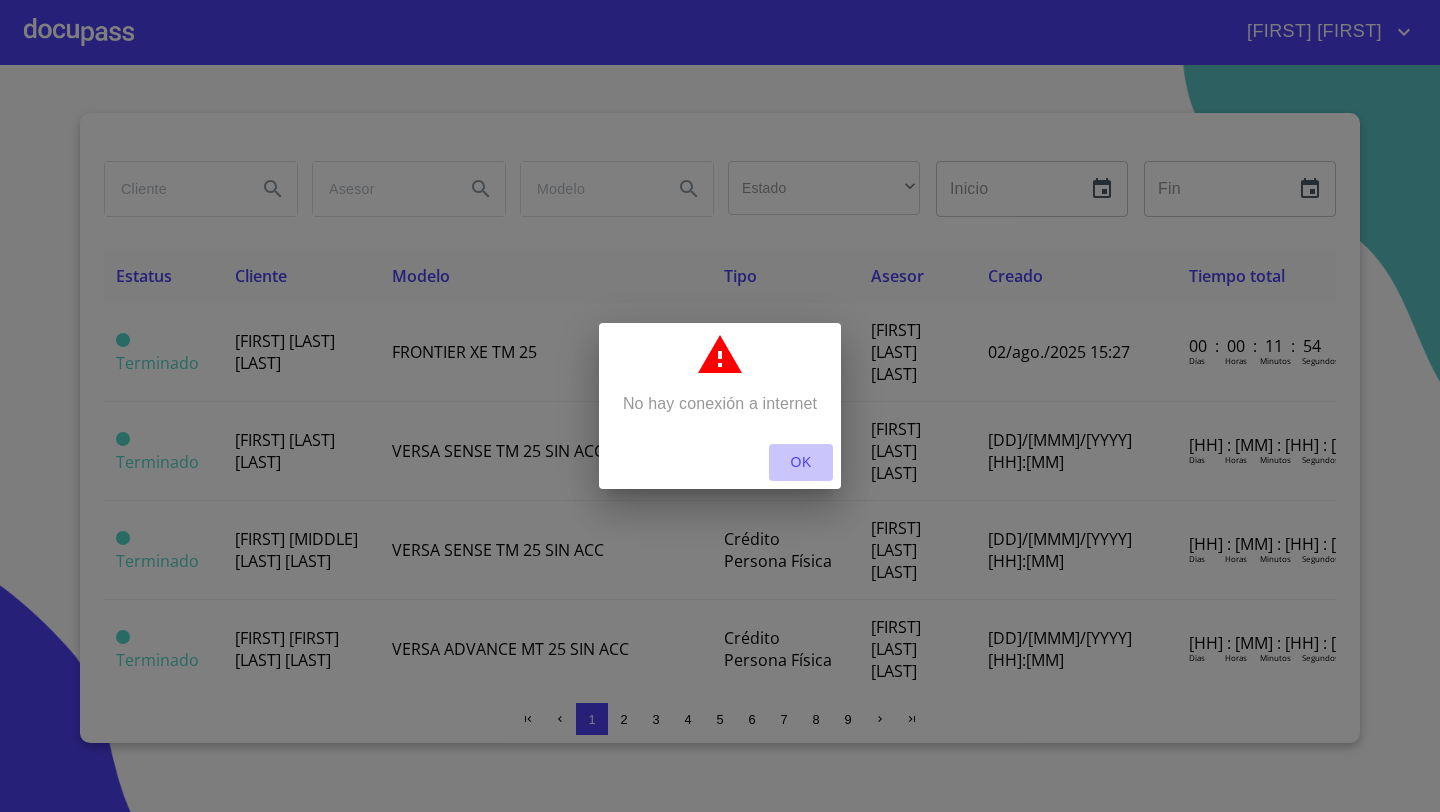 click on "OK" at bounding box center [801, 462] 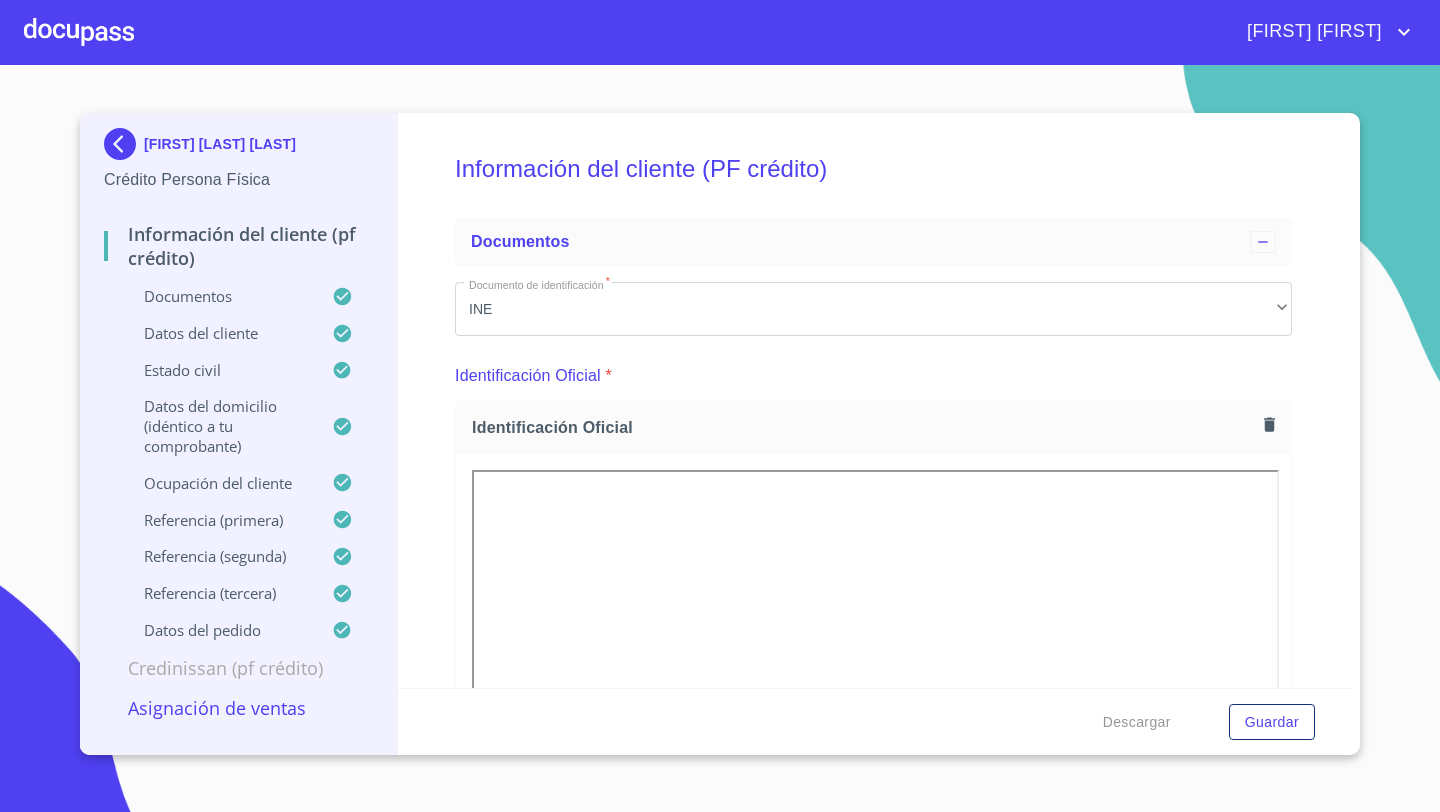 scroll, scrollTop: 0, scrollLeft: 0, axis: both 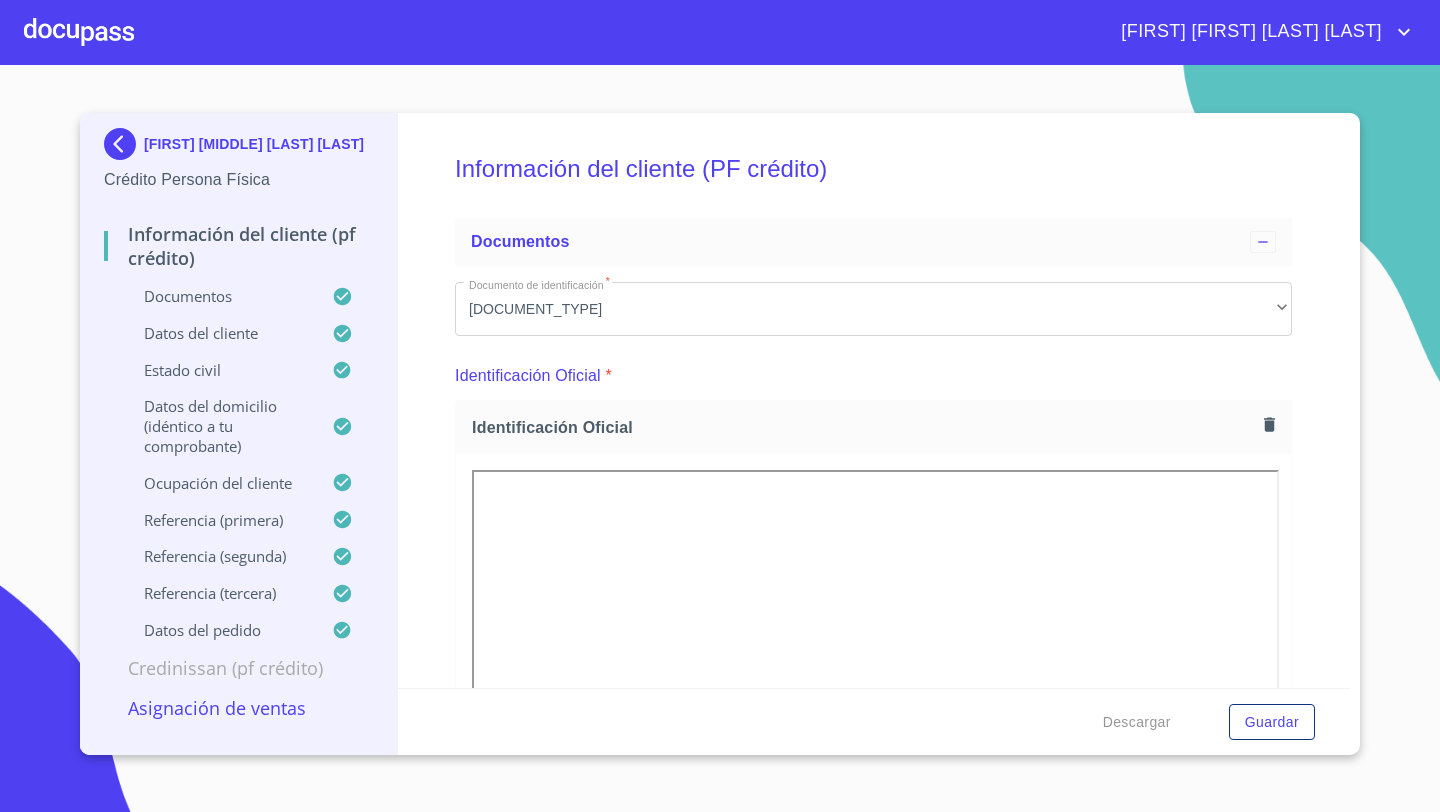 click at bounding box center (79, 32) 